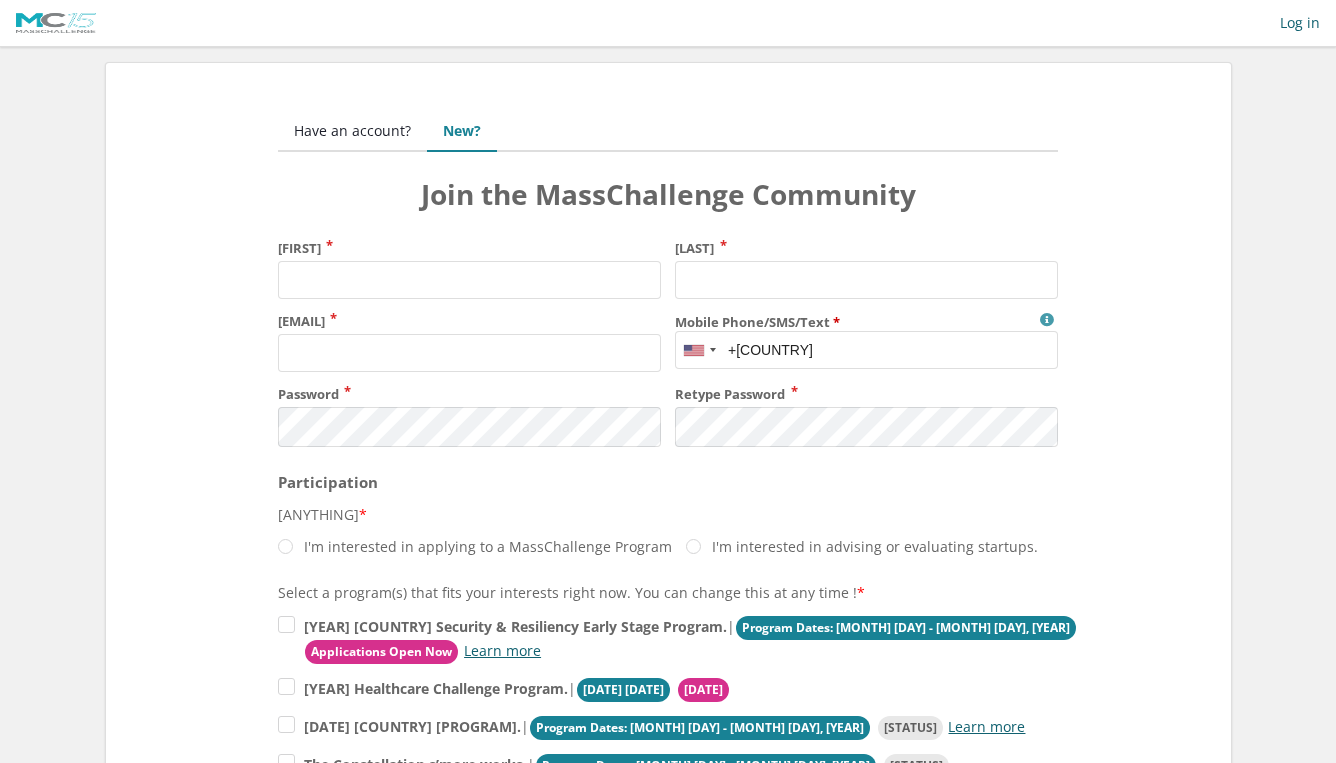 scroll, scrollTop: 0, scrollLeft: 0, axis: both 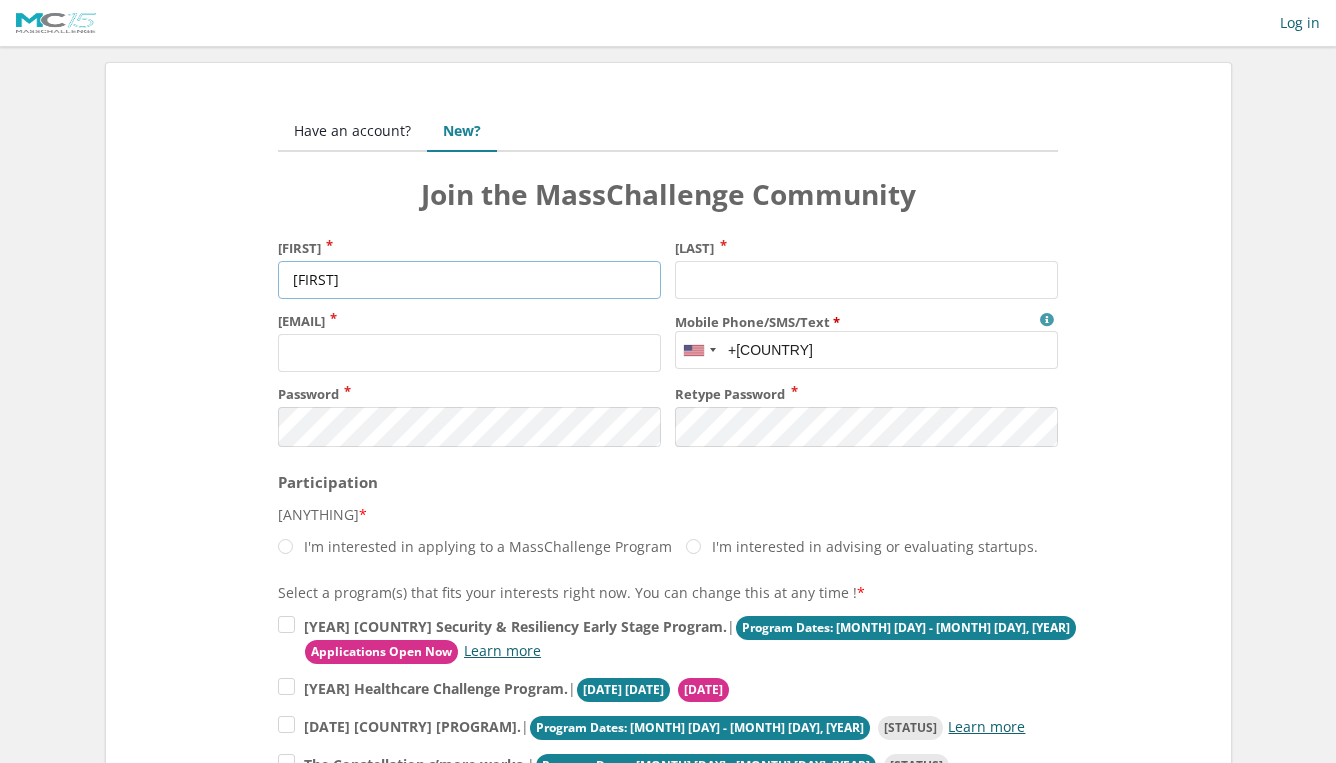 type on "[PERSON]" 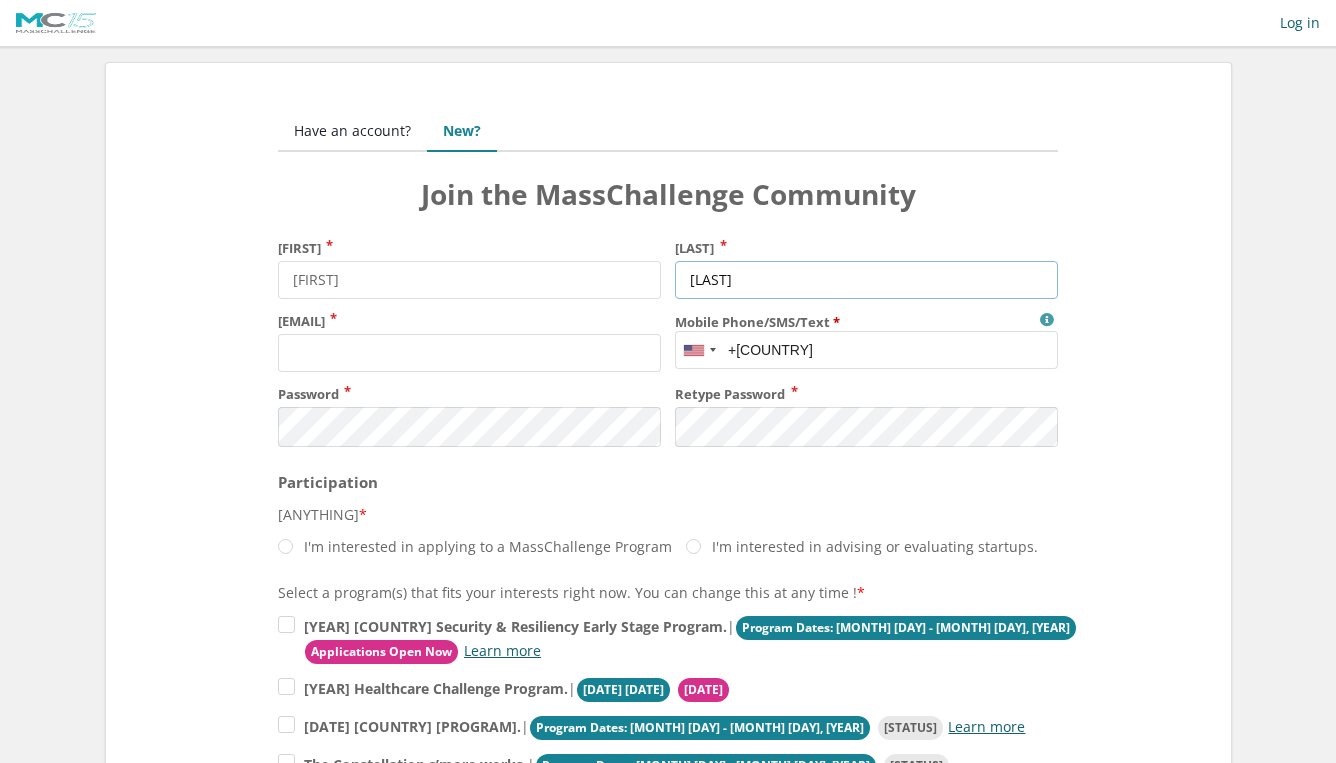 type on "Kendre" 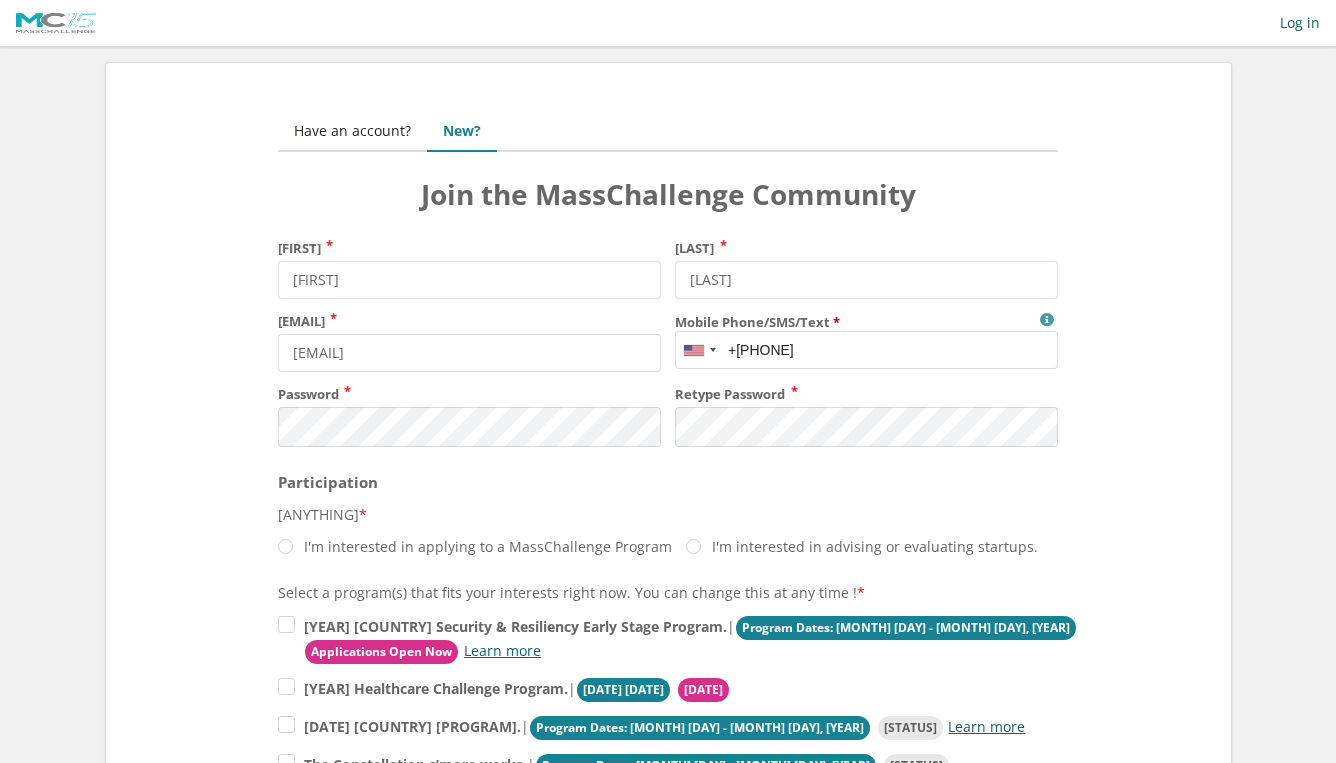 type on "+18138101072" 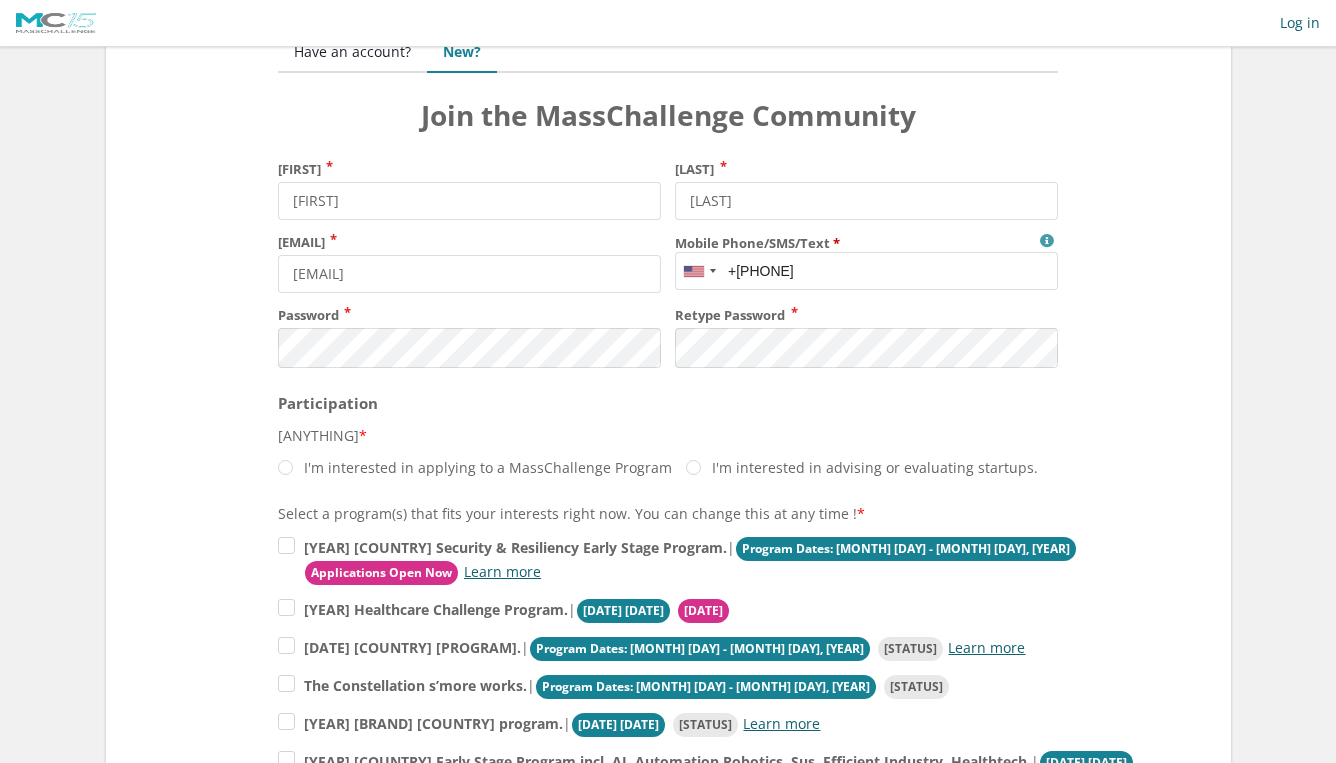 scroll, scrollTop: 87, scrollLeft: 0, axis: vertical 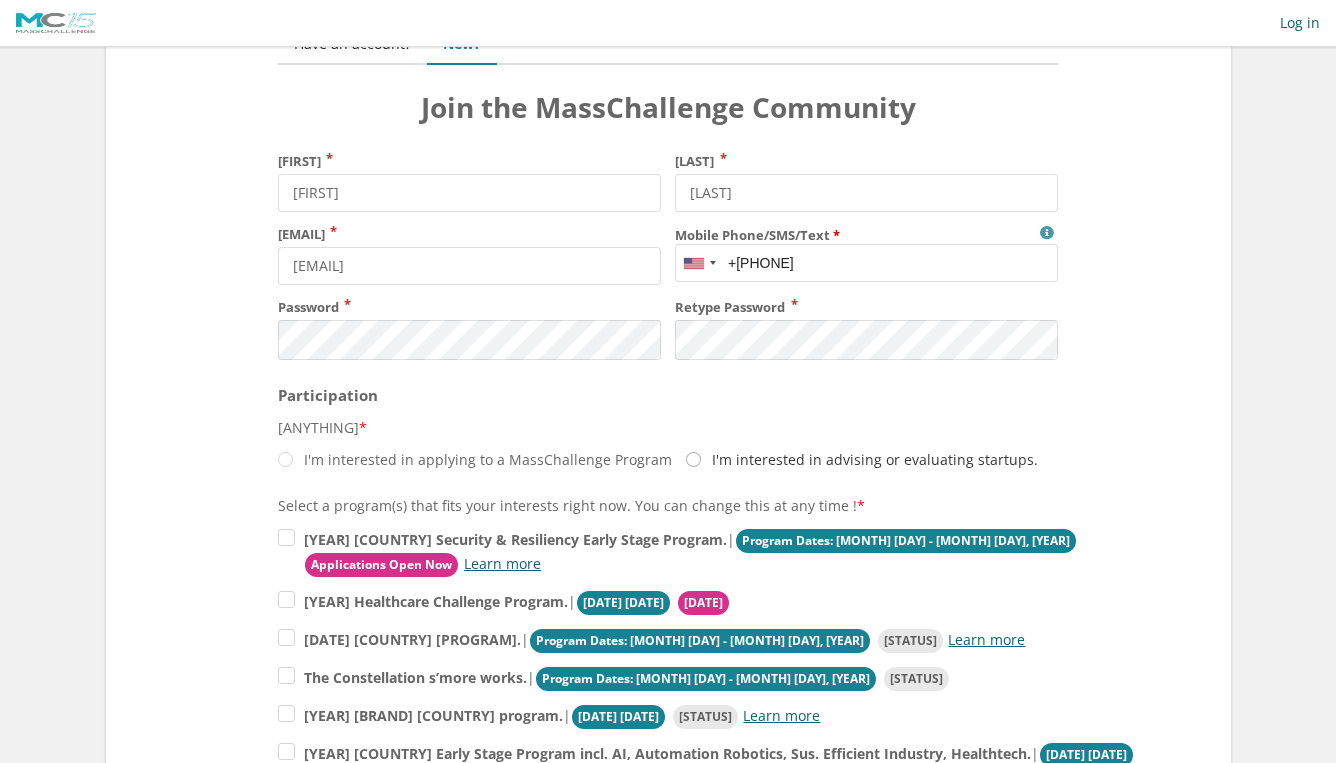 click on "I'm interested in advising or evaluating startups." at bounding box center [475, 459] 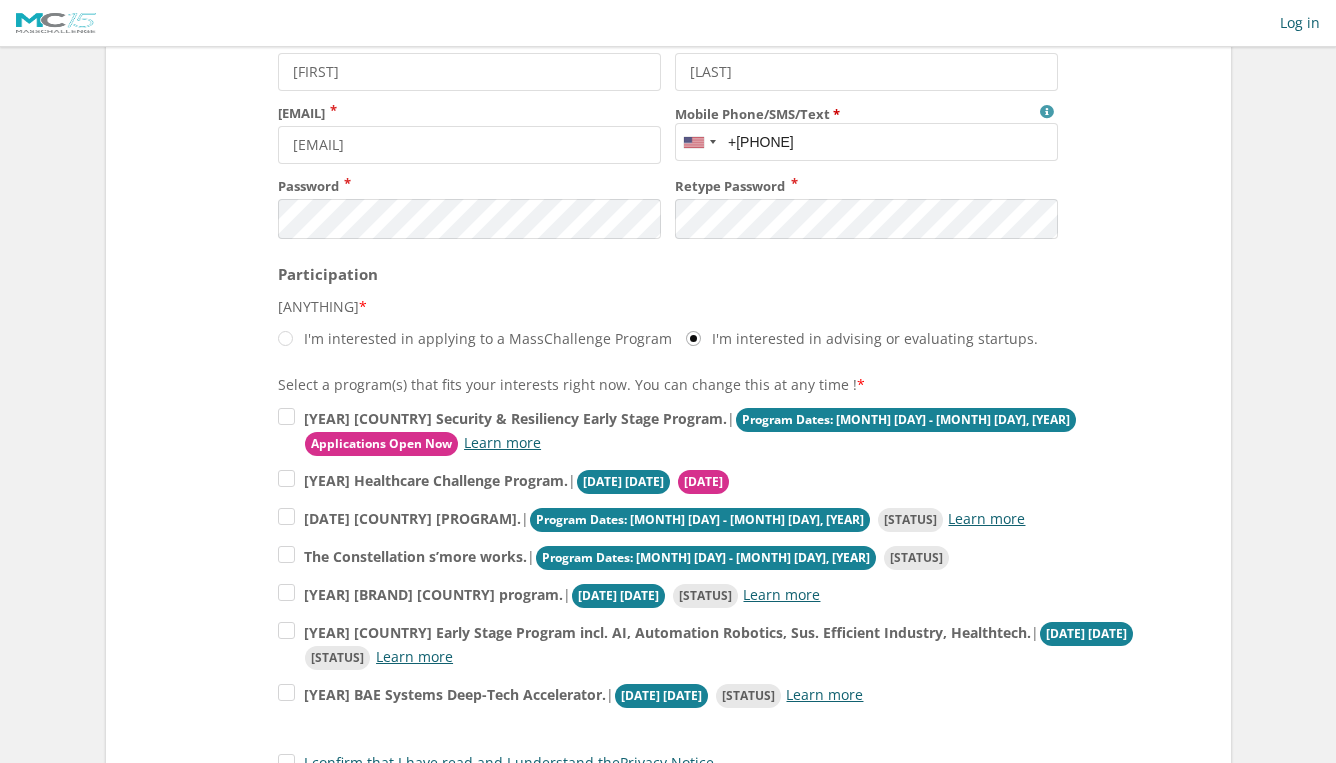 scroll, scrollTop: 231, scrollLeft: 0, axis: vertical 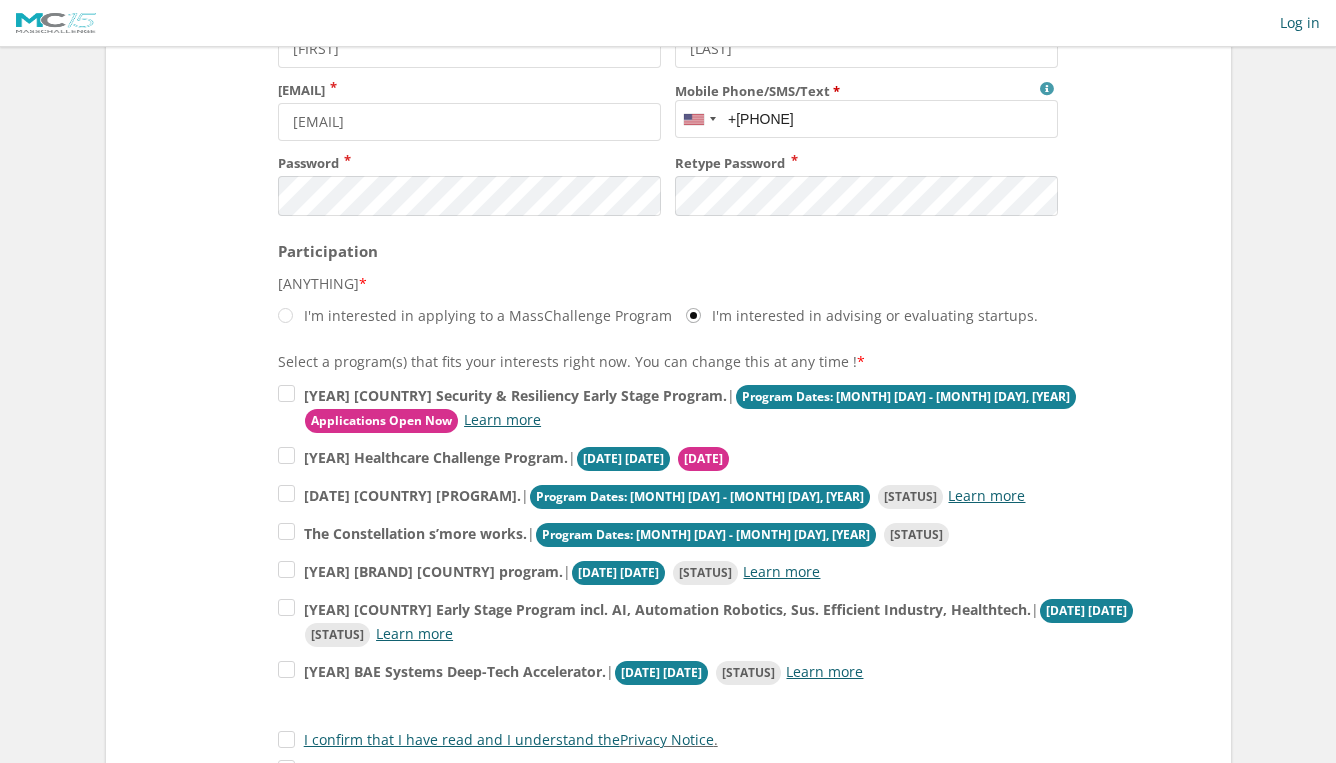 click on "Select a program(s) that fits your interests right now.
You can change this at any time !
*
2025 US Security & Resiliency Early Stage Program.   |
Program Dates:
September 16 - November 13, 2025
Applications Open Now
Learn more
. ,  ,  ." at bounding box center (668, 565) 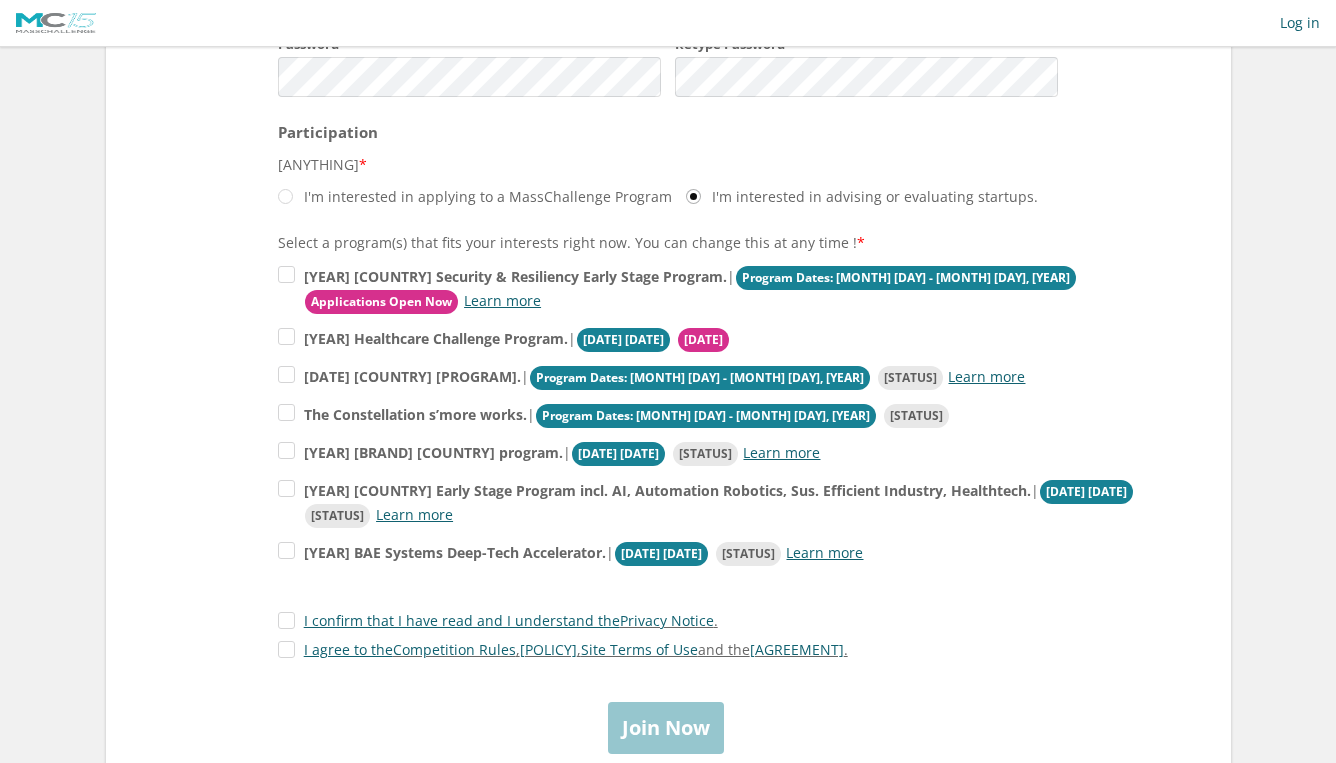 scroll, scrollTop: 358, scrollLeft: 0, axis: vertical 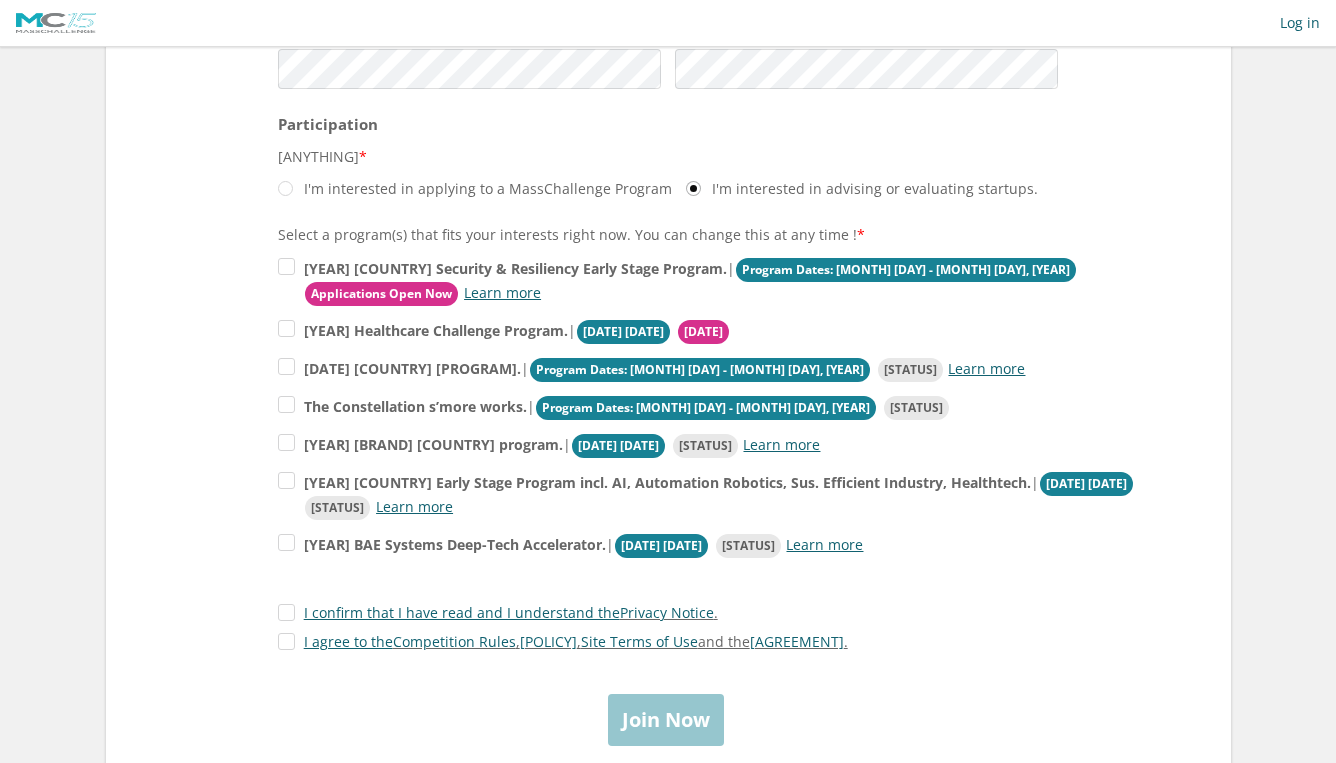 drag, startPoint x: 334, startPoint y: 753, endPoint x: 514, endPoint y: 388, distance: 406.97052 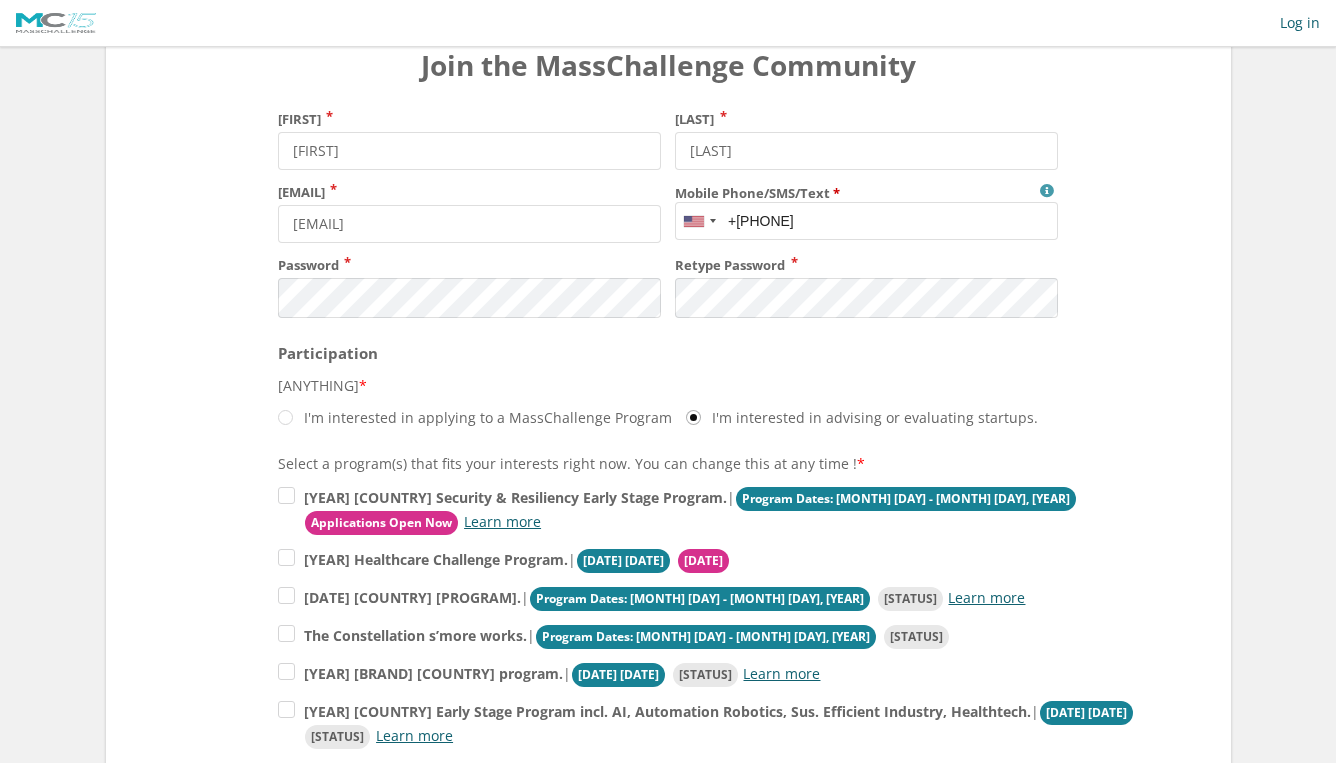 click on "First name
Vishal
Last name
Kendre
Email
vishal.kendre@gmail.com
Mobile Phone/SMS/Text
MassChallenge will use this only for Program-related
communication and will not share it with any outside
organization. Our Privacy Notice is
available on
https://masschallenge.org/privacy-notice
+1 +44 +93" at bounding box center (668, 276) 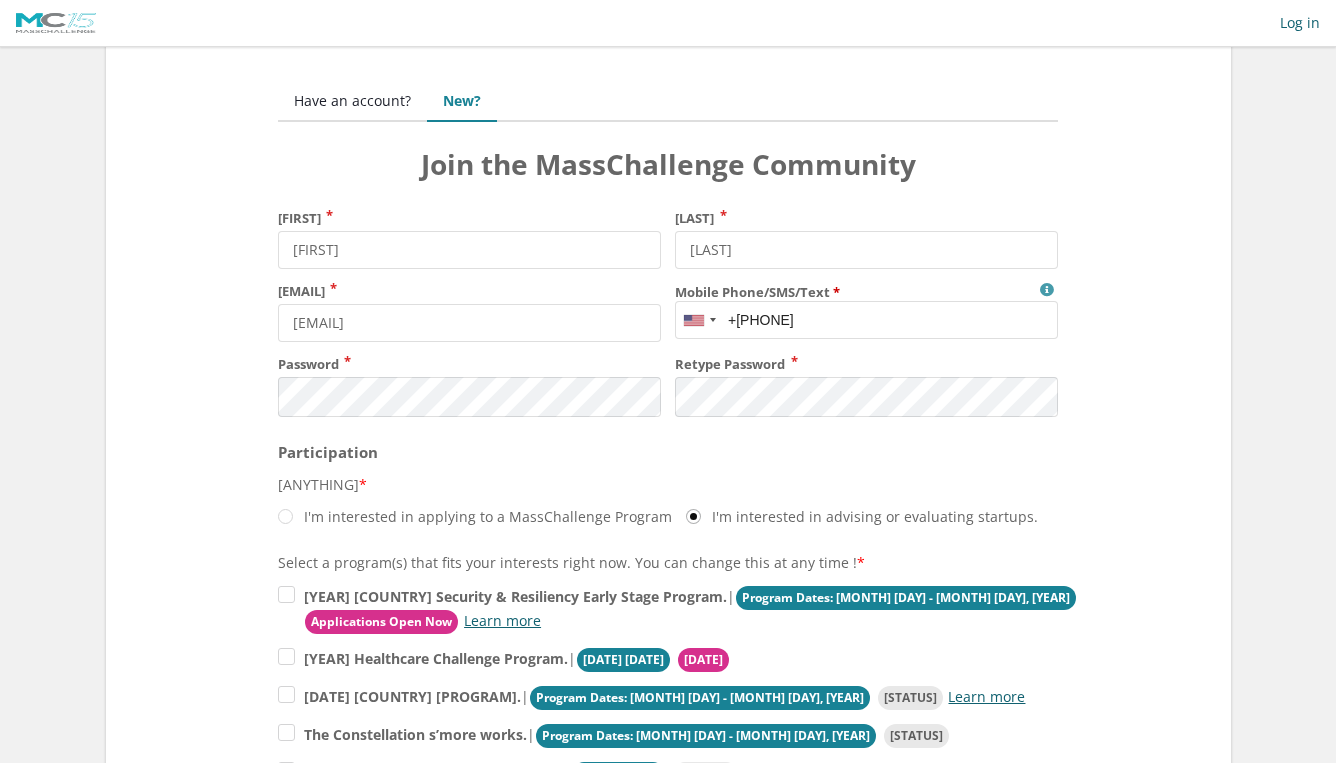 scroll, scrollTop: 28, scrollLeft: 0, axis: vertical 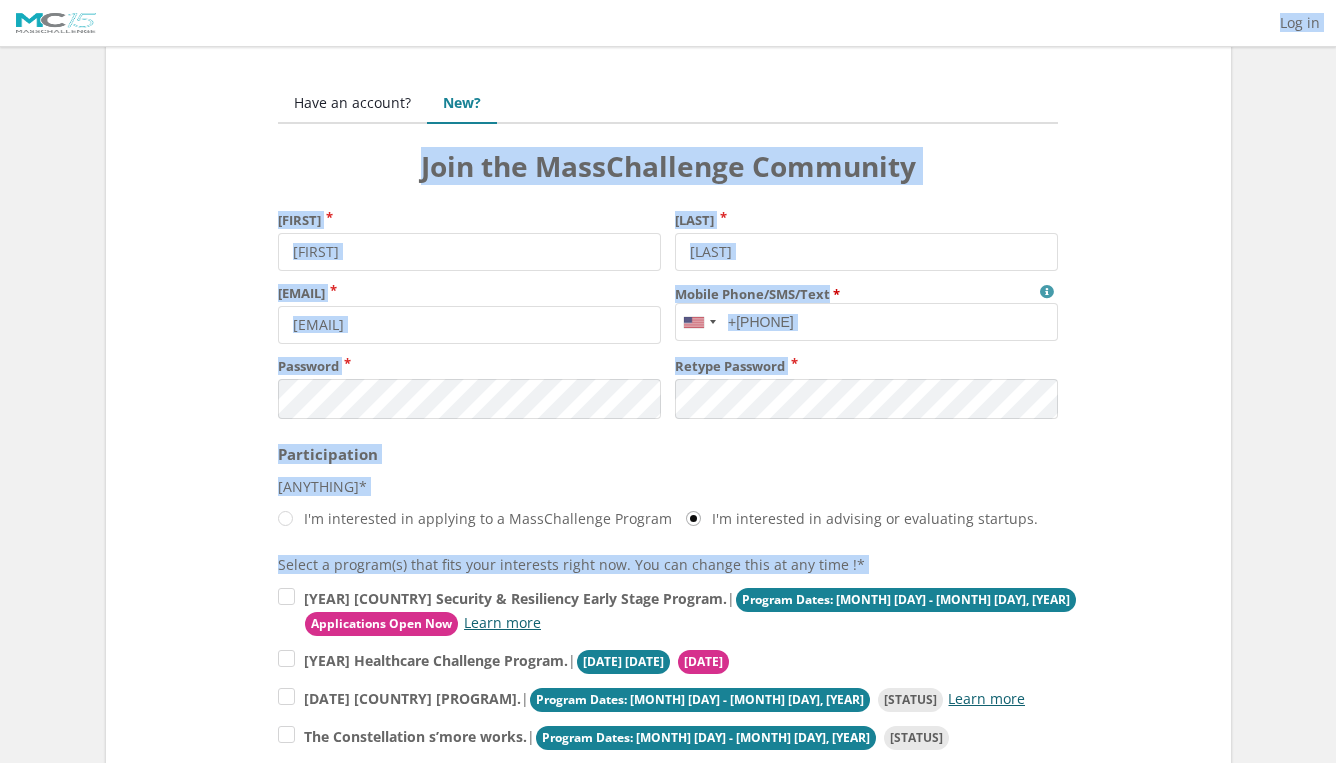 copy on "Log in
Update your browser
For the best experience, please use the latest version of
Chrome  ,
Firefox  ,
Safari  ,
or  Edge .
Have an account?
New?
Join the MassChallenge
Community
First name
Last name
Email
Mobile Phone/SMS/Text
MassChallenge will use this only for Program-related
communication and will not share it with any outside
organization. Our Privacy Notice is
available on
https://masschallenge.org/privacy-notice . You can
further define your privacy
settings on the Community Information section of your
Profile.
United States +1 United Kingdom +44 Afghanistan (‫افغانستان‬‎) +93 Albania (Shqipëri) +355 Algeria (‫الجزائر‬‎) +213 Americ..." 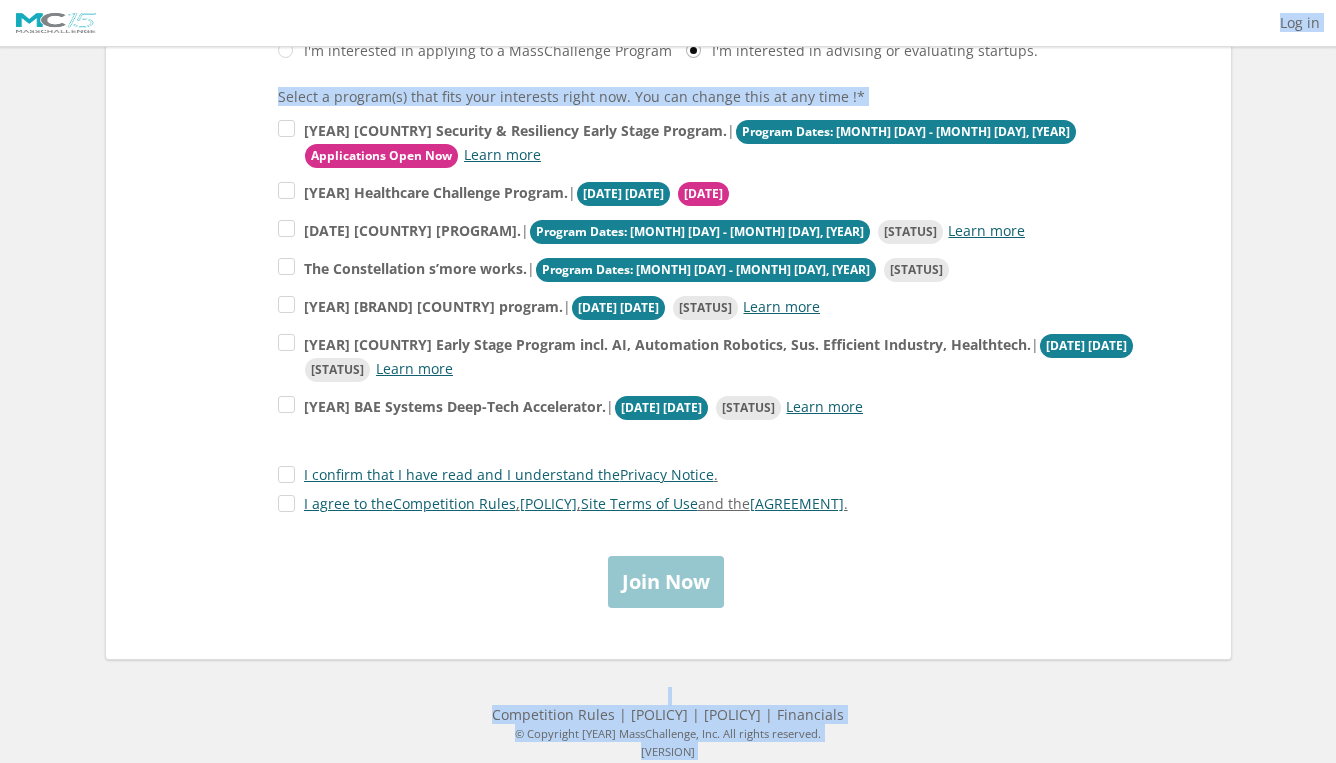 scroll, scrollTop: 494, scrollLeft: 0, axis: vertical 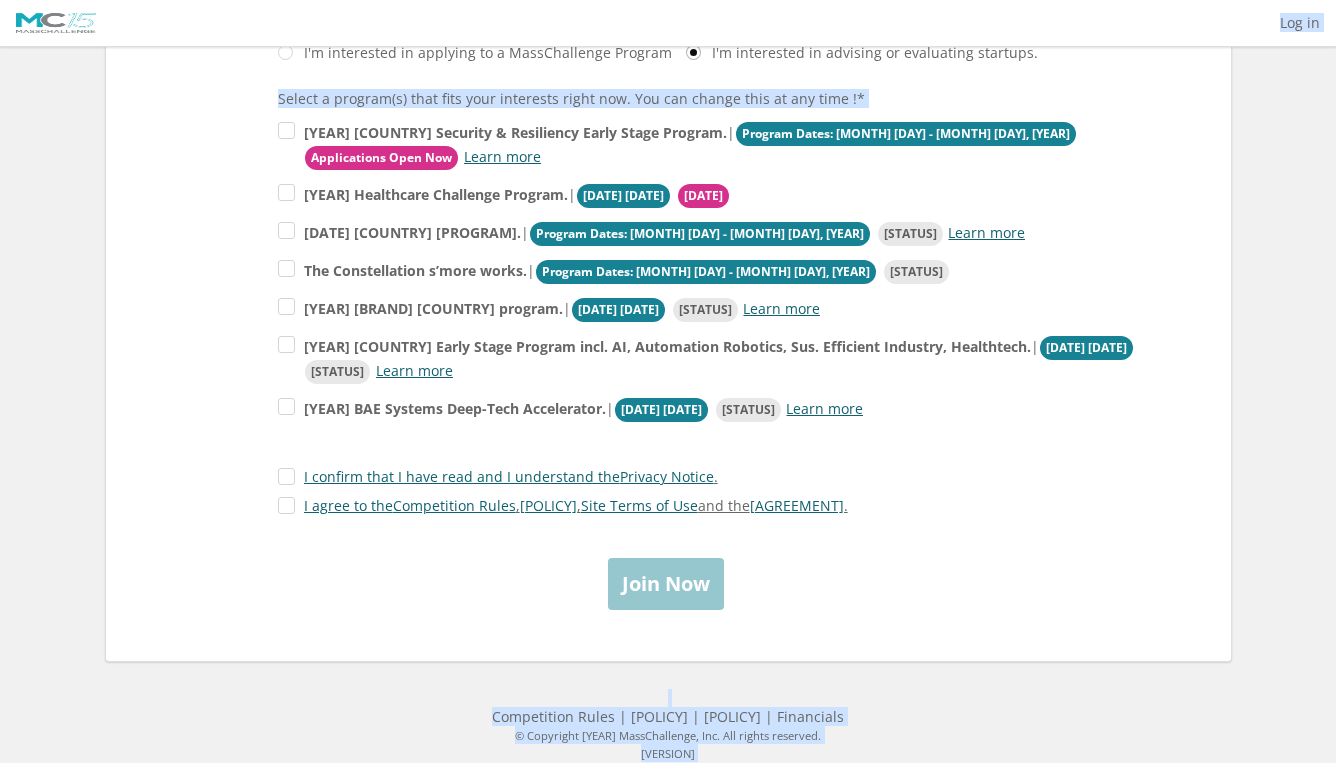 click on "2025 US Security & Resiliency Early Stage Program." at bounding box center [515, 132] 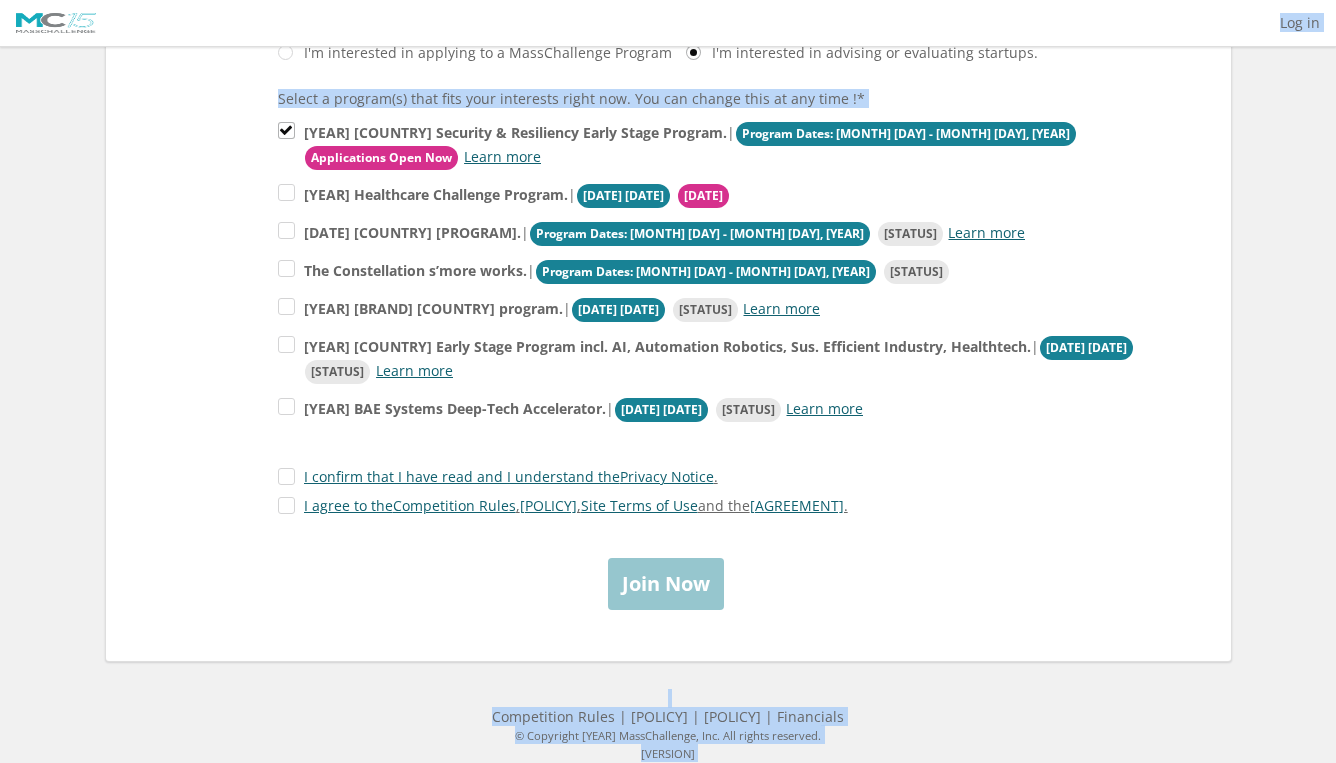 click on "2025 US Security & Resiliency Early Stage Program." at bounding box center (515, 132) 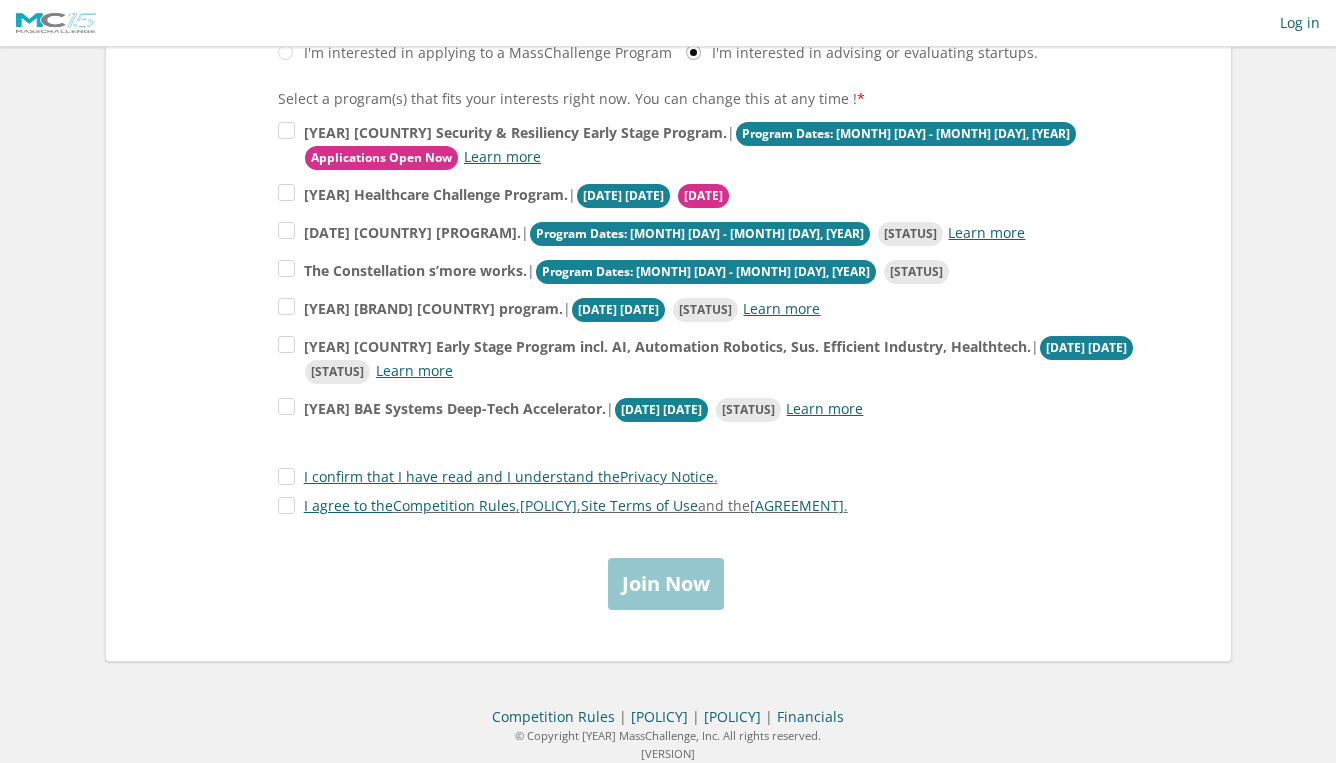 click on "Select a program(s) that fits your interests right now.
You can change this at any time !
*
2025 US Security & Resiliency Early Stage Program.   |
Program Dates:
September 16 - November 13, 2025
Applications Open Now
Learn more
. ,  ,  ." at bounding box center (668, 302) 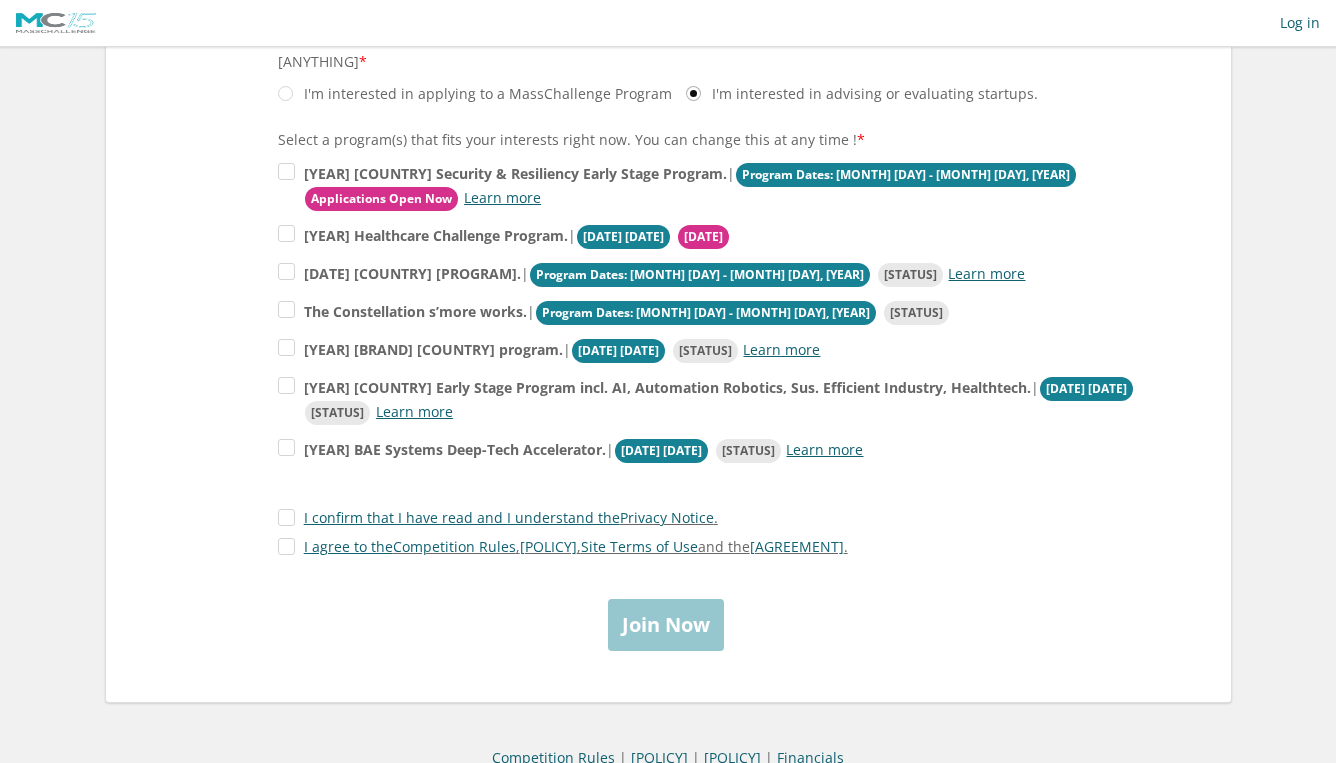 scroll, scrollTop: 422, scrollLeft: 0, axis: vertical 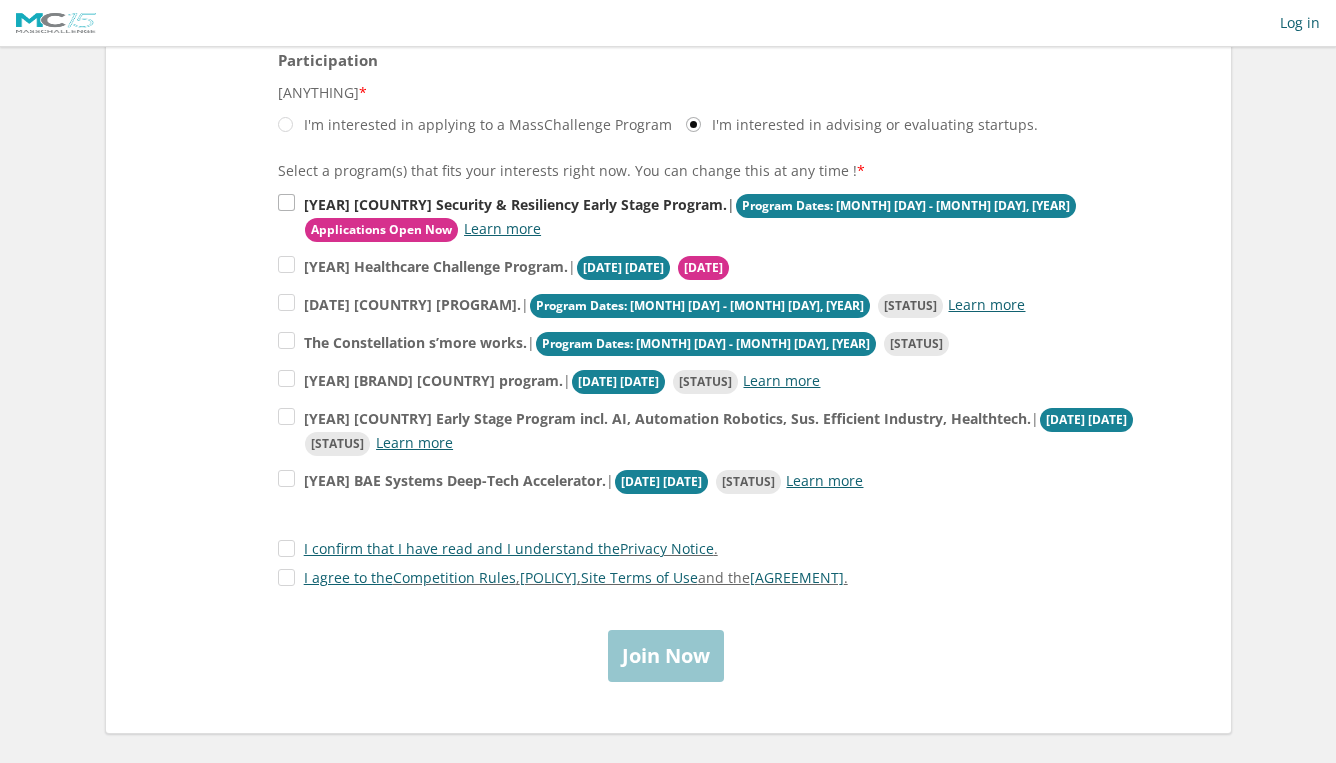 click on "2025 US Security & Resiliency Early Stage Program.   |
Program Dates:
September 16 - November 13, 2025
Applications Open Now
Learn more" at bounding box center (733, 218) 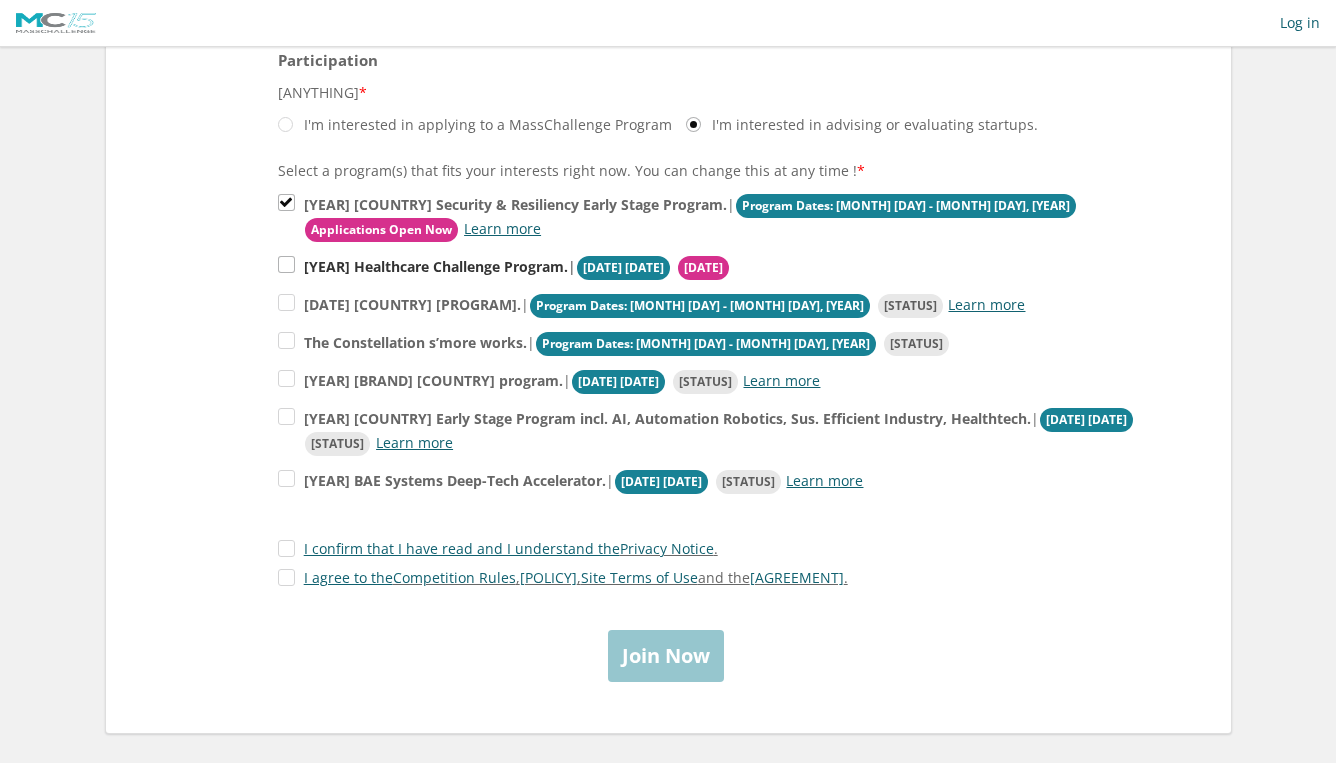 click on "2026 Healthcare Challenge Program.   |
Program Dates:
January 21 - May 14, 2026
Applications Open August 19, 2025" at bounding box center [733, 218] 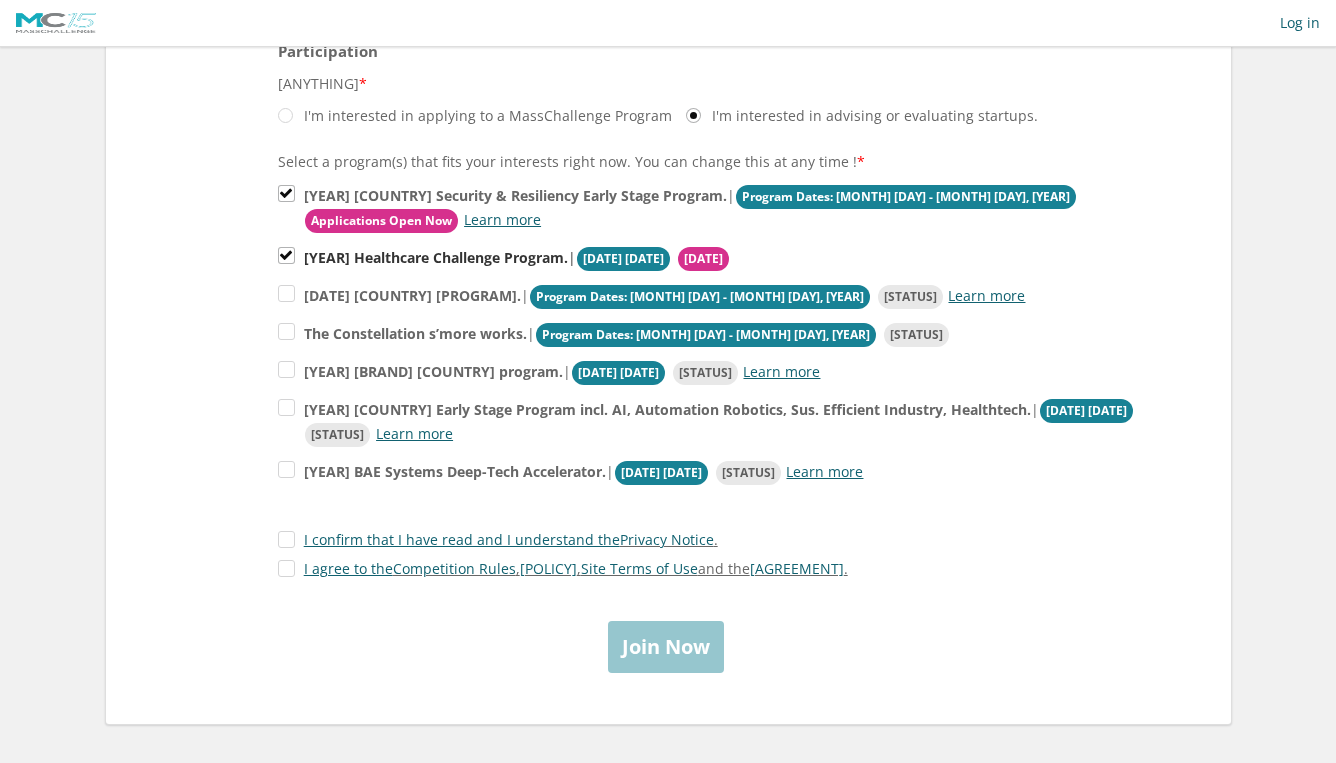 scroll, scrollTop: 434, scrollLeft: 0, axis: vertical 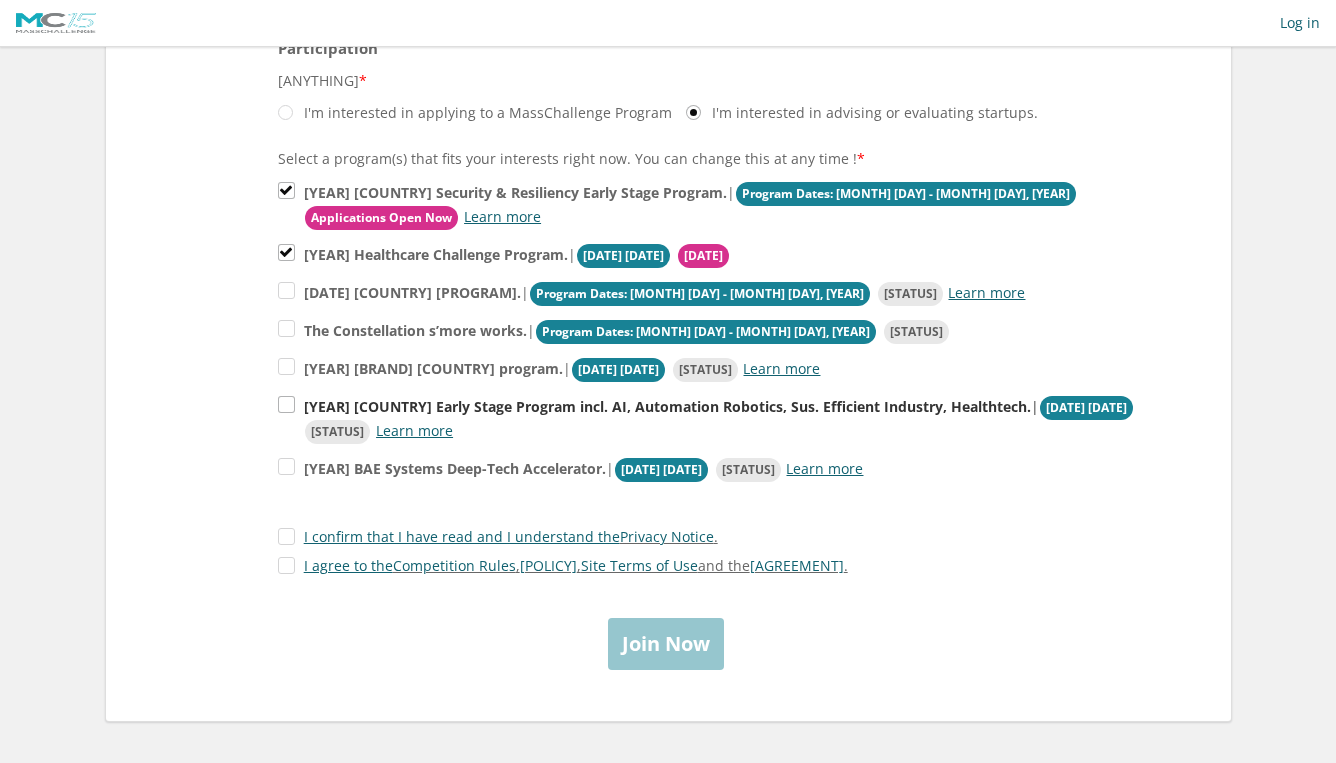 click on "2025 UK Early Stage Program incl. AI, Automation Robotics, Sus. Efficient Industry, Healthtech.   |
Program Dates:
June 30 - October 30, 2025
Applications Closed
Learn more" at bounding box center [733, 206] 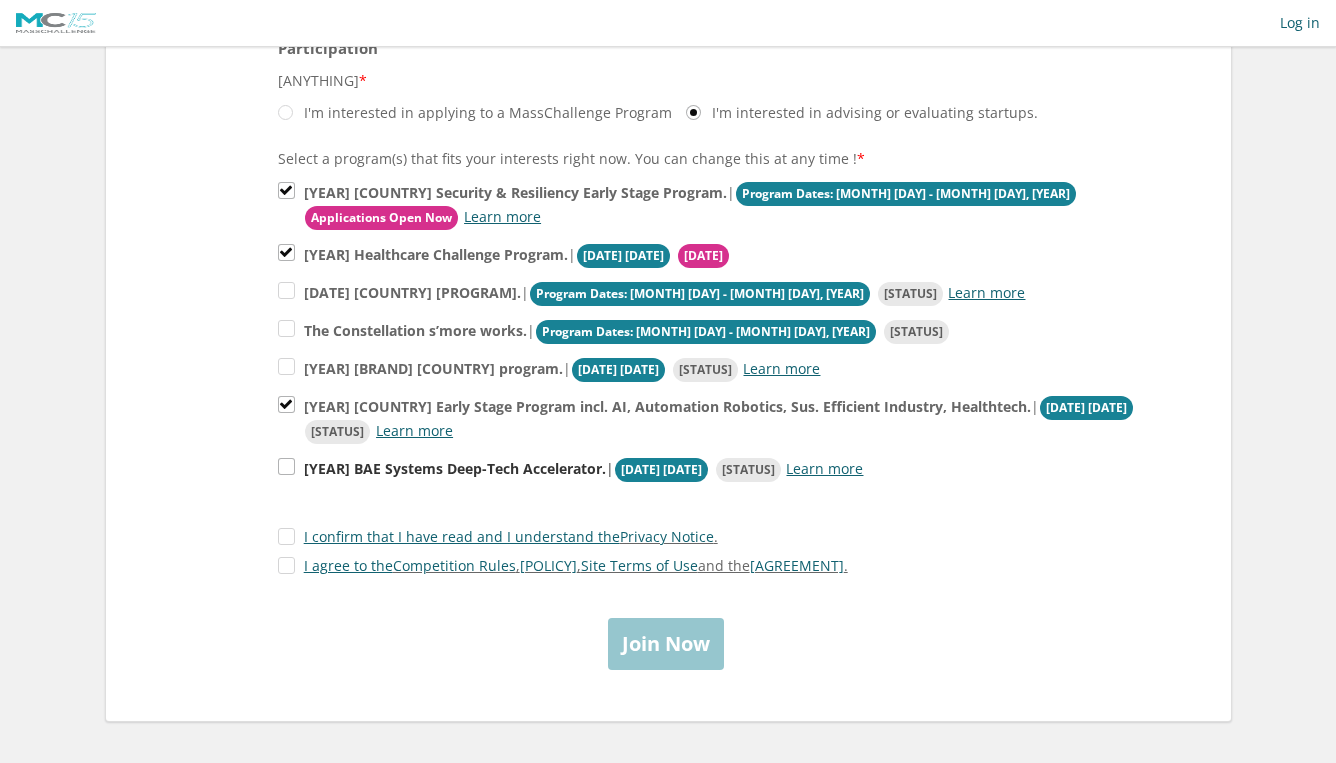 click on "2025 BAE Systems Deep-Tech Accelerator.   |
Program Dates:
July 29 - September 15, 2025
Applications Closed
Learn more" at bounding box center (733, 206) 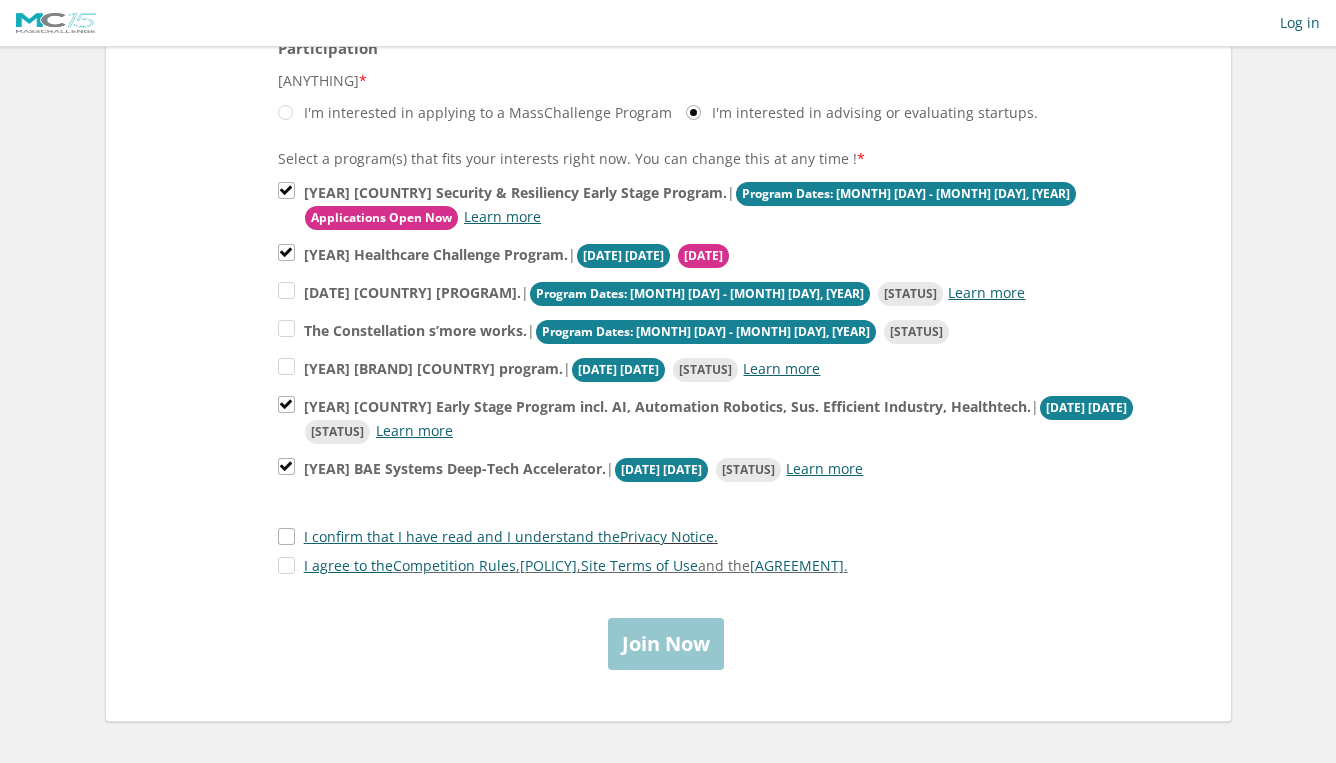 click on "I confirm that I have read and I understand the  Privacy Notice ." at bounding box center [498, 536] 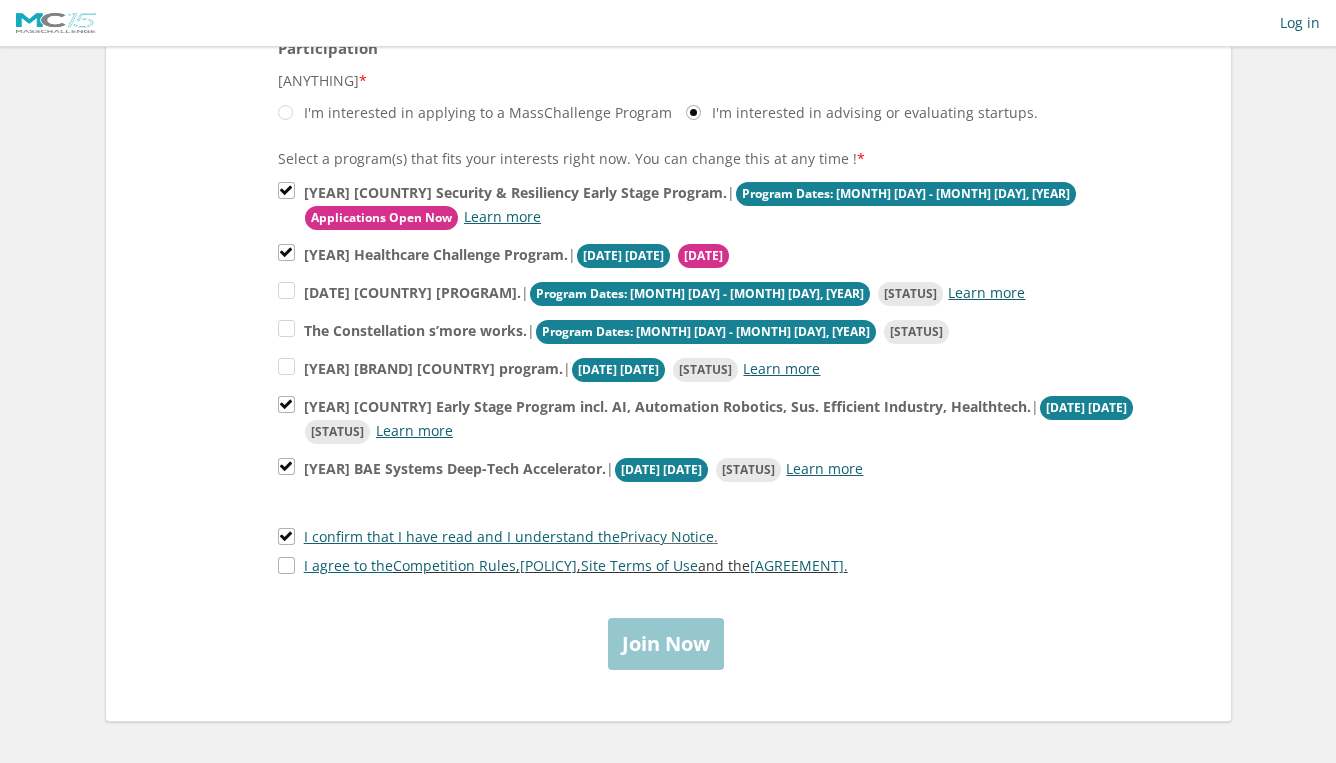 click on "I agree to the  Competition Rules ,  Anti-Harassment Policies ,  Site Terms of Use  and the  Expert Agreement ." at bounding box center [563, 565] 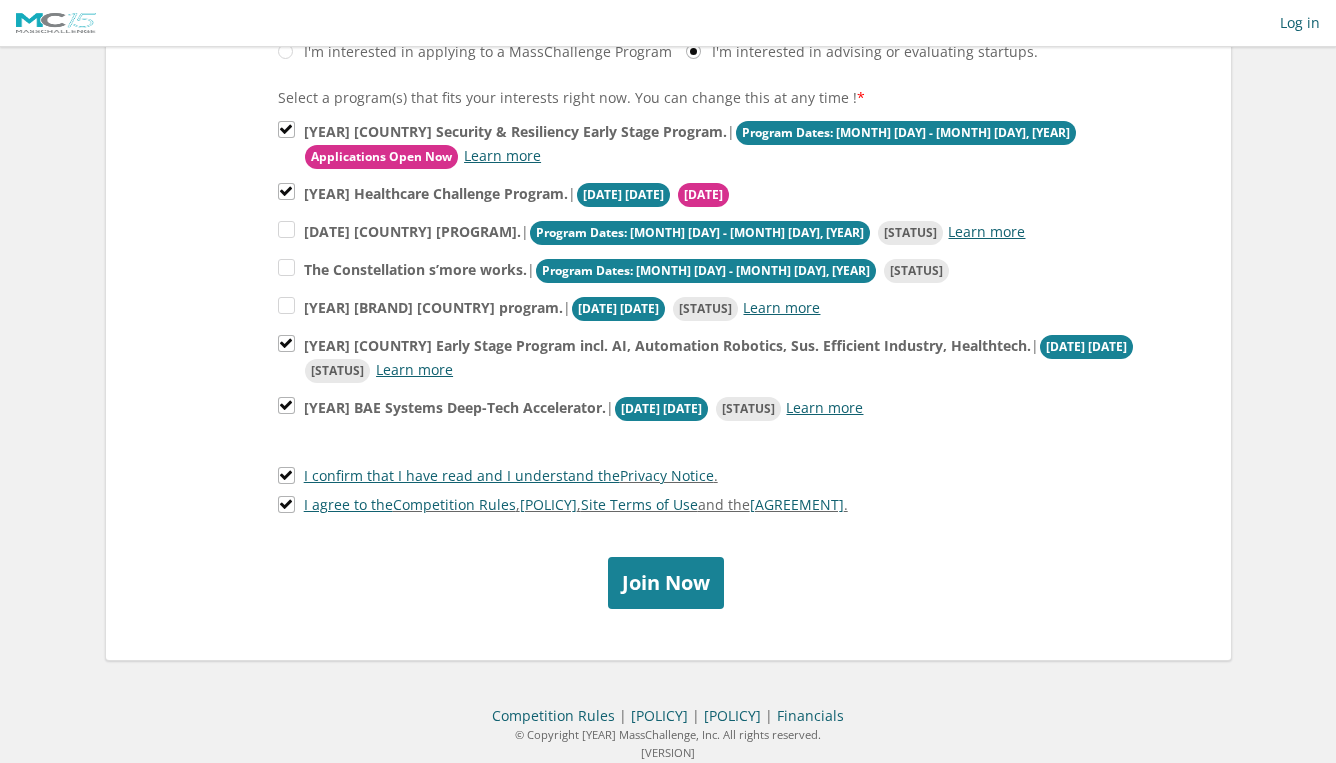 scroll, scrollTop: 494, scrollLeft: 0, axis: vertical 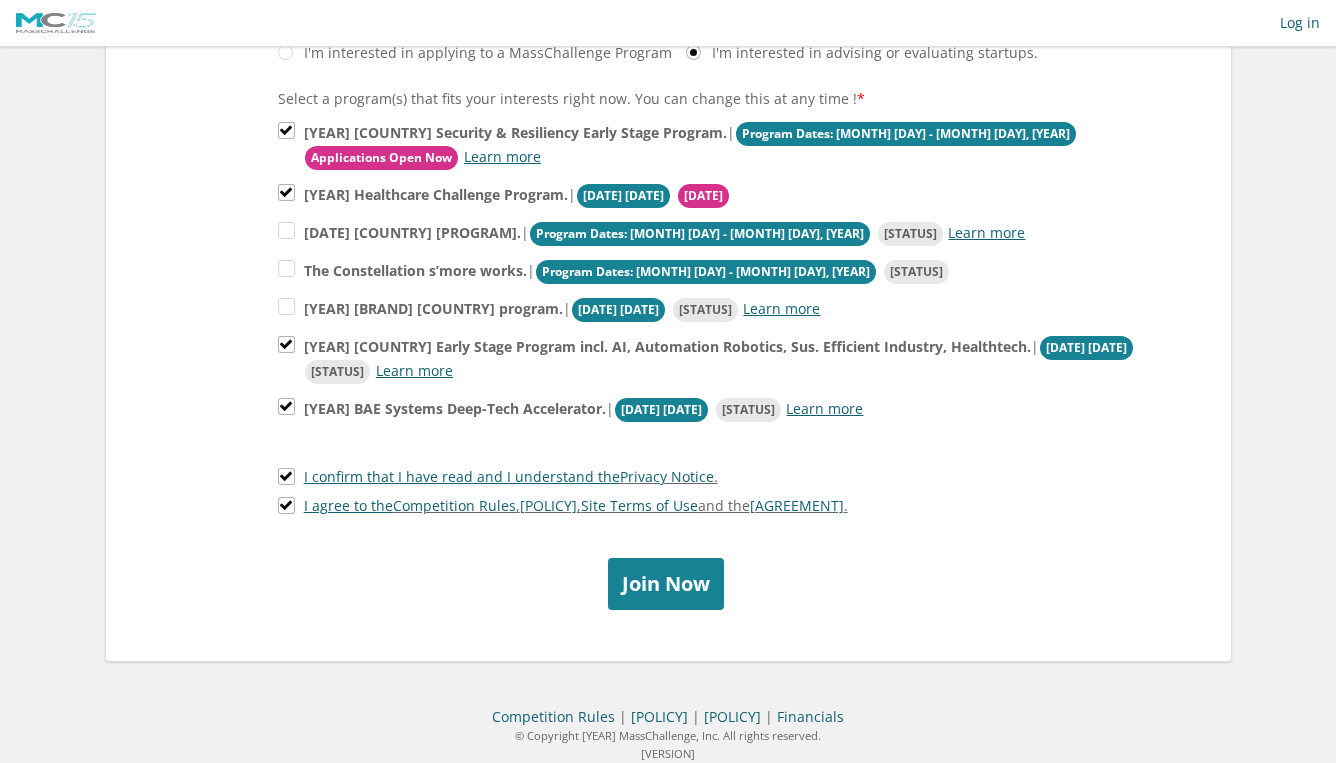 click on "Join Now" at bounding box center (666, 583) 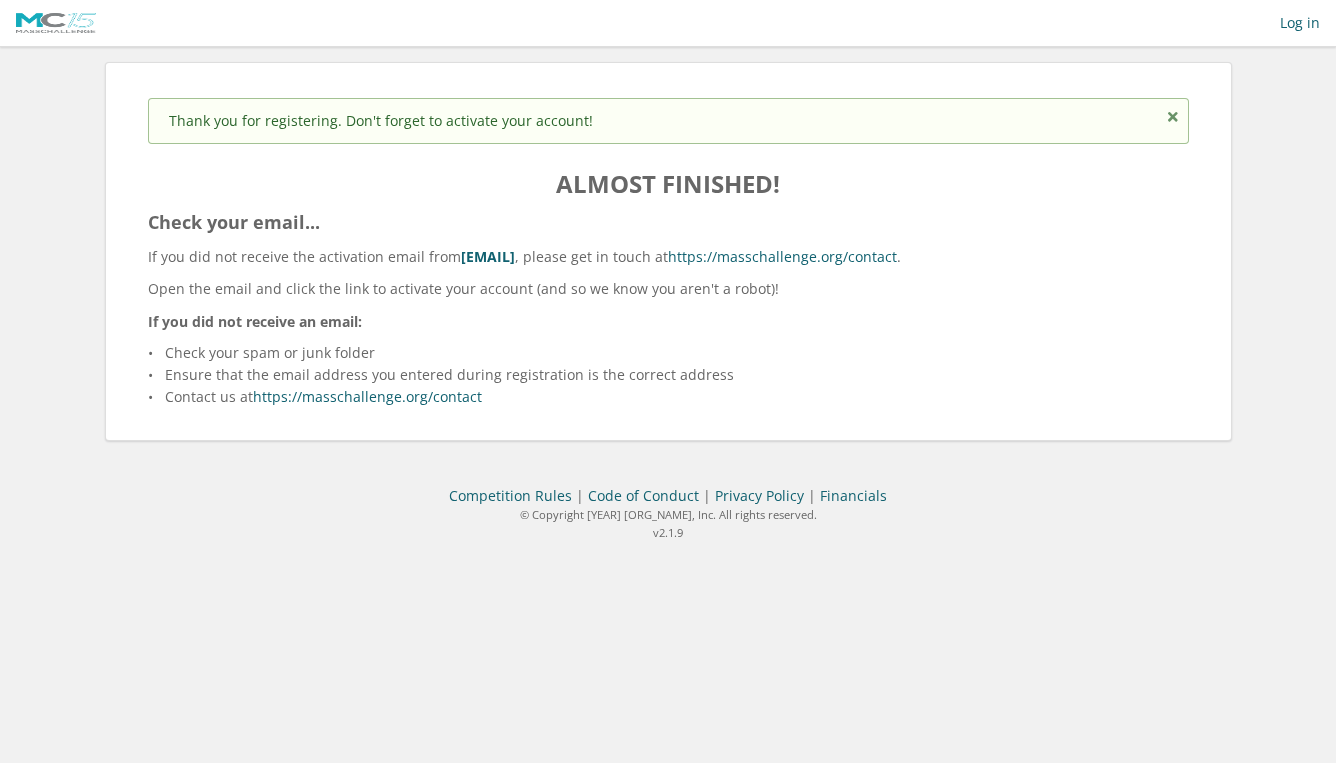 scroll, scrollTop: 0, scrollLeft: 0, axis: both 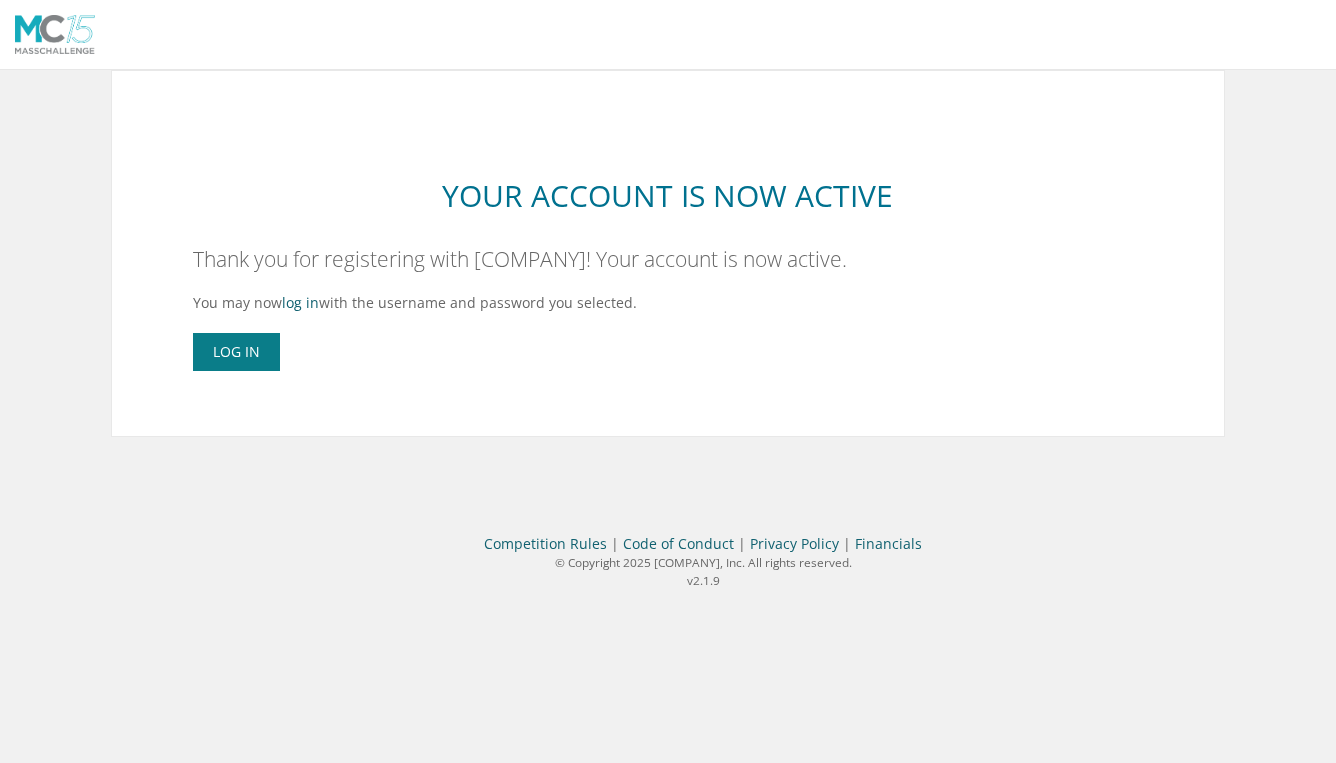 click on "Log In" at bounding box center (236, 352) 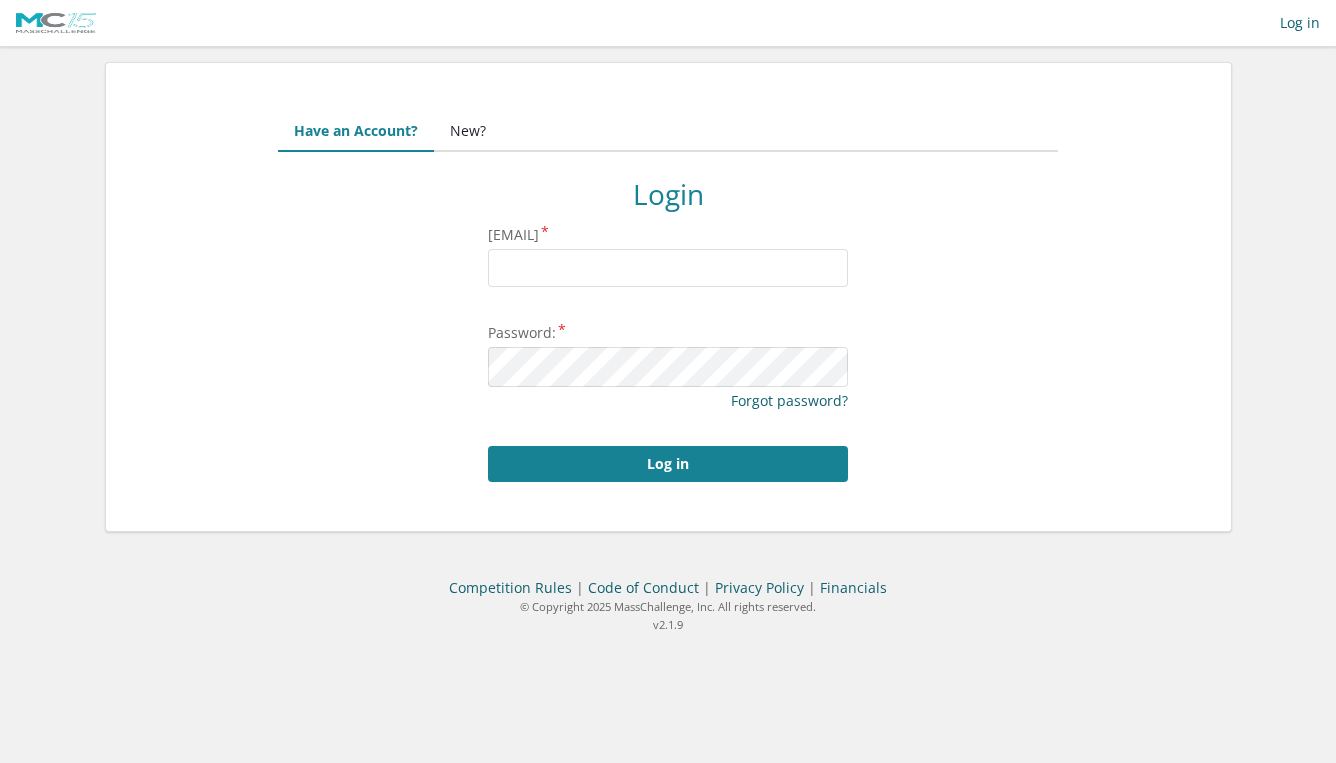scroll, scrollTop: 0, scrollLeft: 0, axis: both 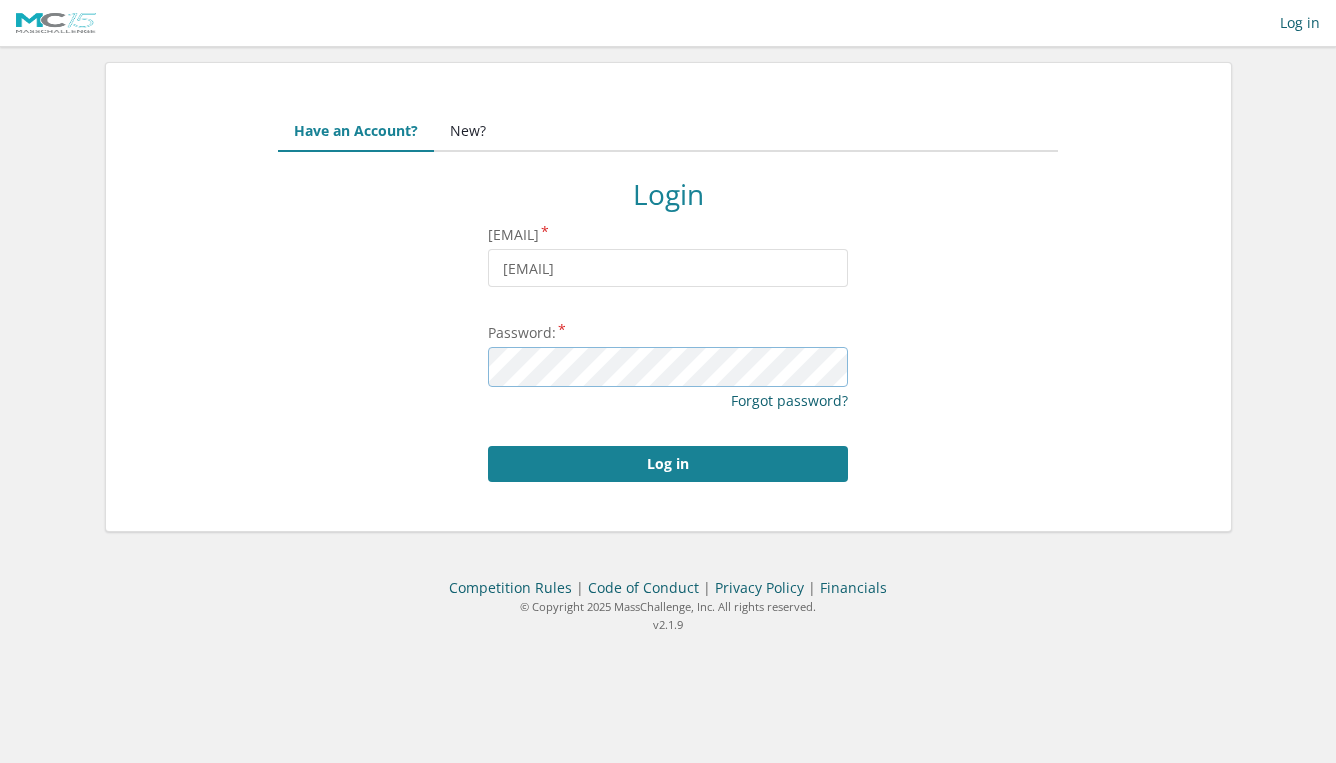 click on "Log in" at bounding box center (668, 464) 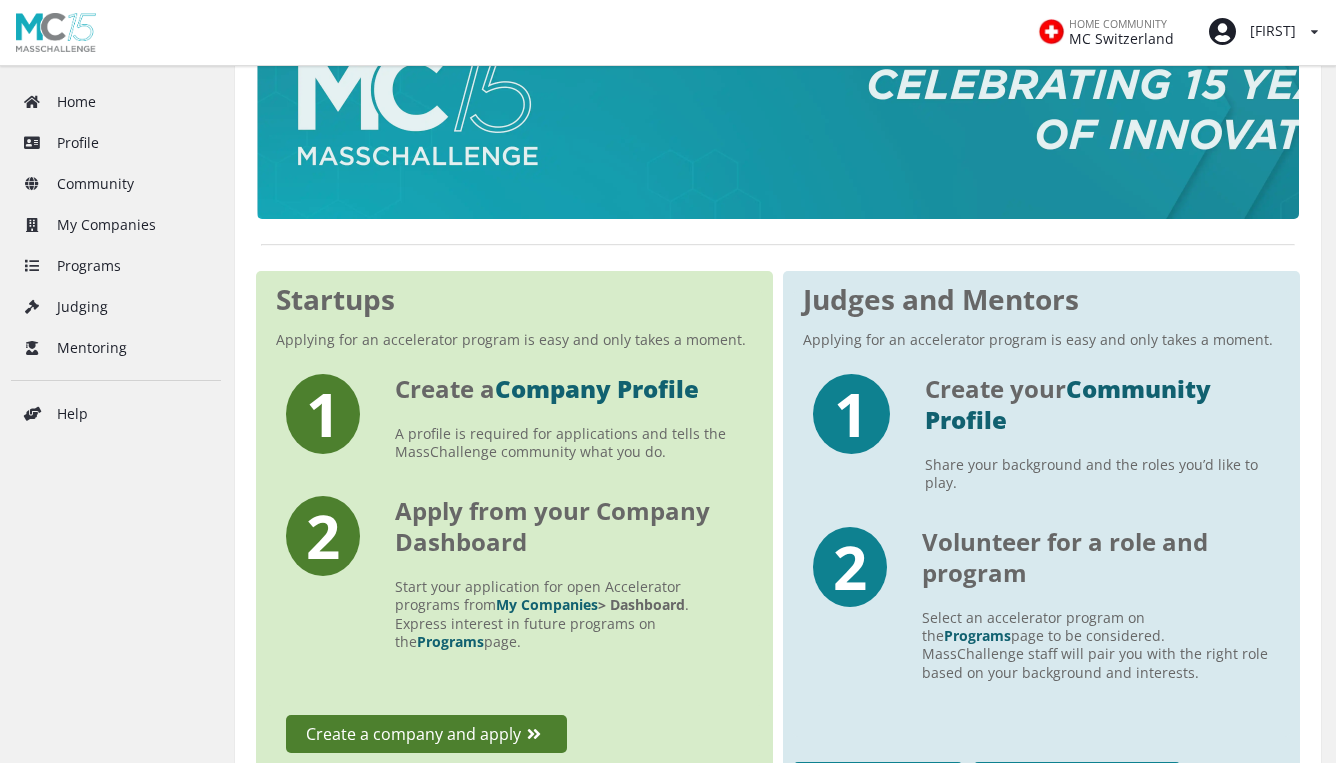 scroll, scrollTop: 199, scrollLeft: 0, axis: vertical 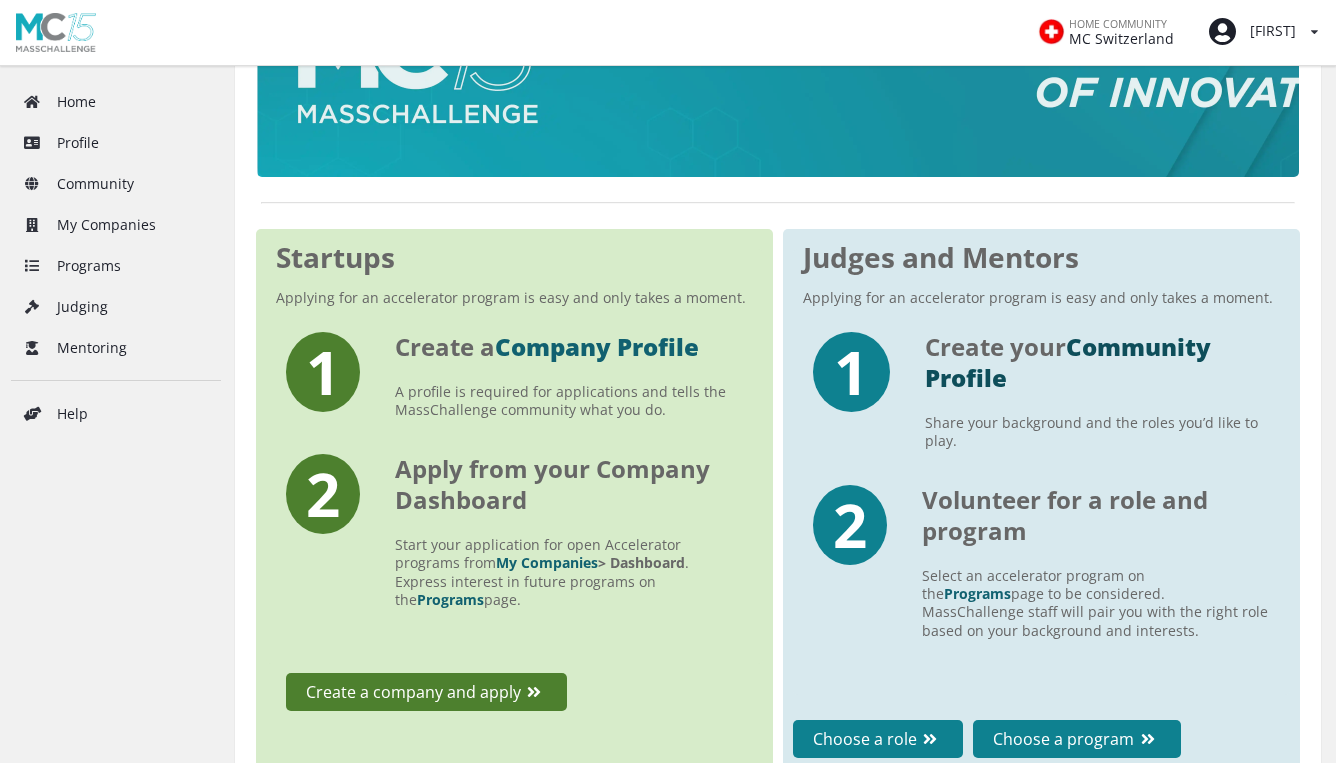 click on "Community Profile" at bounding box center (1068, 362) 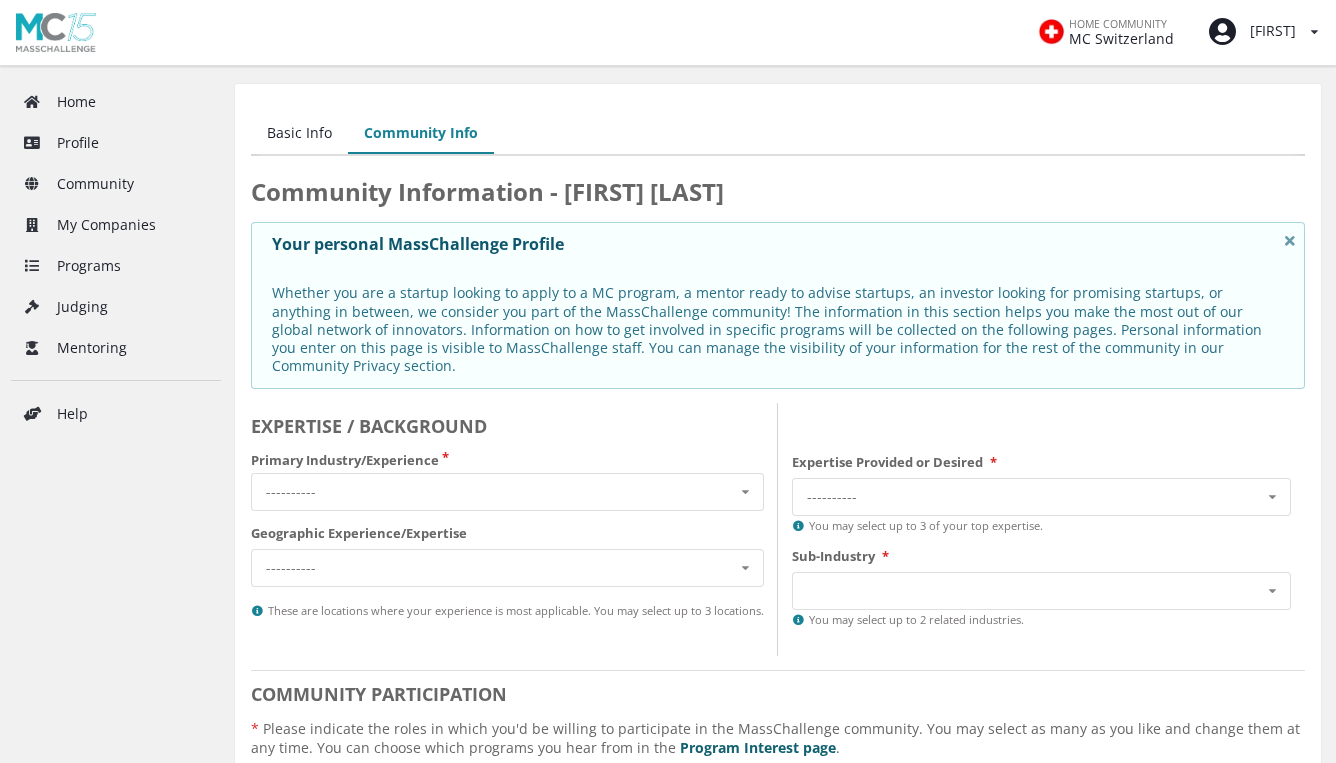 scroll, scrollTop: 0, scrollLeft: 0, axis: both 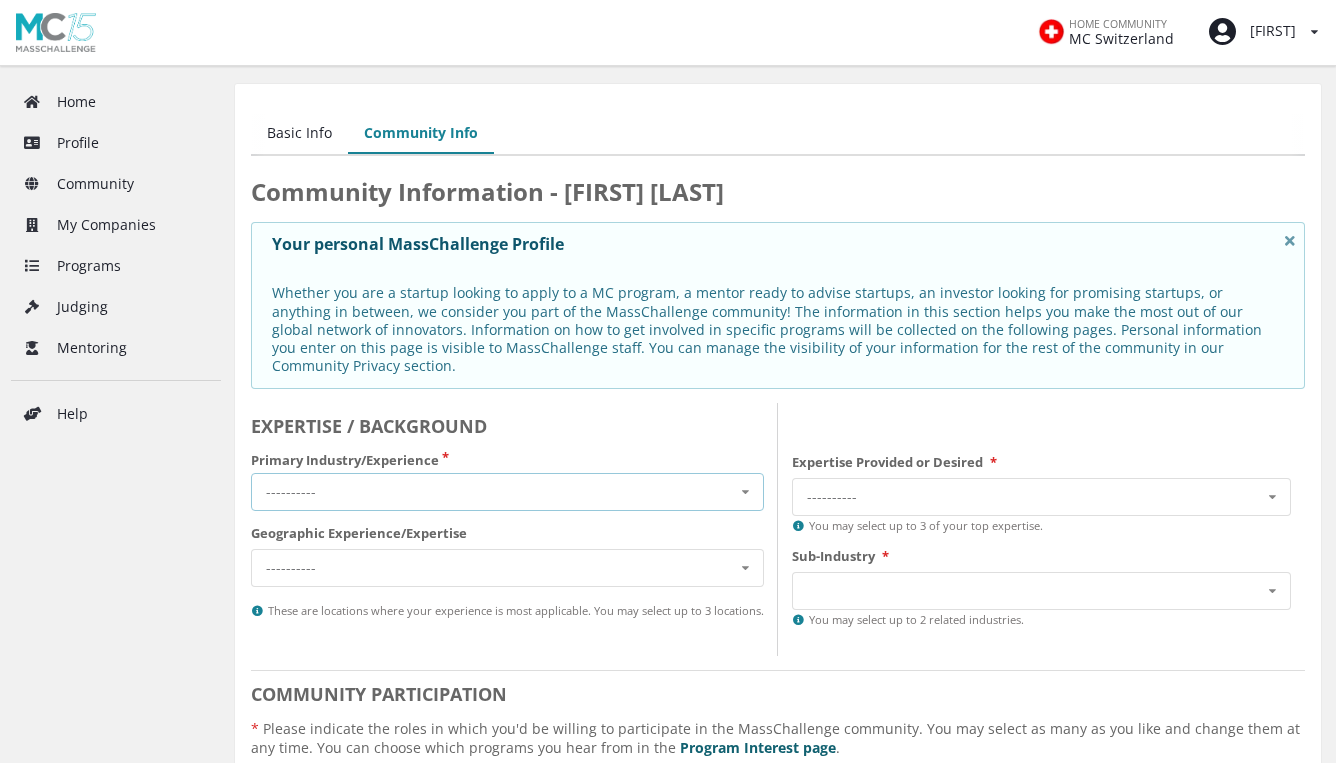 click on "---------- Cross-Industry Environment Finance Healthcare Industry 4.0 Security and Resiliency Sustainable Food" at bounding box center [507, 492] 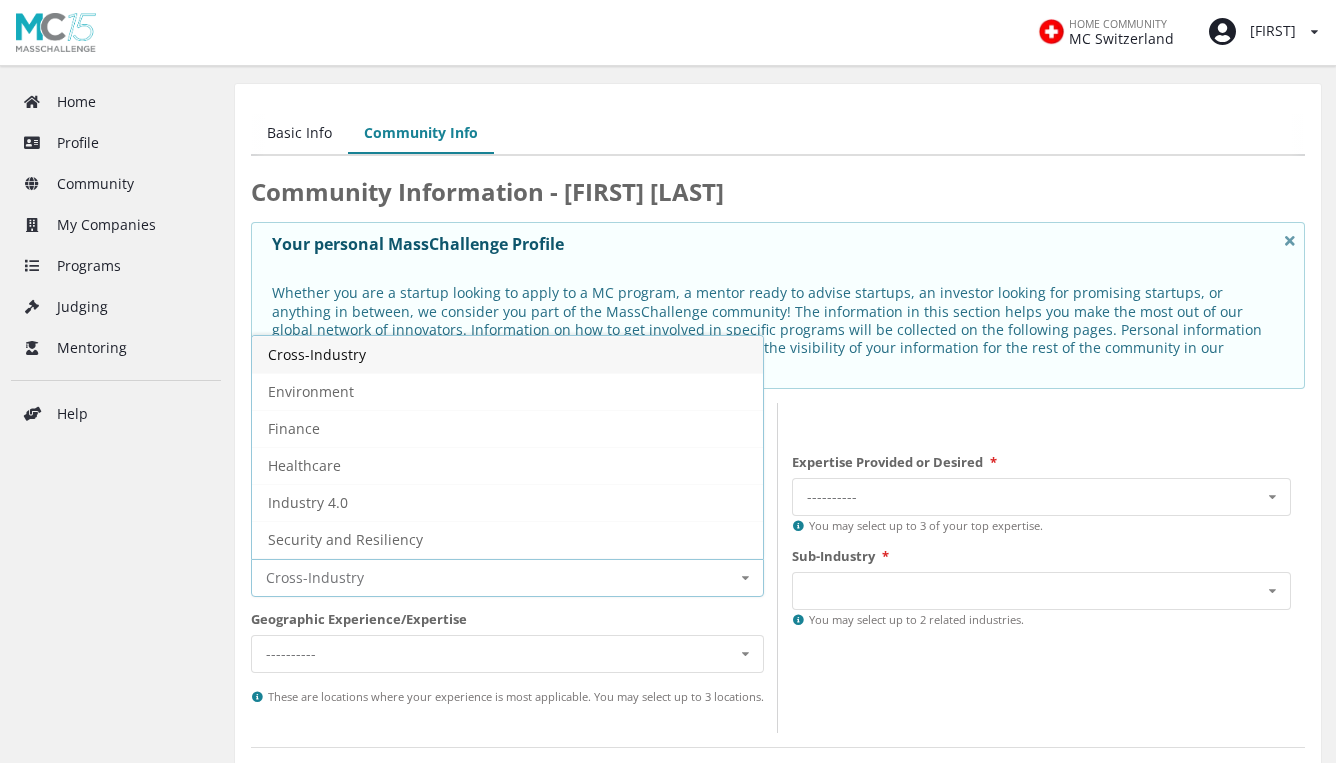 click on "Your personal MassChallenge Profile" at bounding box center [778, 244] 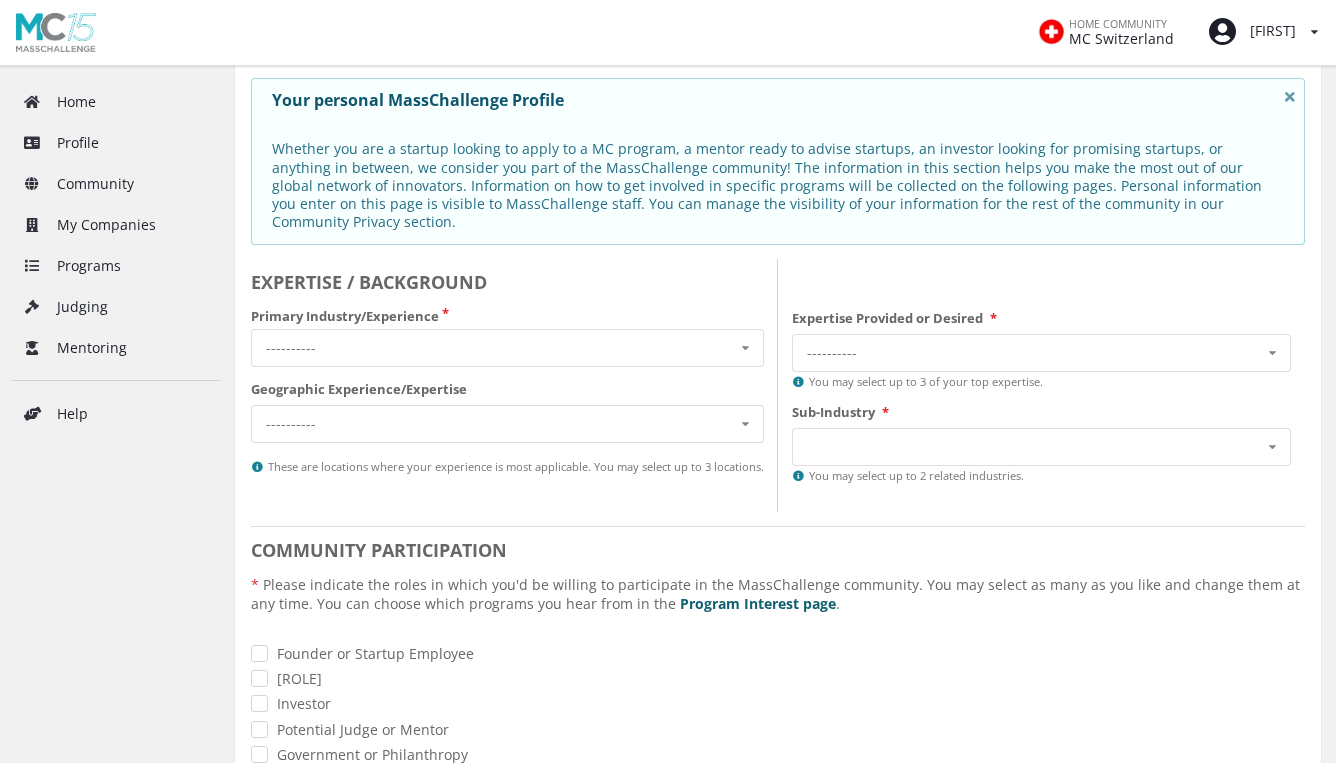 scroll, scrollTop: 135, scrollLeft: 0, axis: vertical 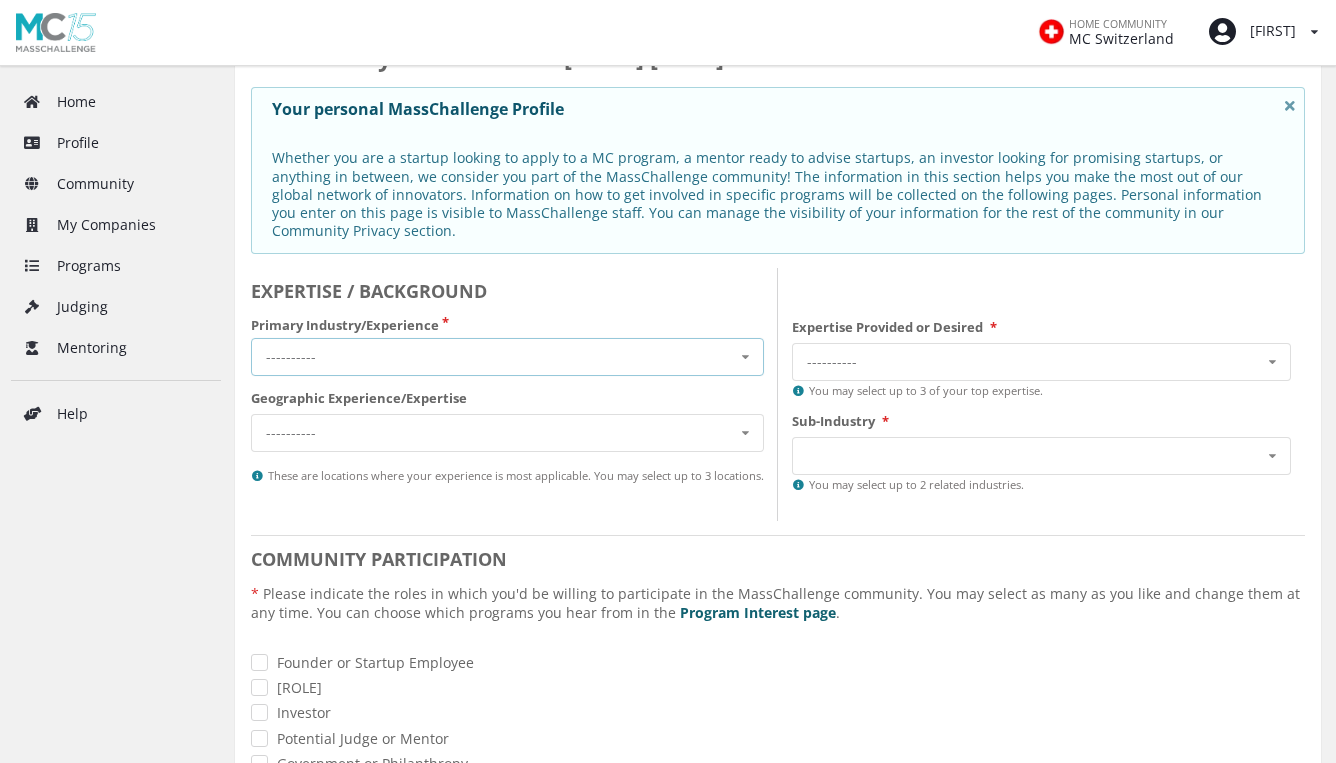 click on "---------- Cross-Industry Environment Finance Healthcare Industry 4.0 Security and Resiliency Sustainable Food" at bounding box center (507, 357) 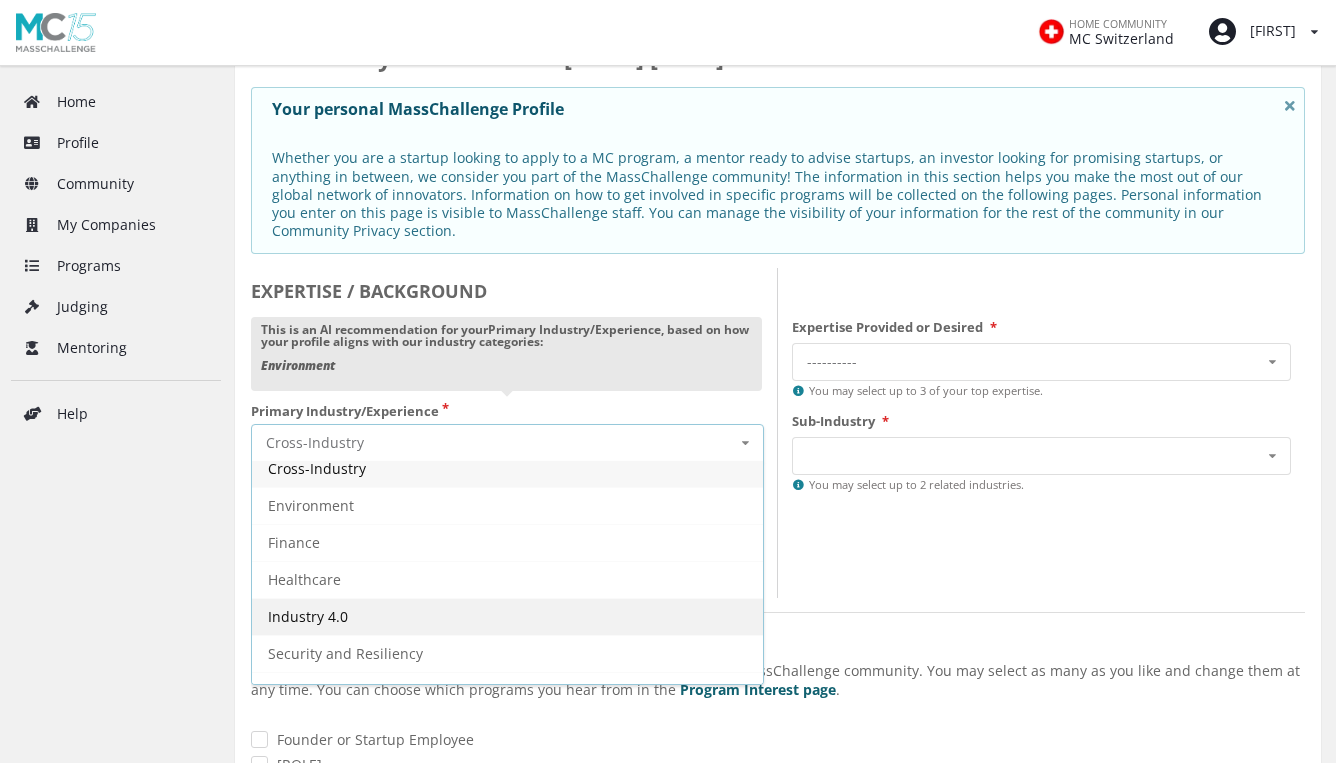 scroll, scrollTop: 0, scrollLeft: 0, axis: both 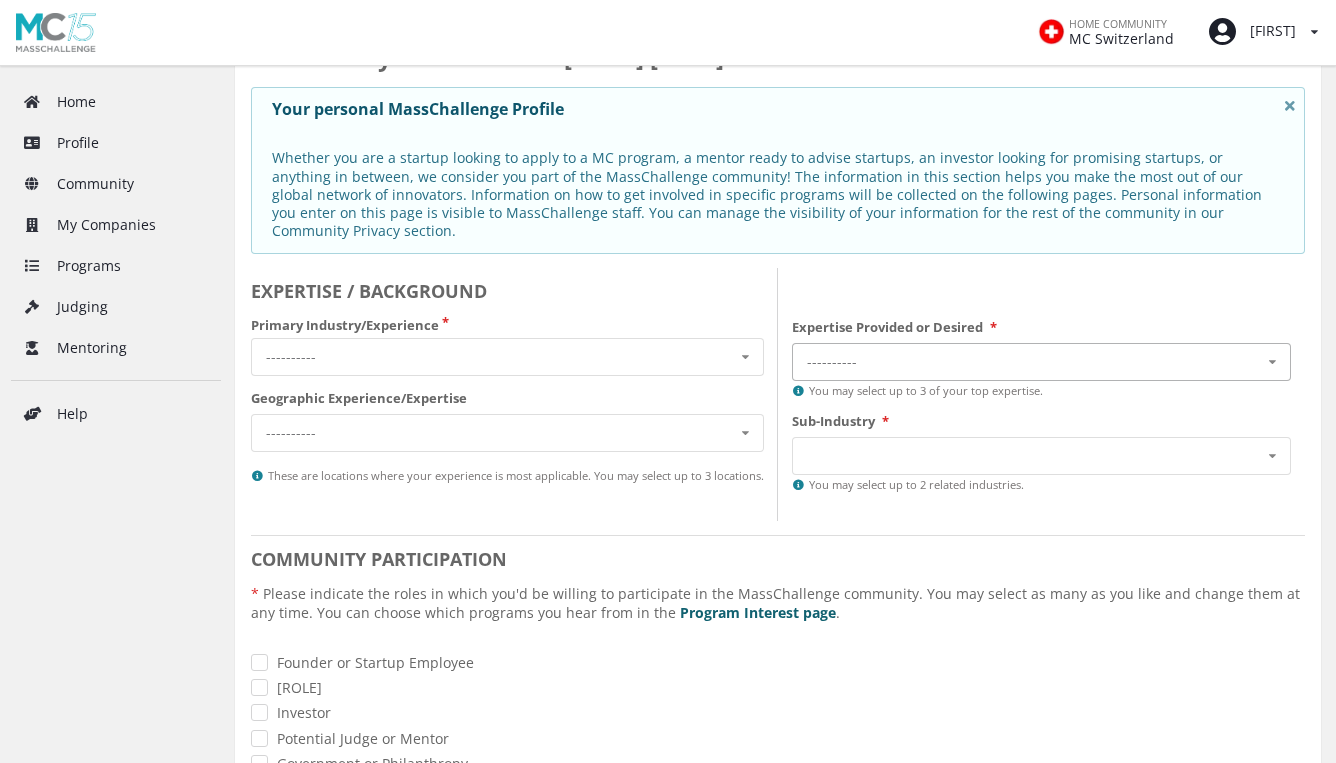 click on "----------" at bounding box center (852, 361) 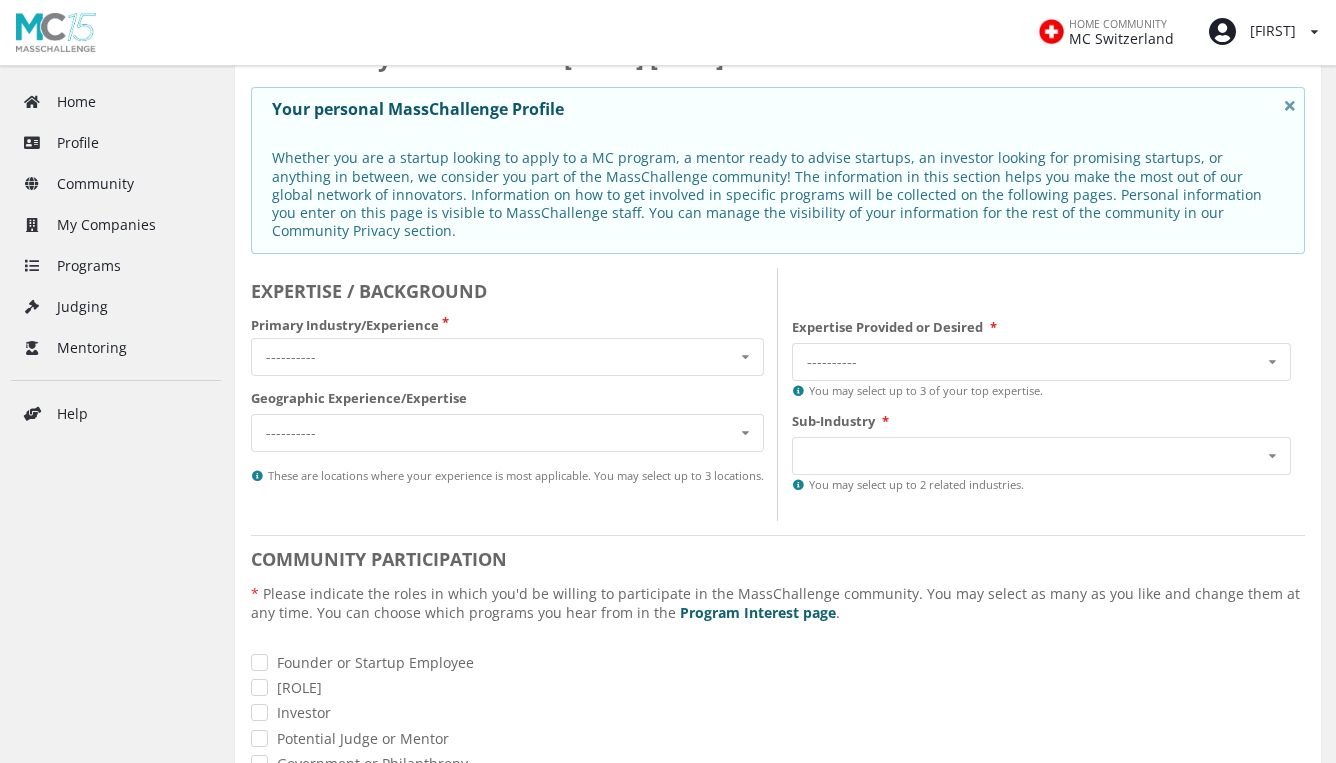 click on "EXPERTISE / BACKGROUND" at bounding box center (507, 291) 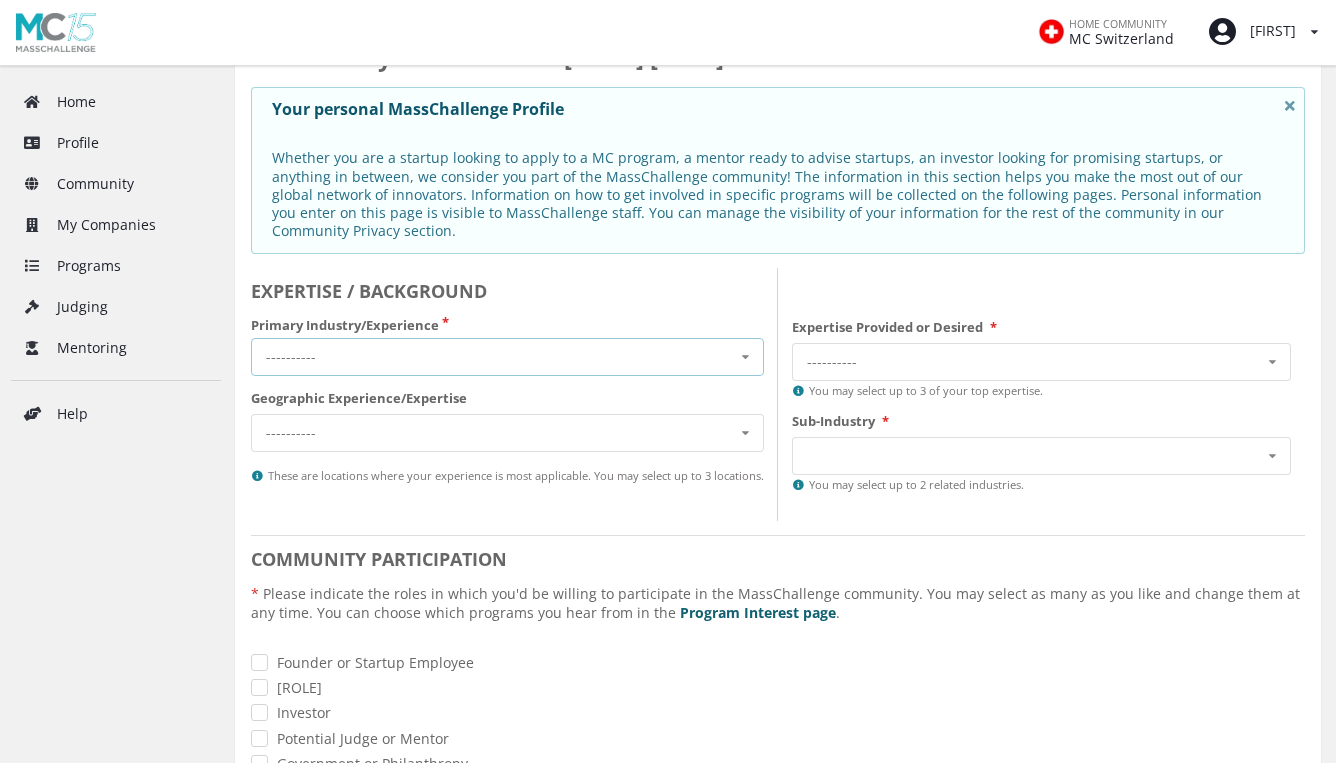 click on "---------- Cross-Industry Environment Finance Healthcare Industry 4.0 Security and Resiliency Sustainable Food" at bounding box center (507, 357) 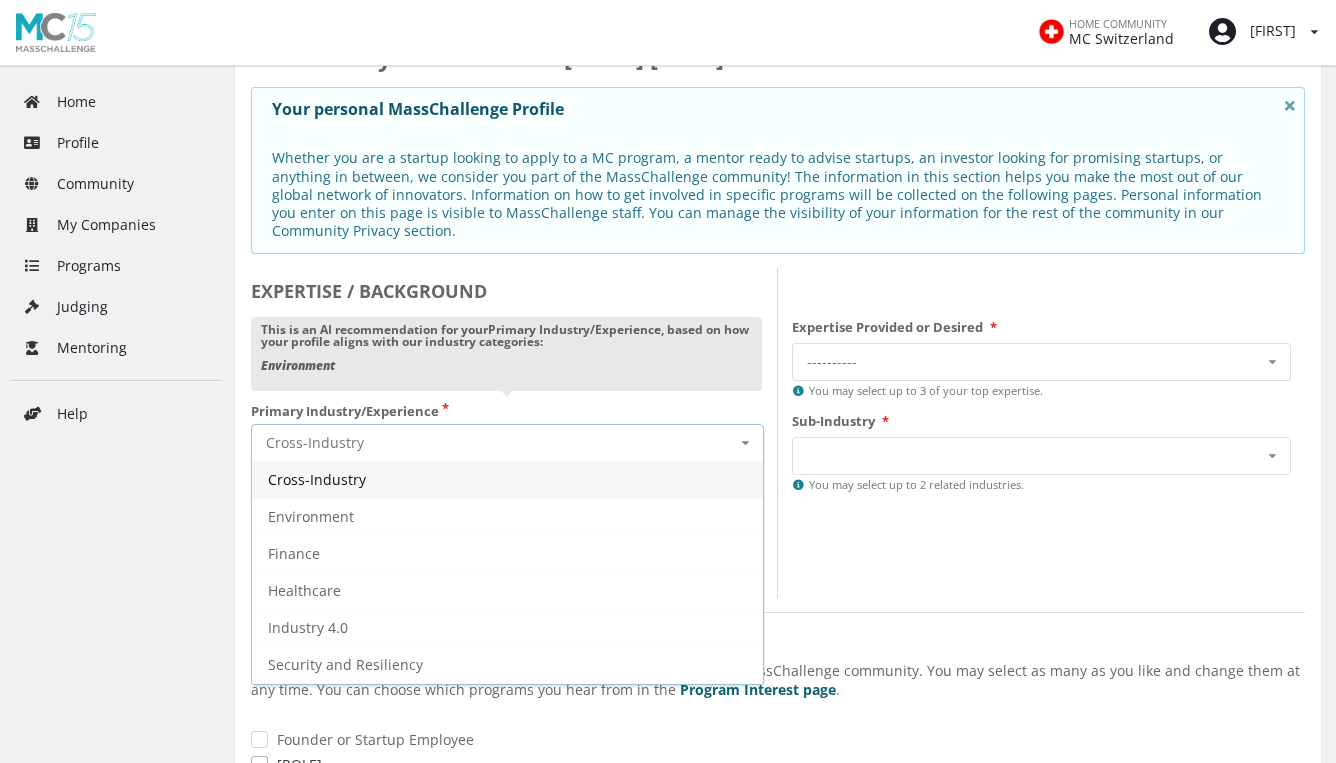 scroll, scrollTop: 36, scrollLeft: 0, axis: vertical 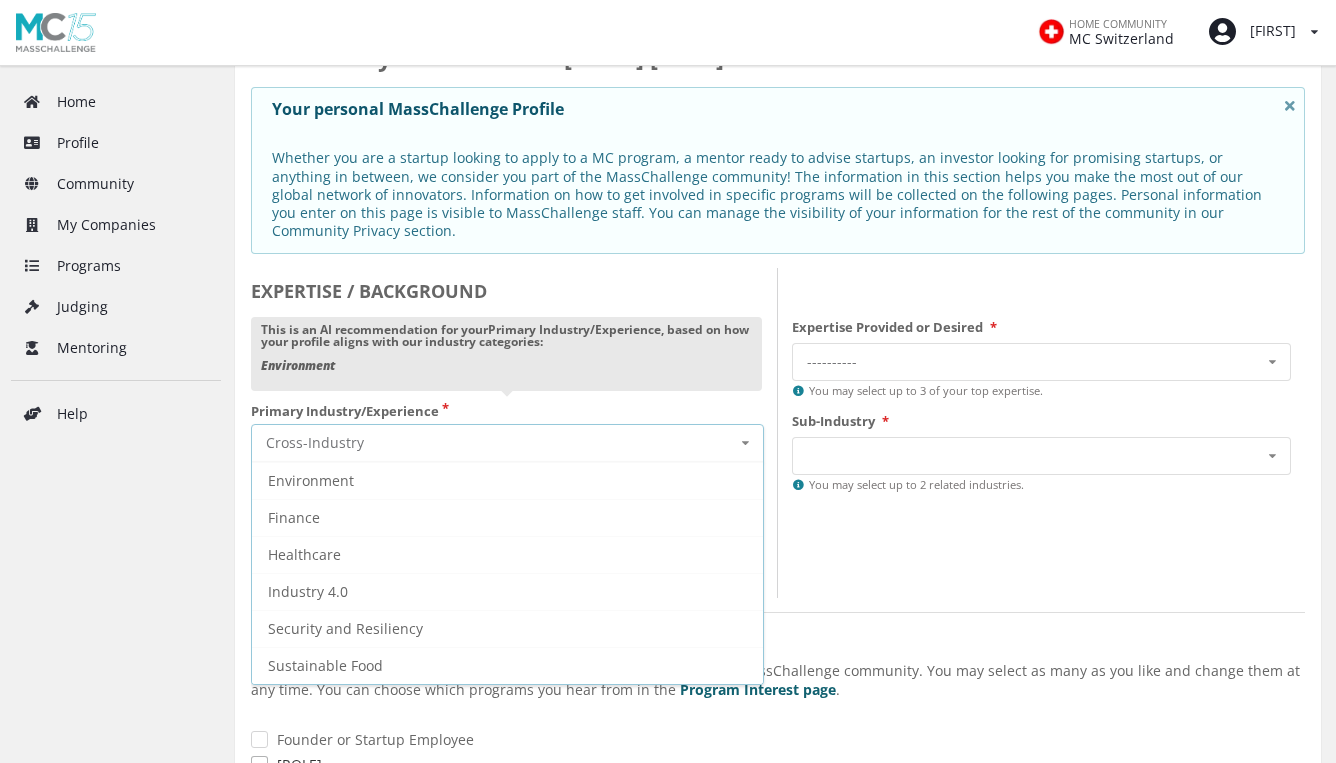 click on "---------- Internal Technology Systems Legal or Regulatory Finance & Investment Manufacturing or Distribution Marketing or Branding Leadership and Team Building User Research and Product Development GTM Strategy or Sales" at bounding box center [1041, 362] 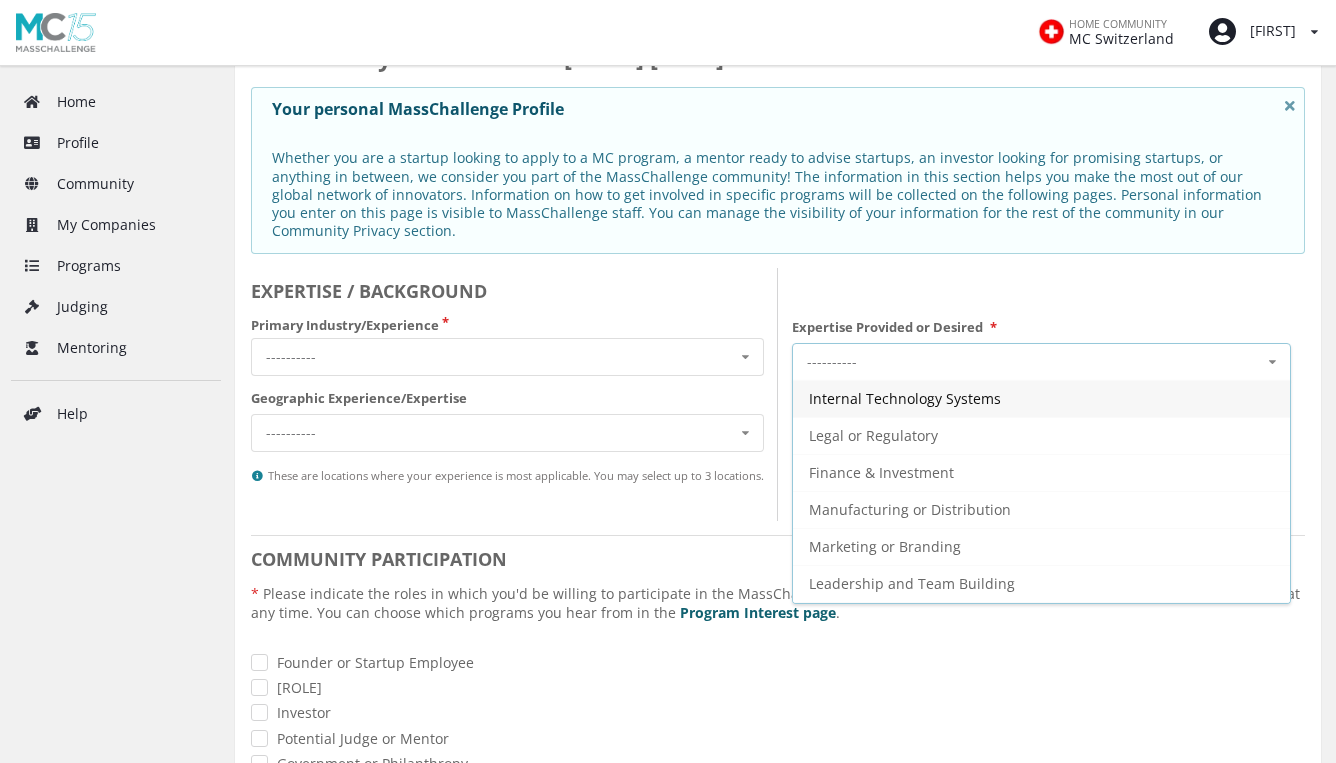 click on "---------- Internal Technology Systems Legal or Regulatory Finance & Investment Manufacturing or Distribution Marketing or Branding Leadership and Team Building User Research and Product Development GTM Strategy or Sales" at bounding box center [1041, 362] 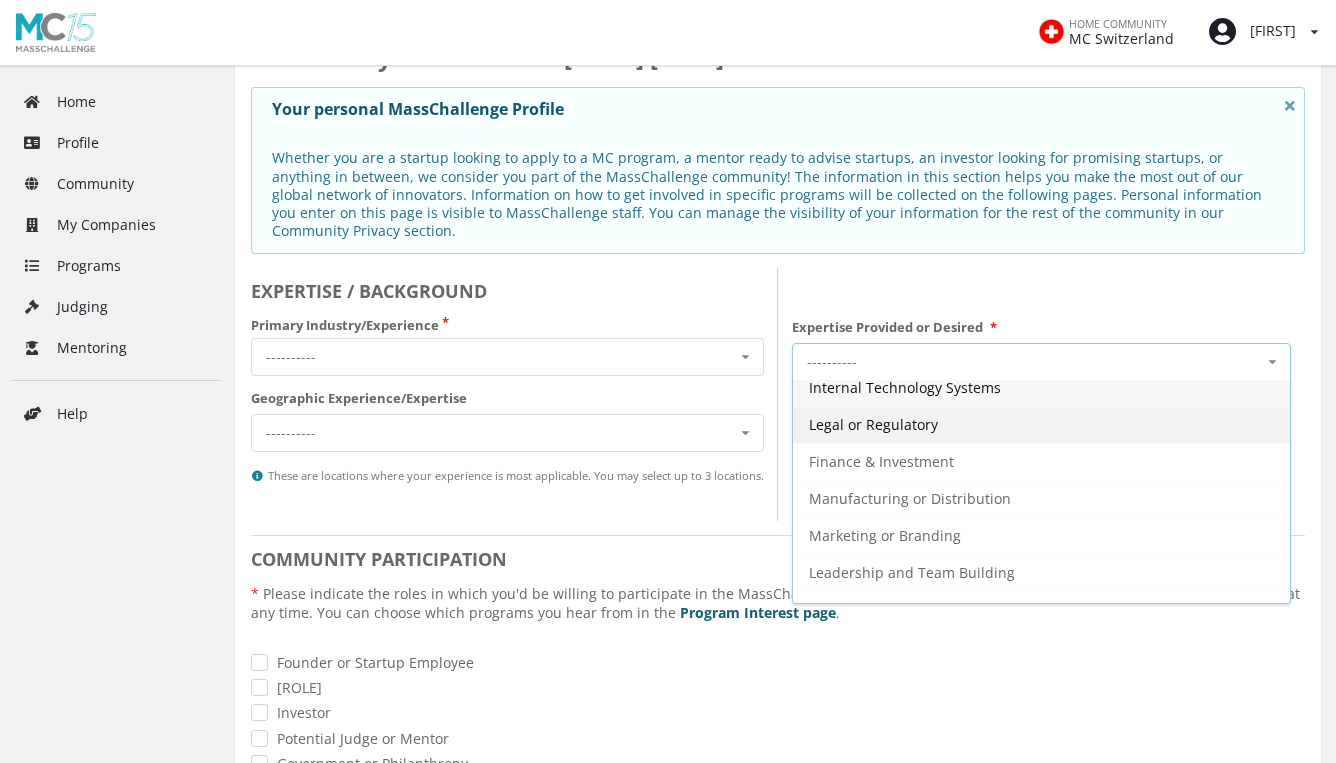 scroll, scrollTop: 0, scrollLeft: 0, axis: both 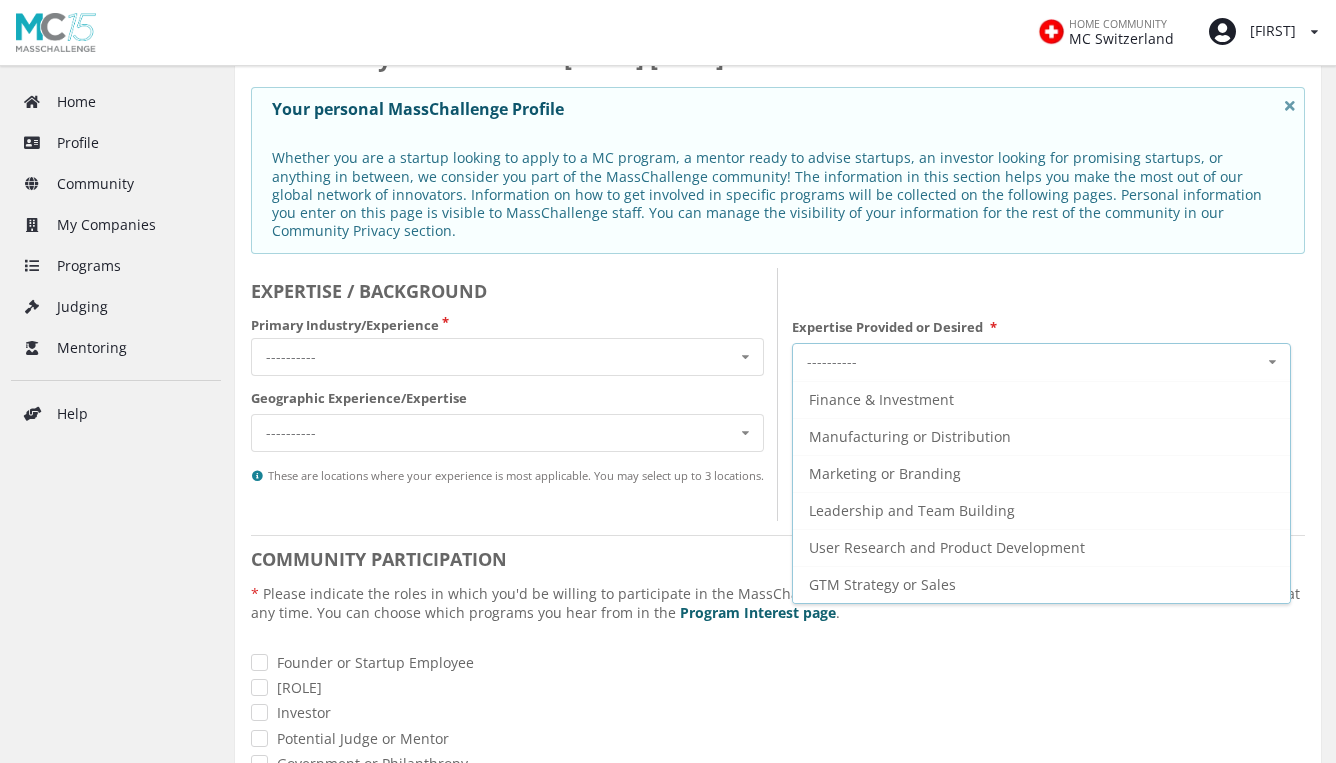 click on "EXPERTISE / BACKGROUND  Primary Industry/Experience ---------- Cross-Industry Environment Finance Healthcare Industry 4.0 Security and Resiliency Sustainable Food Geographic Experience/Expertise   ---------- North America Latin America Europe Middle East and North Africa Sub-Saharan Africa Asia Pacific These are locations where your experience is most applicable. You may select up to 3 locations." at bounding box center (514, 394) 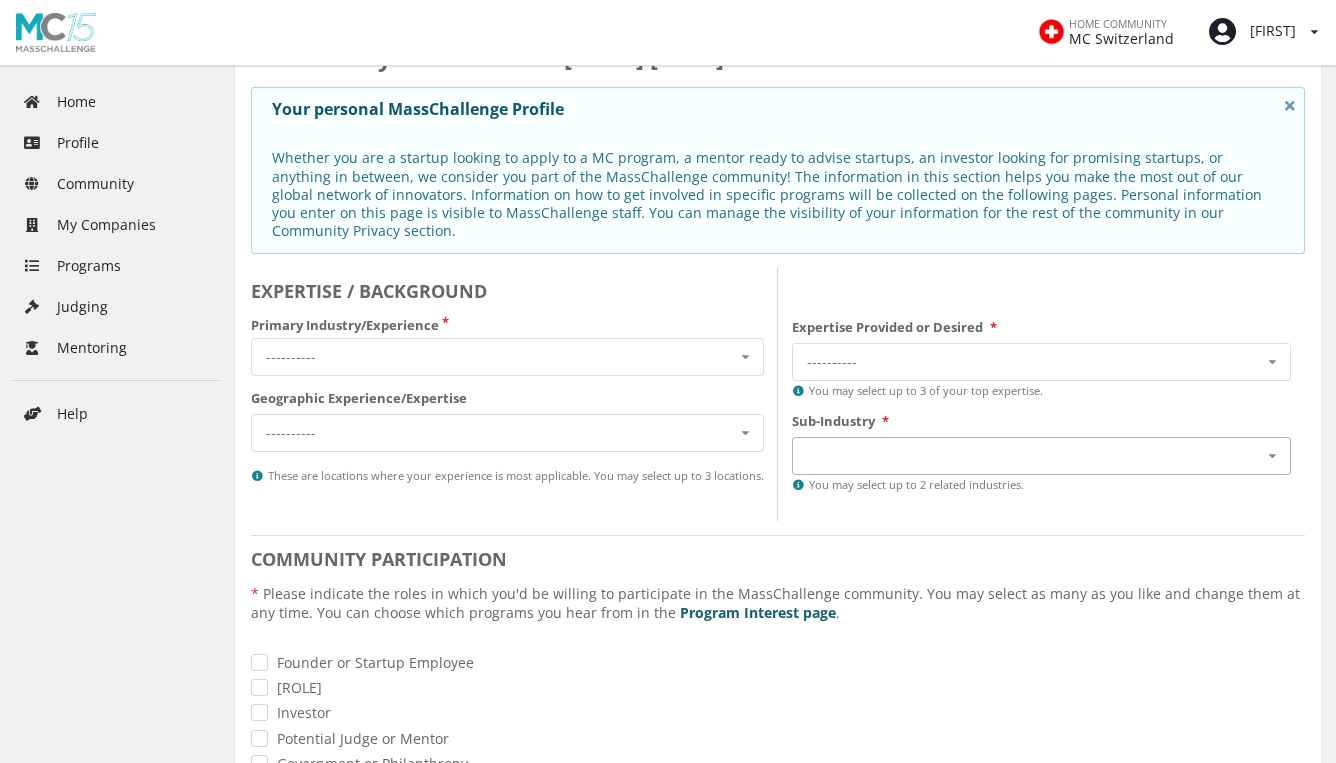click on "No results found." at bounding box center [1041, 456] 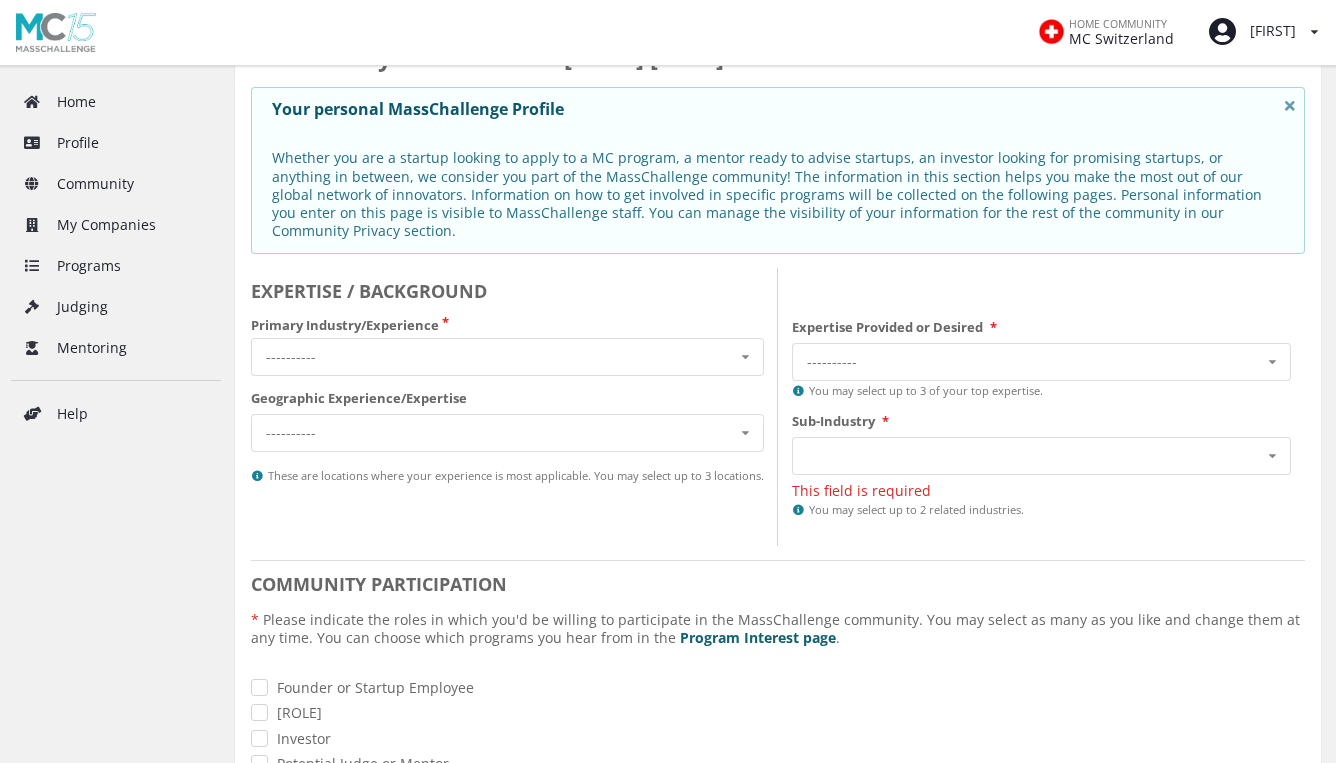 click on "EXPERTISE / BACKGROUND  Primary Industry/Experience ---------- Cross-Industry Environment Finance Healthcare Industry 4.0 Security and Resiliency Sustainable Food Geographic Experience/Expertise   ---------- North America Latin America Europe Middle East and North Africa Sub-Saharan Africa Asia Pacific These are locations where your experience is most applicable. You may select up to 3 locations." at bounding box center [514, 407] 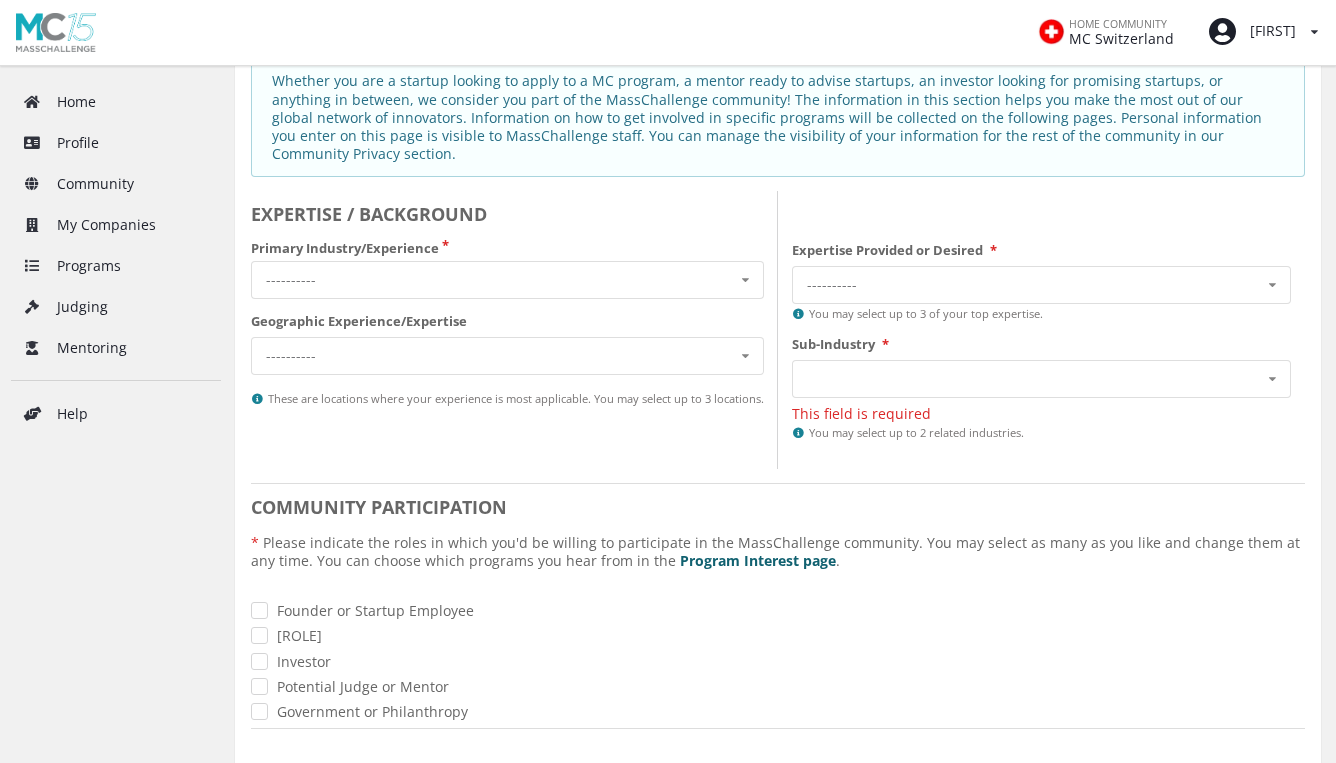 scroll, scrollTop: 219, scrollLeft: 0, axis: vertical 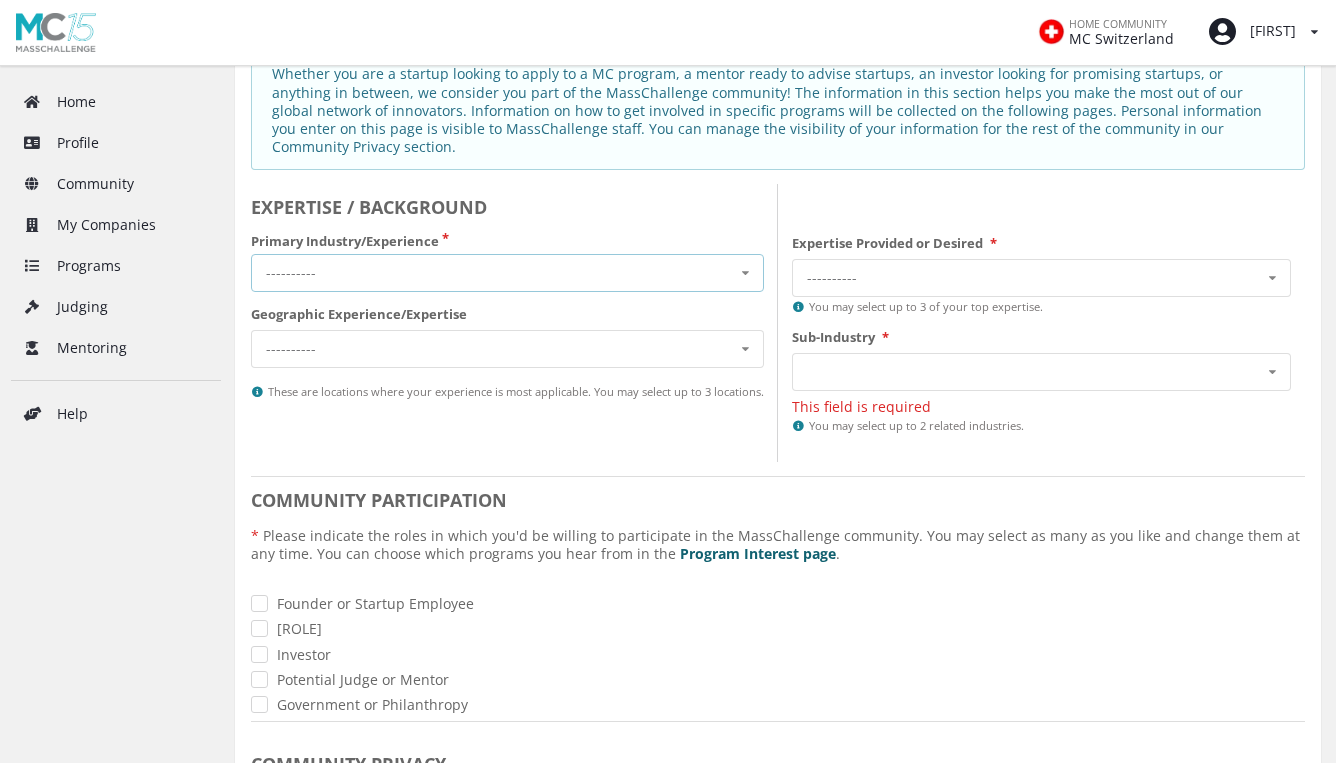 click on "---------- Cross-Industry Environment Finance Healthcare Industry 4.0 Security and Resiliency Sustainable Food" at bounding box center [507, 273] 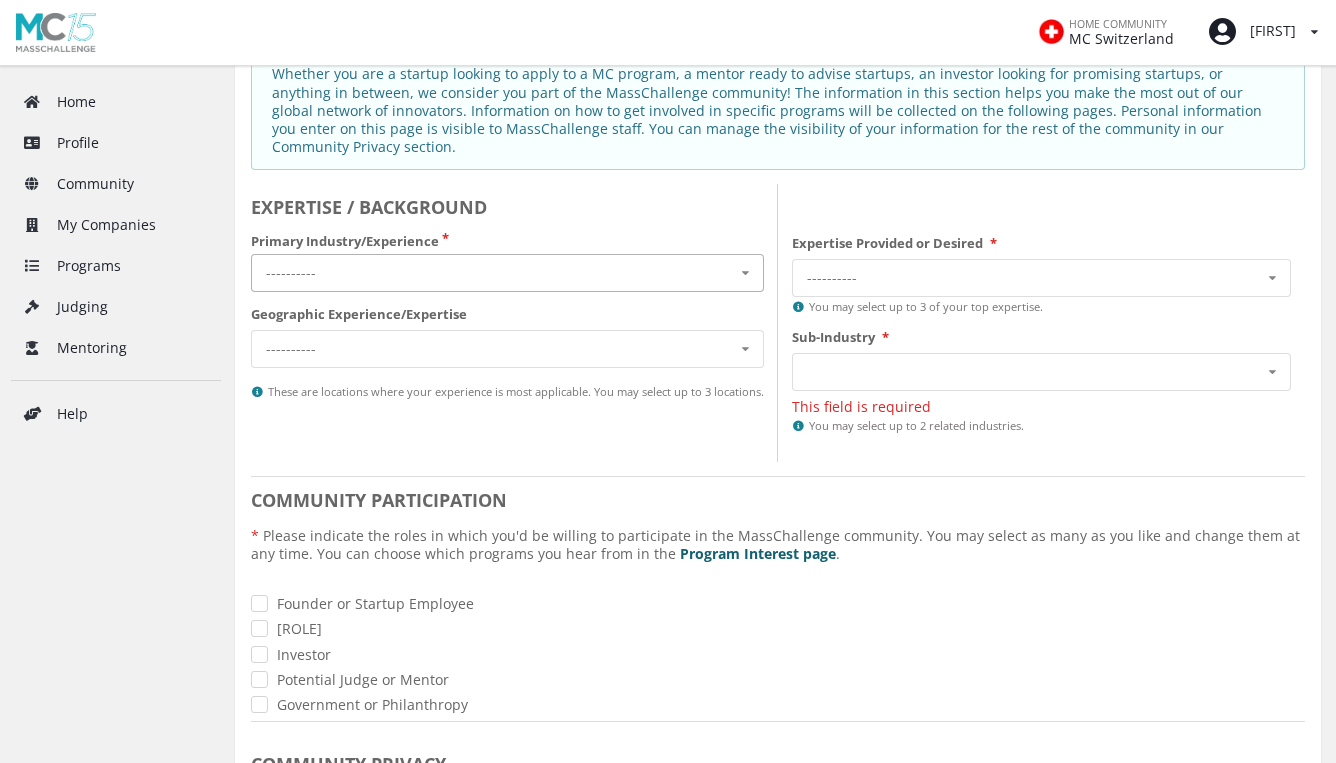 scroll, scrollTop: 0, scrollLeft: 0, axis: both 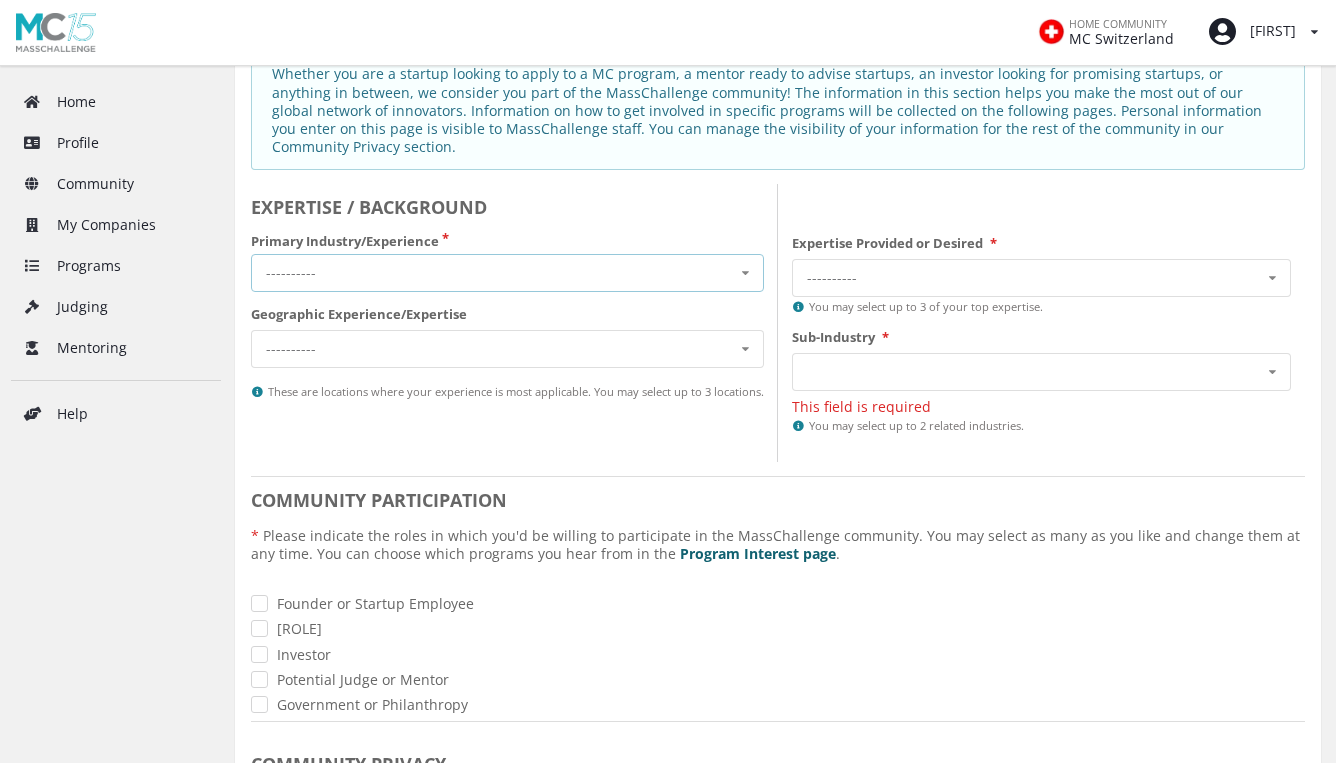 click on "---------- Cross-Industry Environment Finance Healthcare Industry 4.0 Security and Resiliency Sustainable Food" at bounding box center (507, 273) 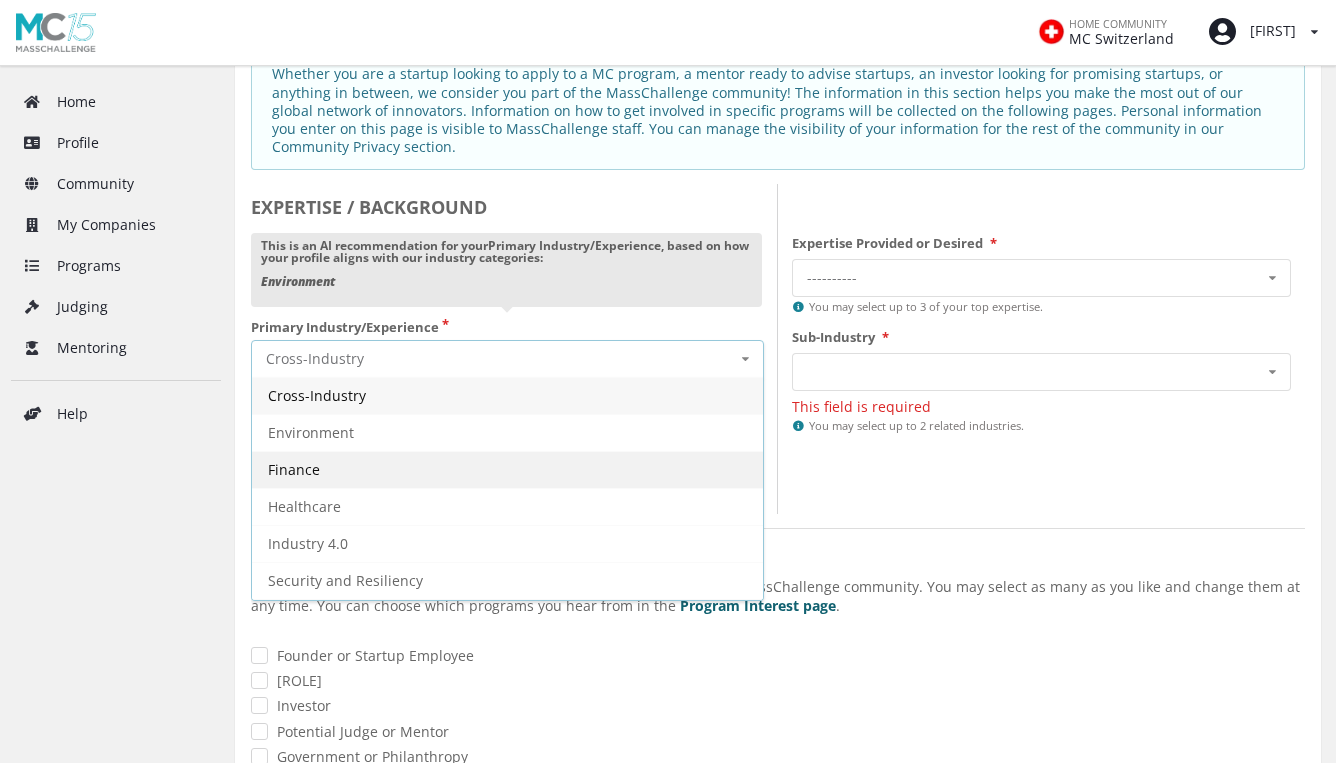 scroll, scrollTop: 36, scrollLeft: 0, axis: vertical 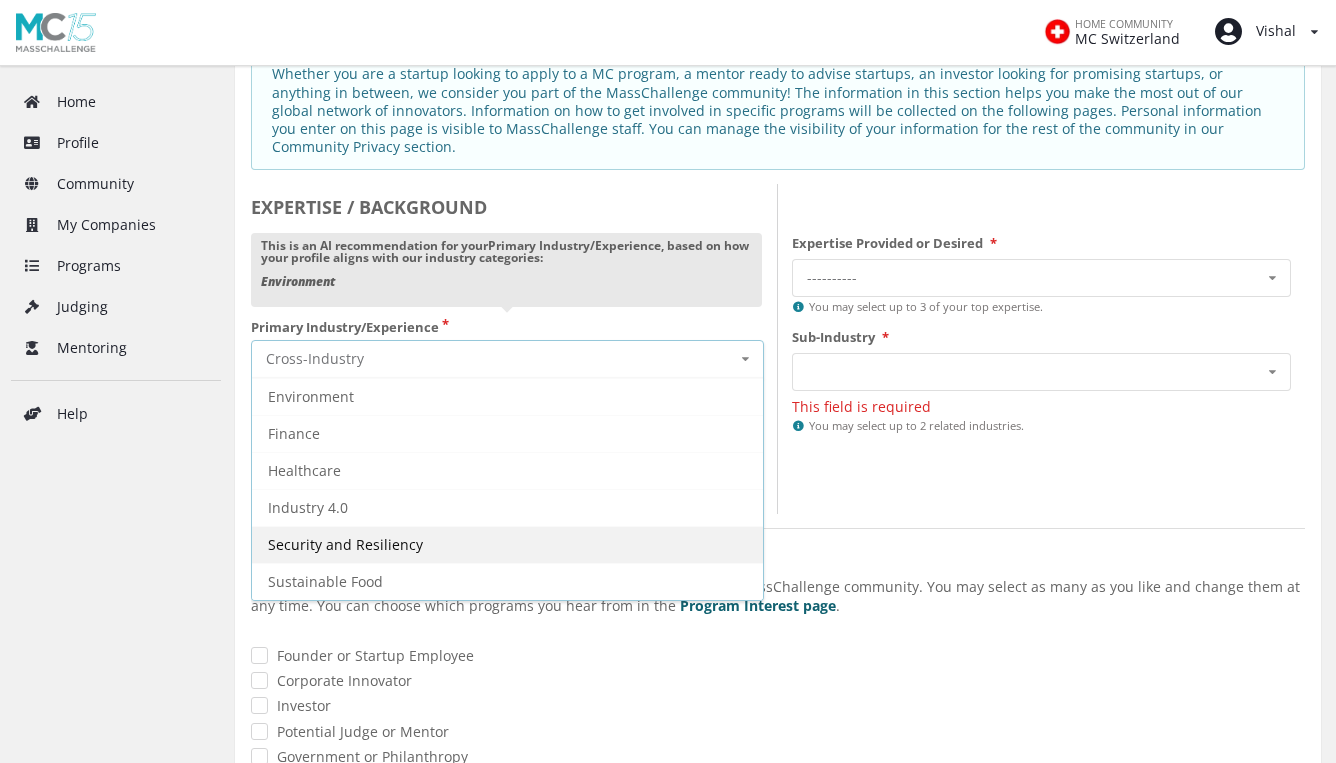 click on "Security and Resiliency" at bounding box center (507, 544) 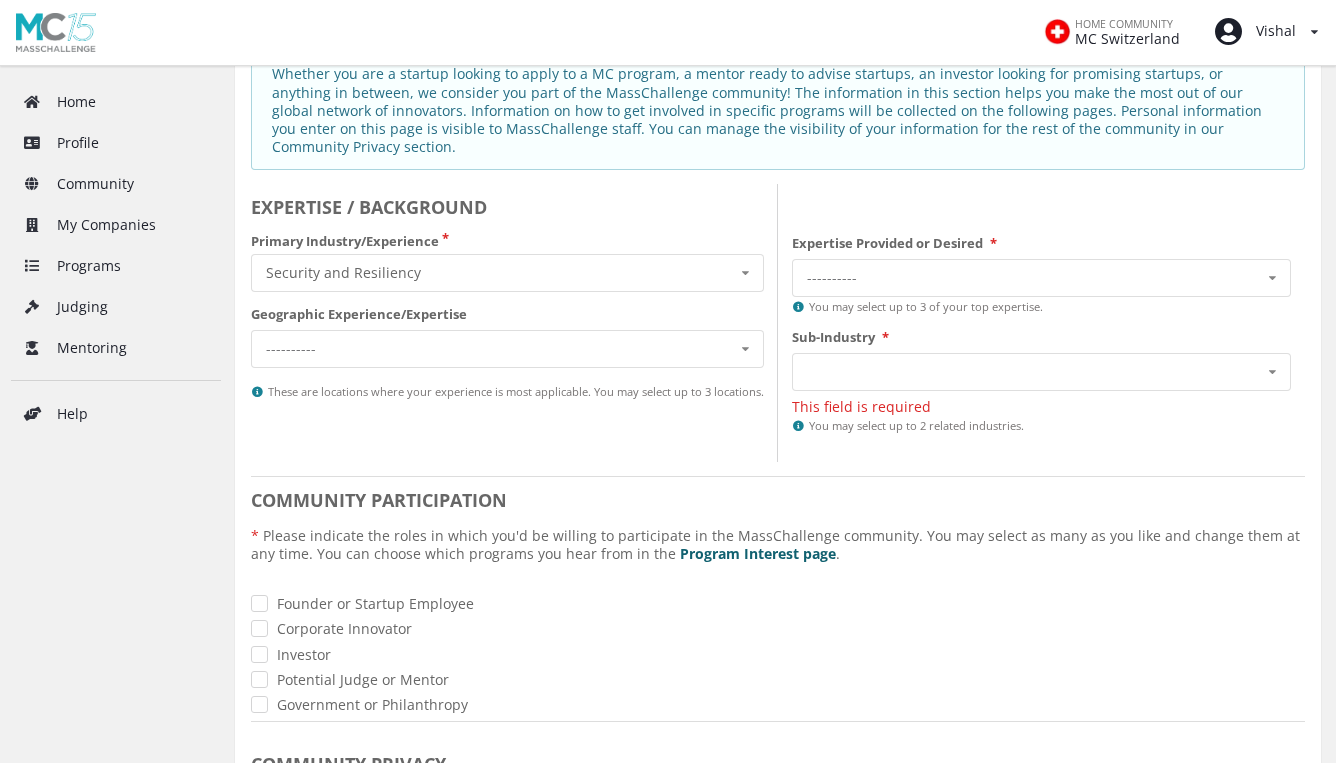click on "EXPERTISE / BACKGROUND  Primary Industry/Experience Security and Resiliency Cross-Industry Environment Finance Healthcare Industry 4.0 Security and Resiliency Sustainable Food Geographic Experience/Expertise   ---------- North America Latin America Europe Middle East and North Africa Sub-Saharan Africa Asia Pacific These are locations where your experience is most applicable. You may select up to 3 locations." at bounding box center (514, 323) 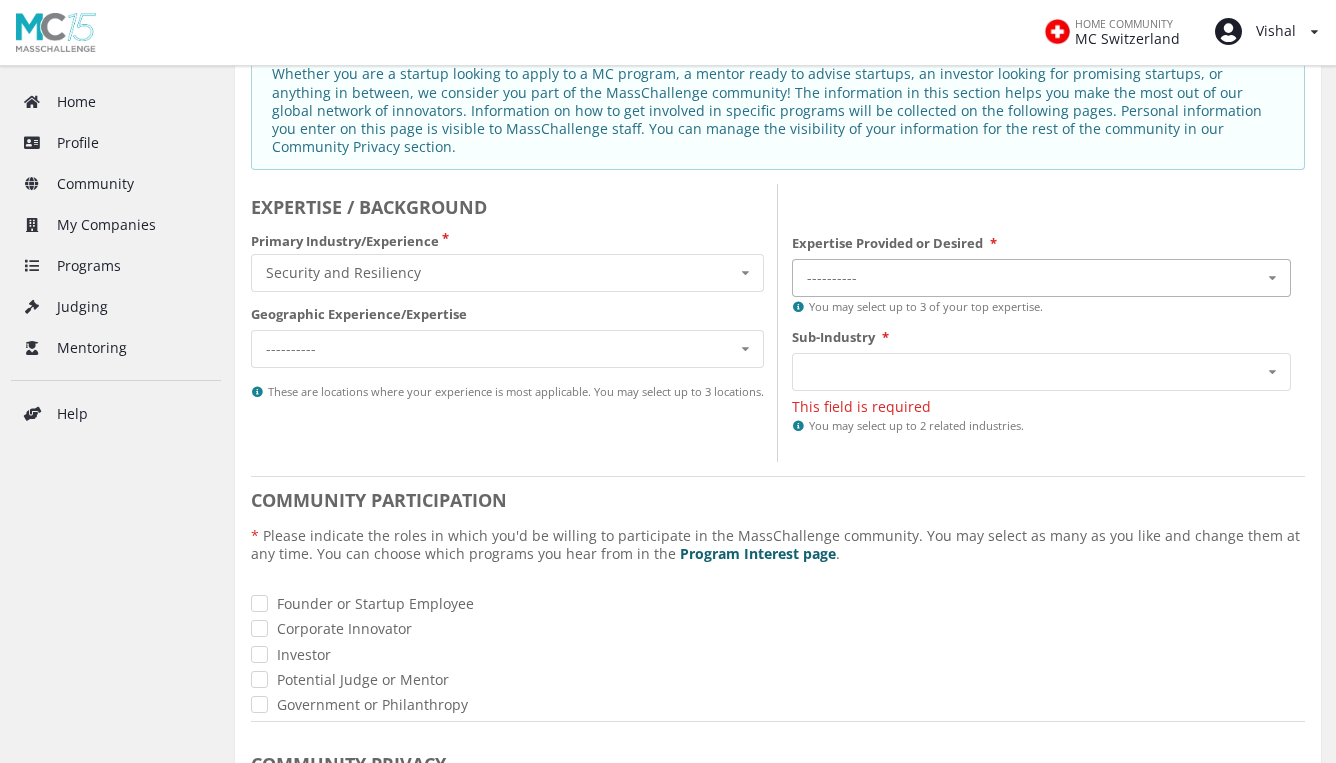 click on "---------- Internal Technology Systems Legal or Regulatory Finance & Investment Manufacturing or Distribution Marketing or Branding Leadership and Team Building User Research and Product Development GTM Strategy or Sales" at bounding box center (1041, 278) 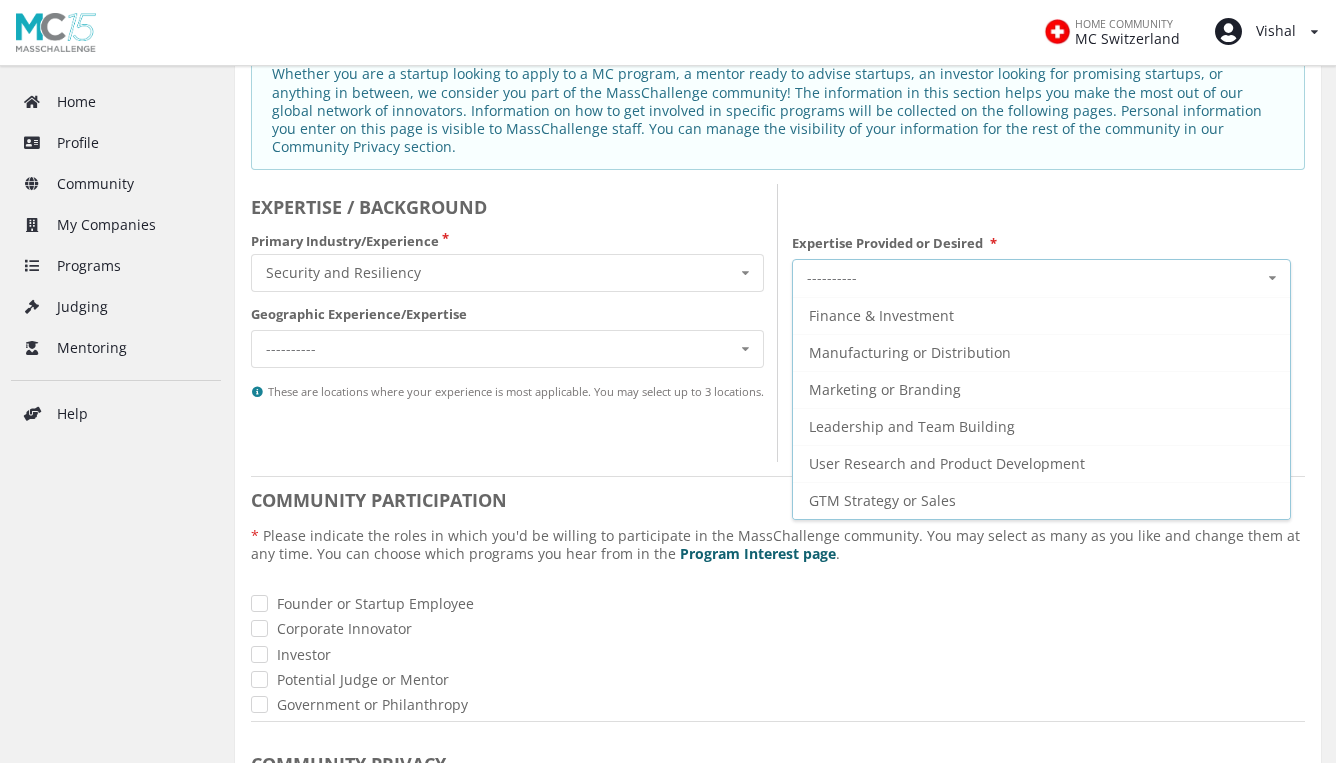 scroll, scrollTop: 0, scrollLeft: 0, axis: both 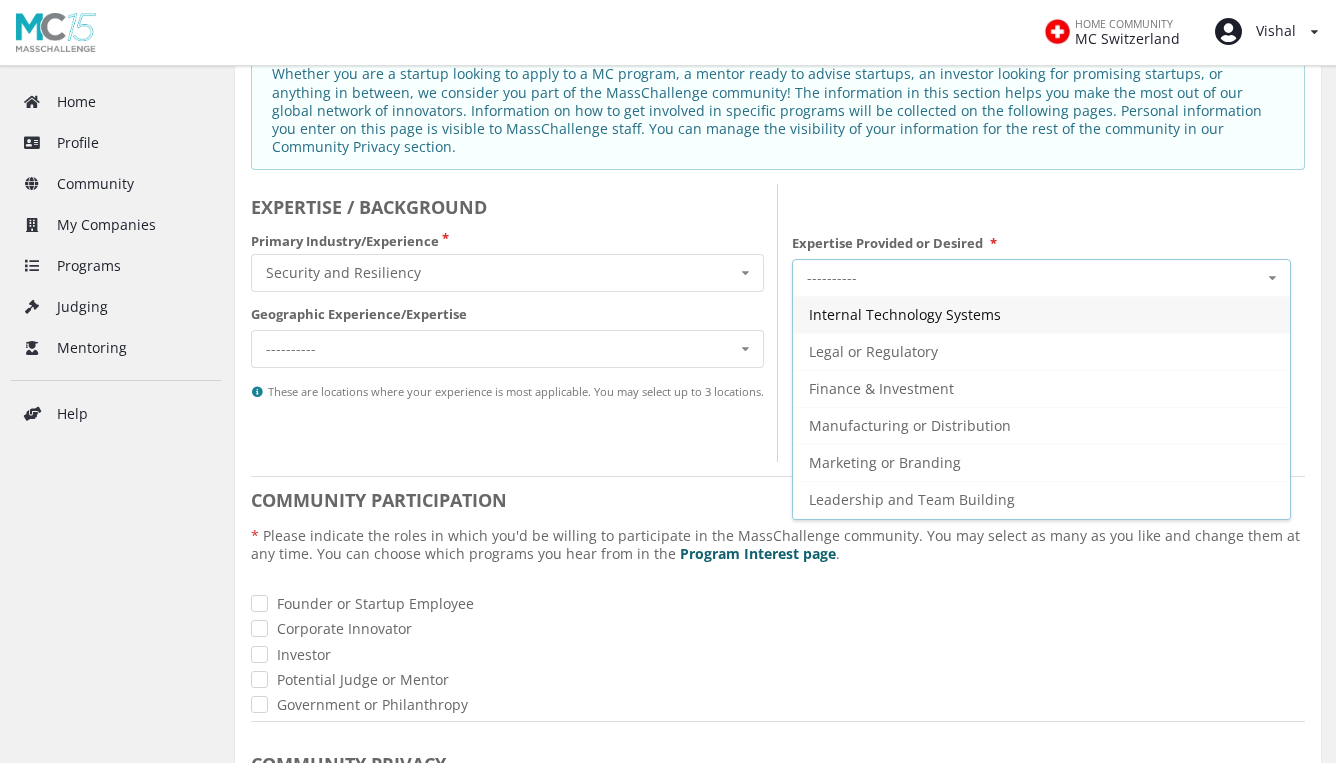 click on "Internal Technology Systems" at bounding box center [905, 314] 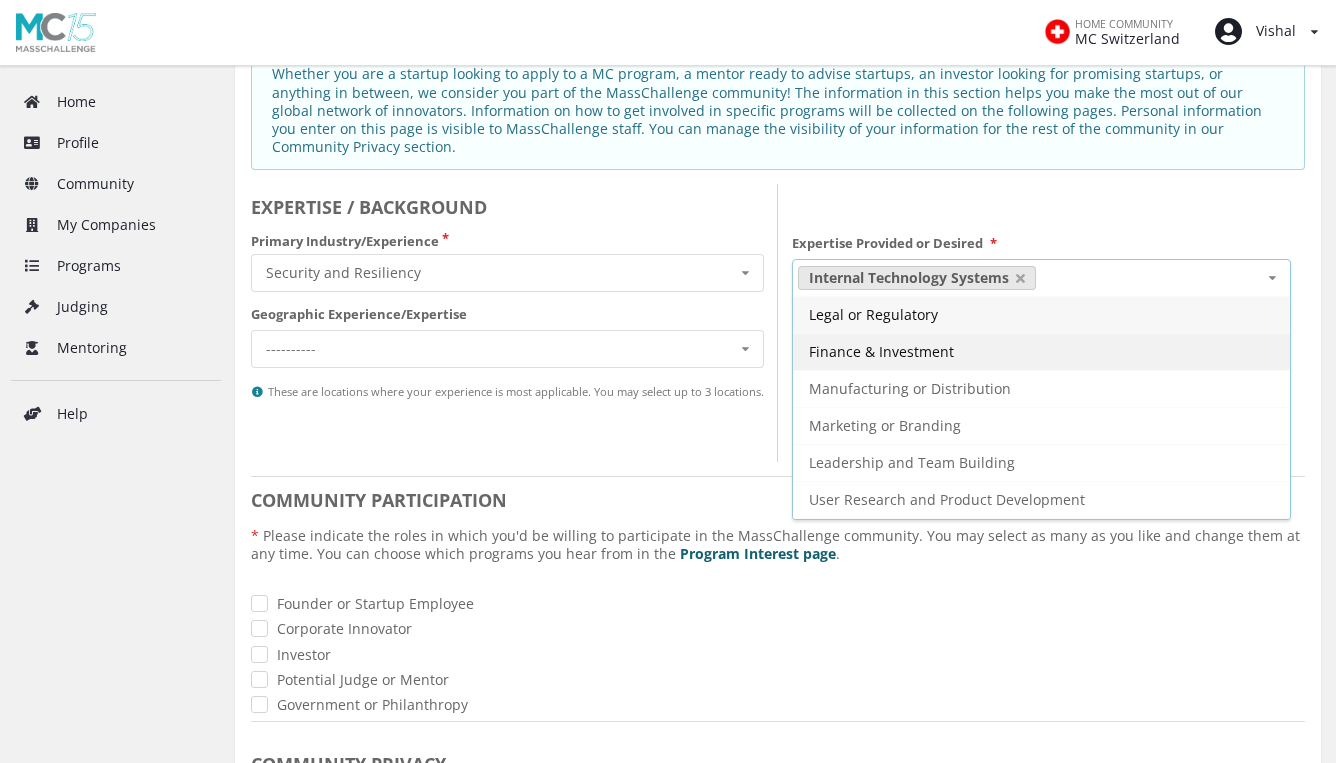 scroll, scrollTop: 36, scrollLeft: 0, axis: vertical 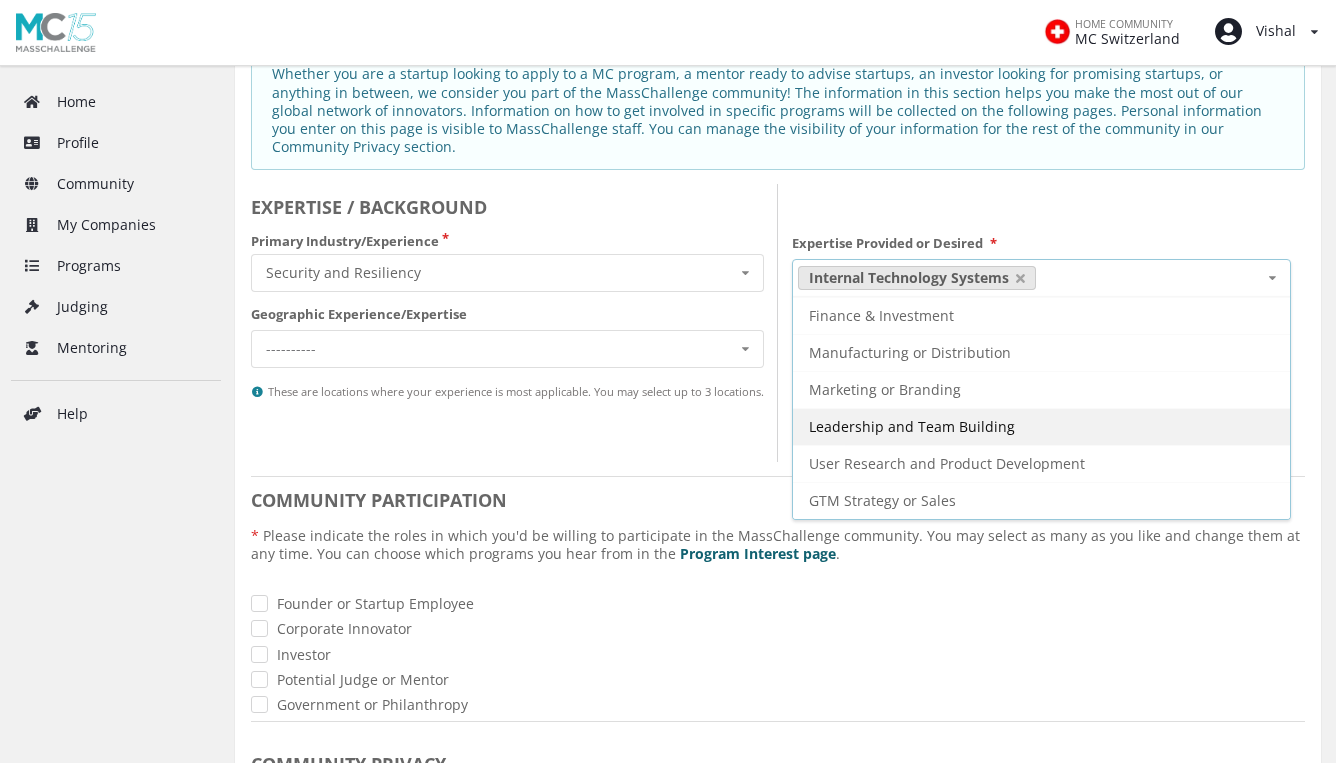 click on "Leadership and Team Building" at bounding box center (873, 278) 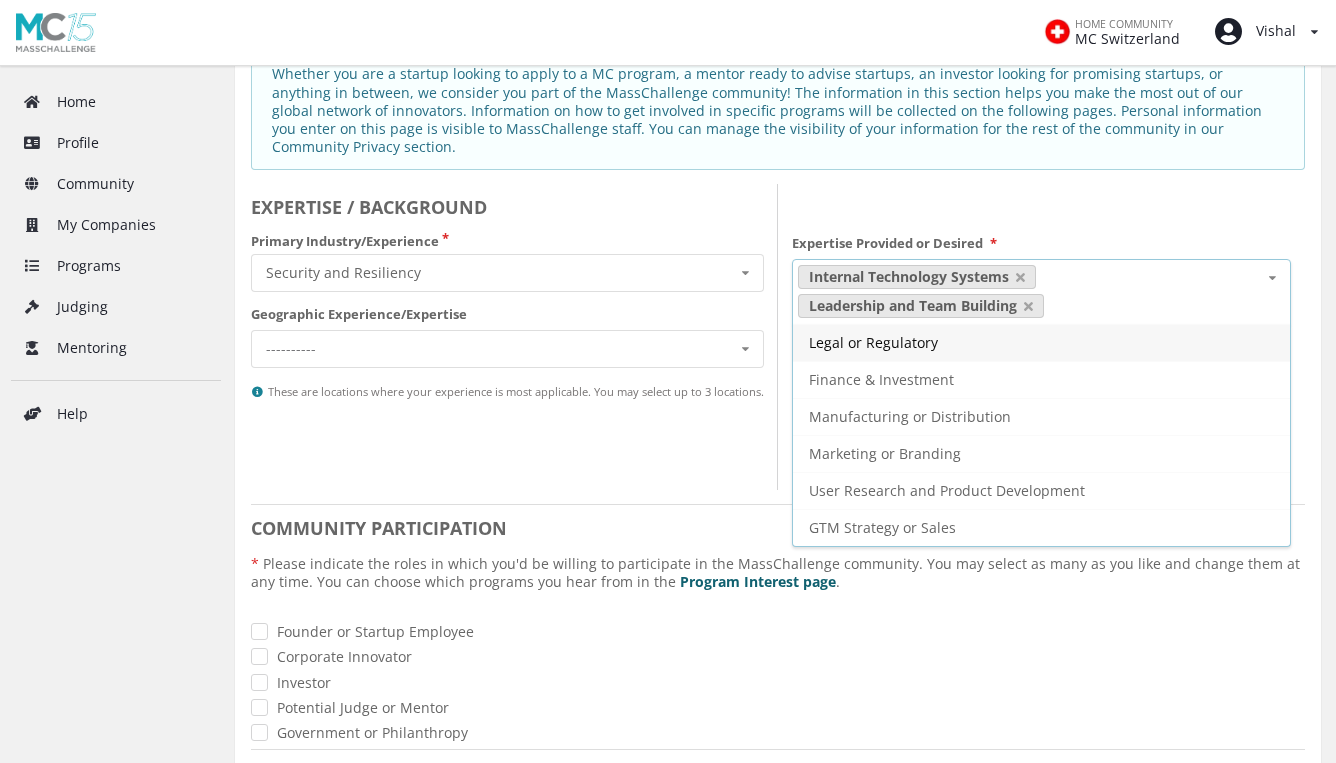 scroll, scrollTop: 0, scrollLeft: 0, axis: both 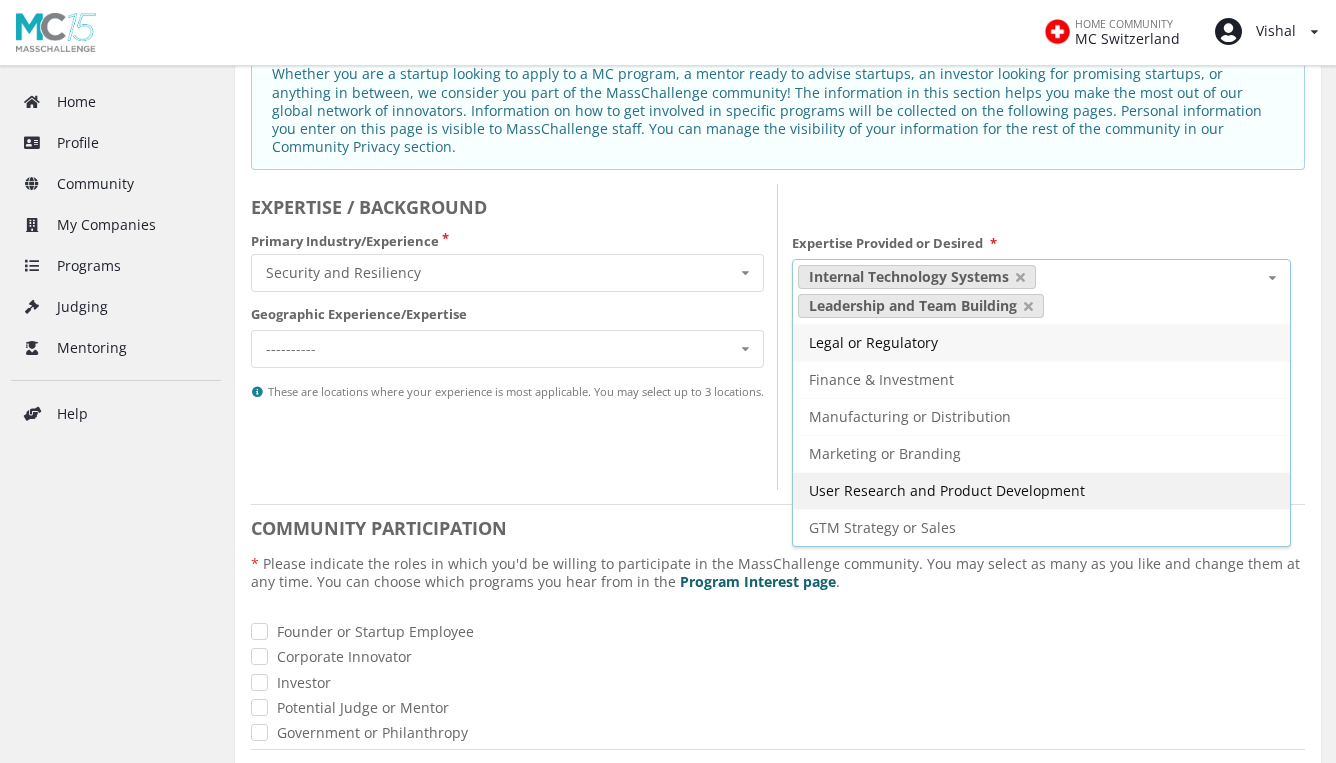click on "User Research and Product Development" at bounding box center (873, 342) 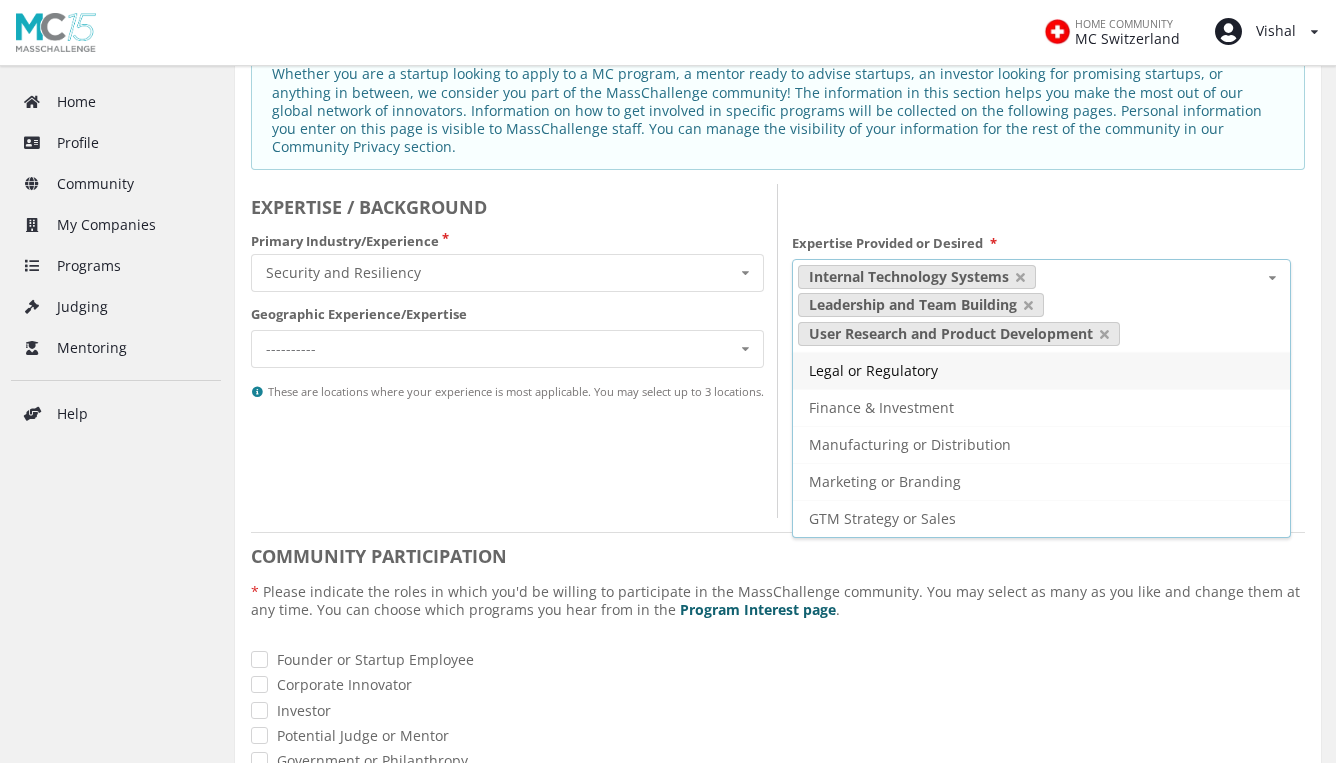 click on "EXPERTISE / BACKGROUND  Primary Industry/Experience Security and Resiliency Cross-Industry Environment Finance Healthcare Industry 4.0 Security and Resiliency Sustainable Food Geographic Experience/Expertise   ---------- North America Latin America Europe Middle East and North Africa Sub-Saharan Africa Asia Pacific These are locations where your experience is most applicable. You may select up to 3 locations." at bounding box center [514, 351] 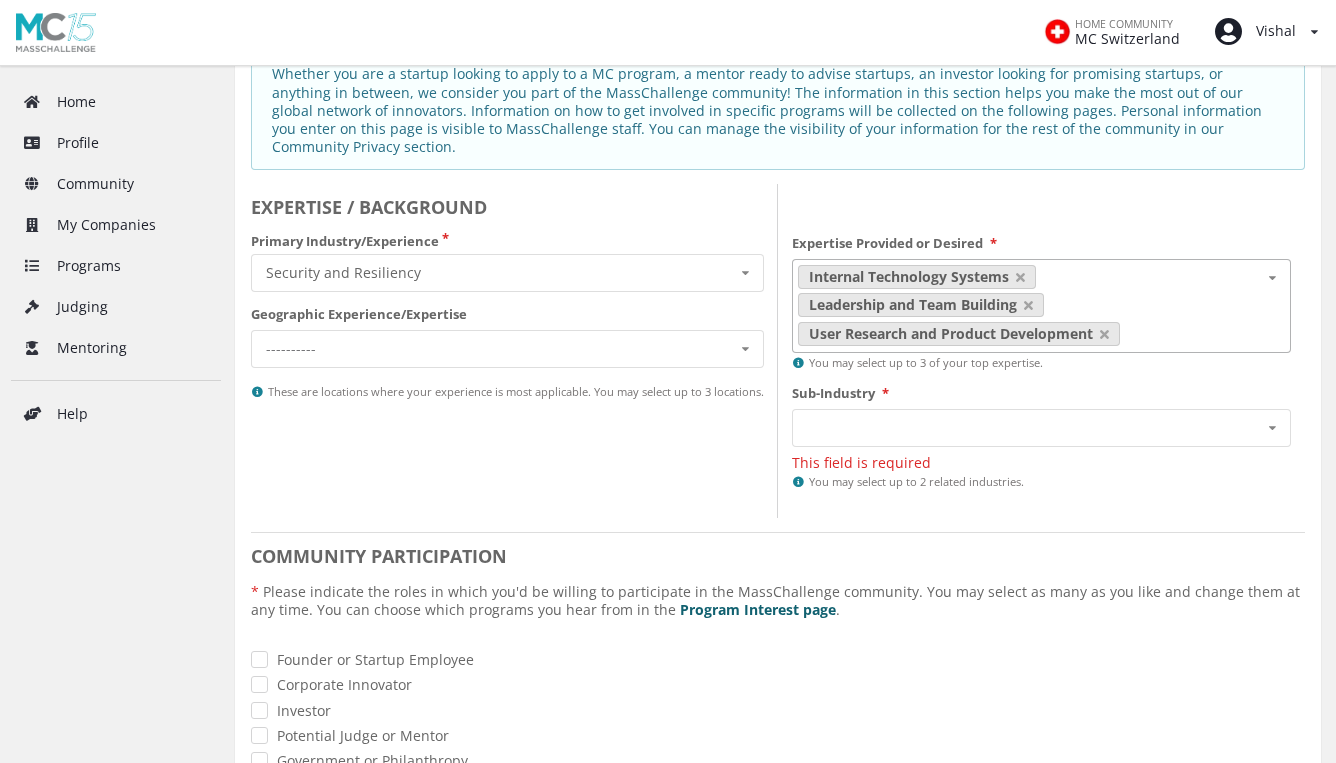 click on "EXPERTISE / BACKGROUND  Primary Industry/Experience Security and Resiliency Cross-Industry Environment Finance Healthcare Industry 4.0 Security and Resiliency Sustainable Food Geographic Experience/Expertise   ---------- North America Latin America Europe Middle East and North Africa Sub-Saharan Africa Asia Pacific These are locations where your experience is most applicable. You may select up to 3 locations." at bounding box center [514, 351] 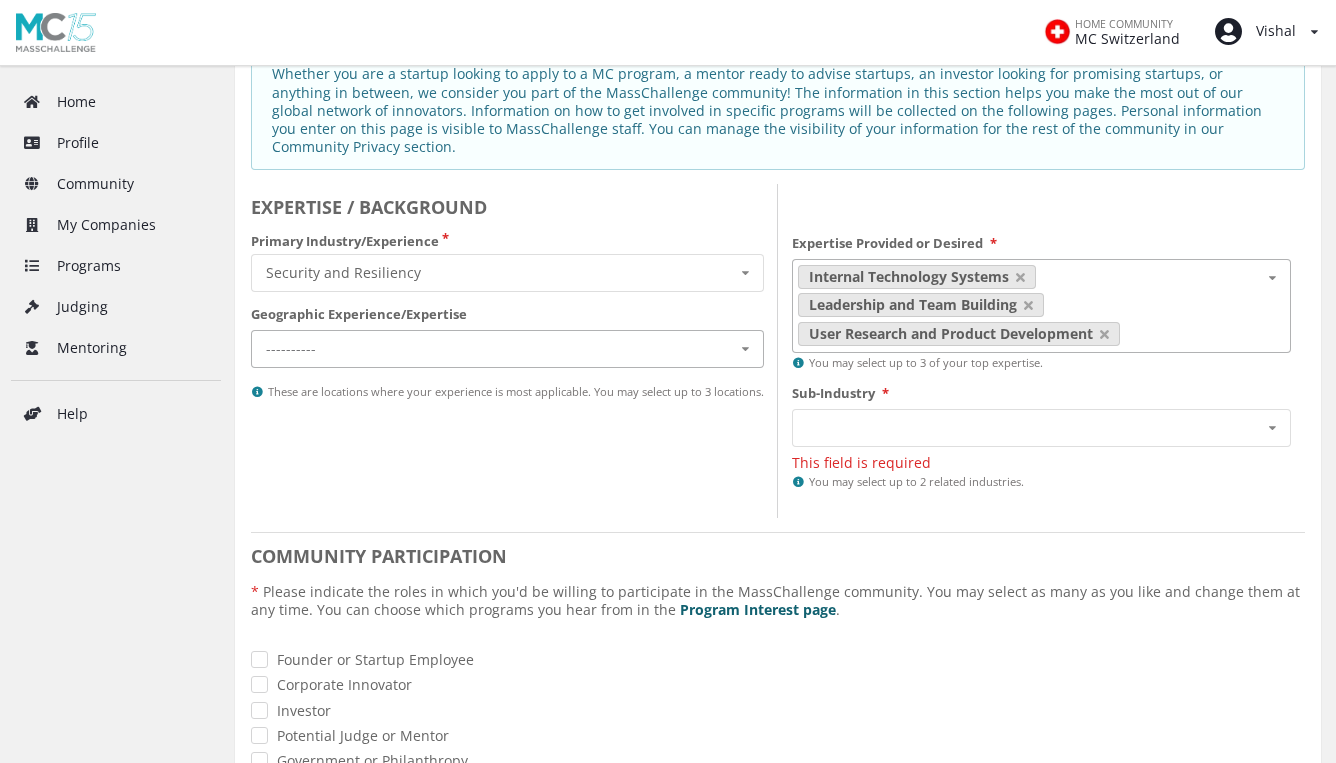 click on "---------- North America Latin America Europe Middle East and North Africa Sub-Saharan Africa Asia Pacific" at bounding box center (507, 349) 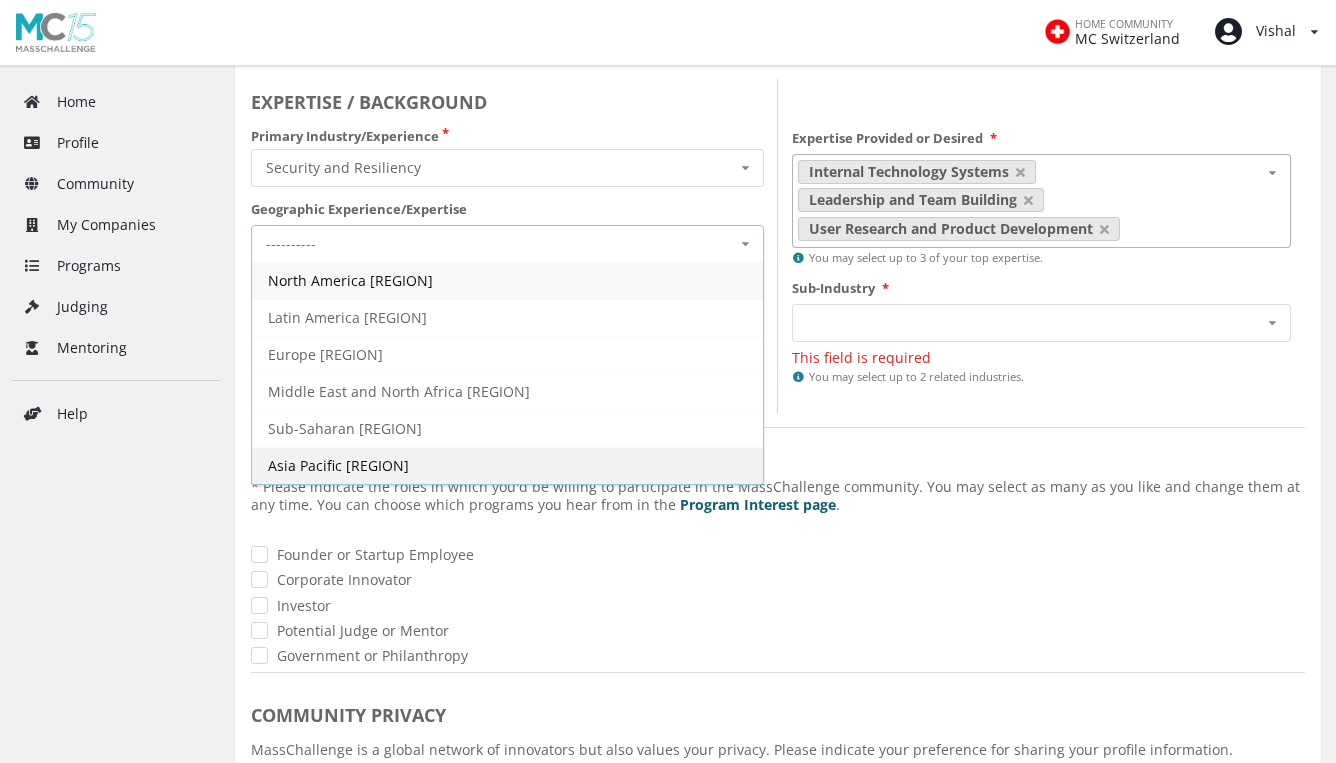 scroll, scrollTop: 316, scrollLeft: 0, axis: vertical 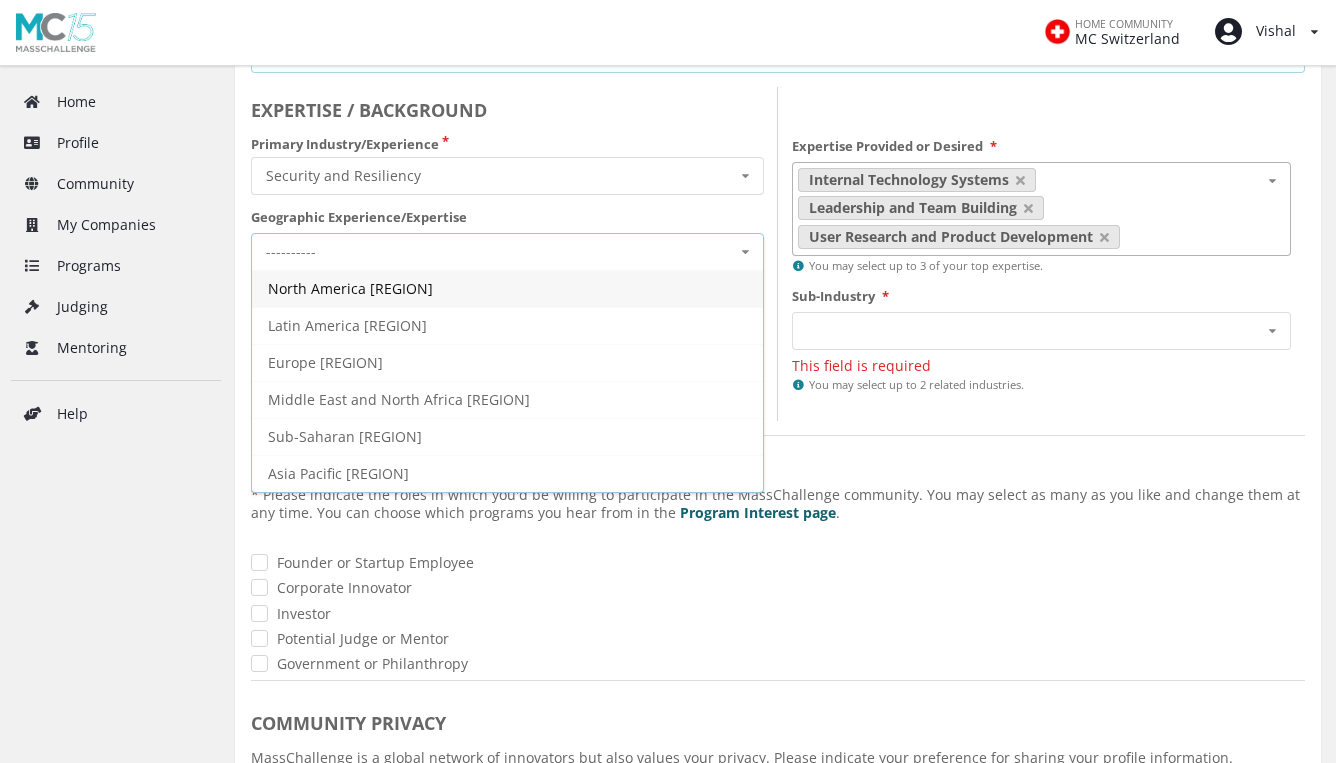 click on "North America" at bounding box center [507, 288] 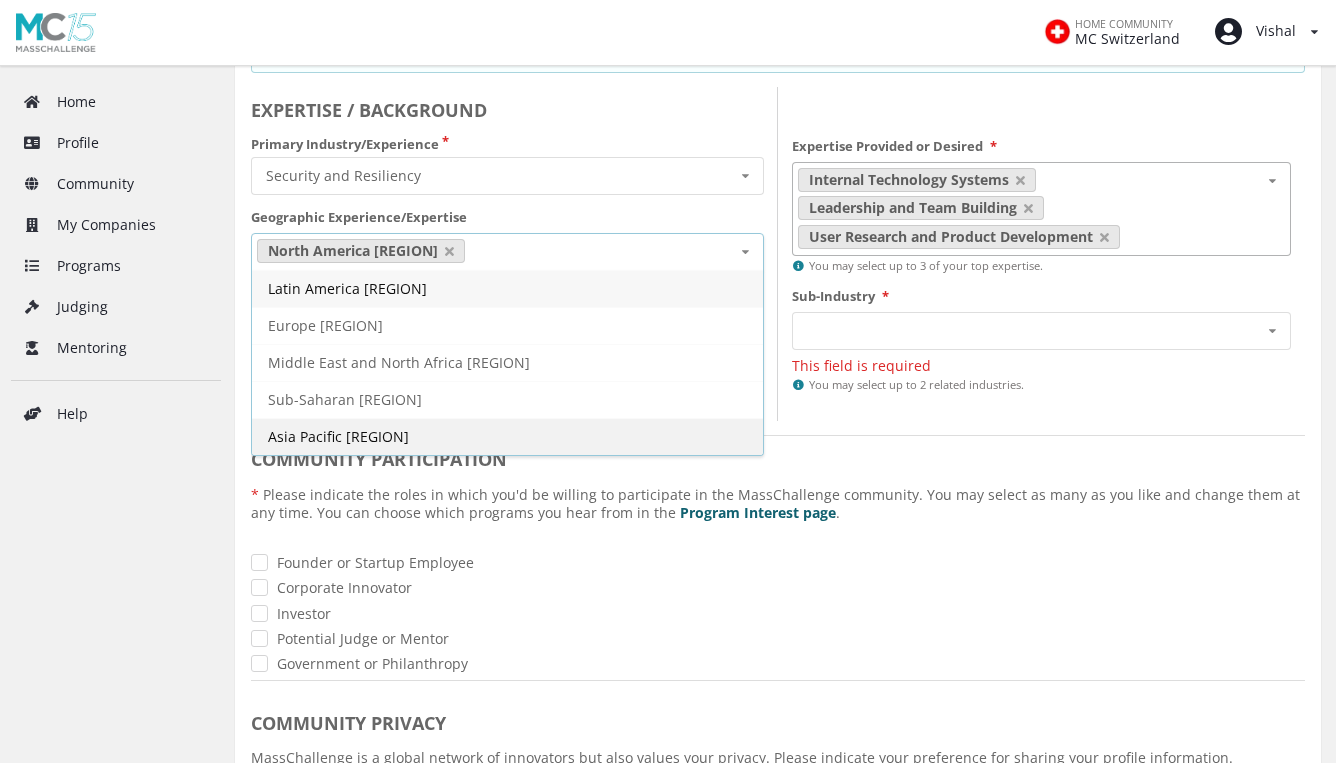 click on "Asia Pacific" at bounding box center [507, 436] 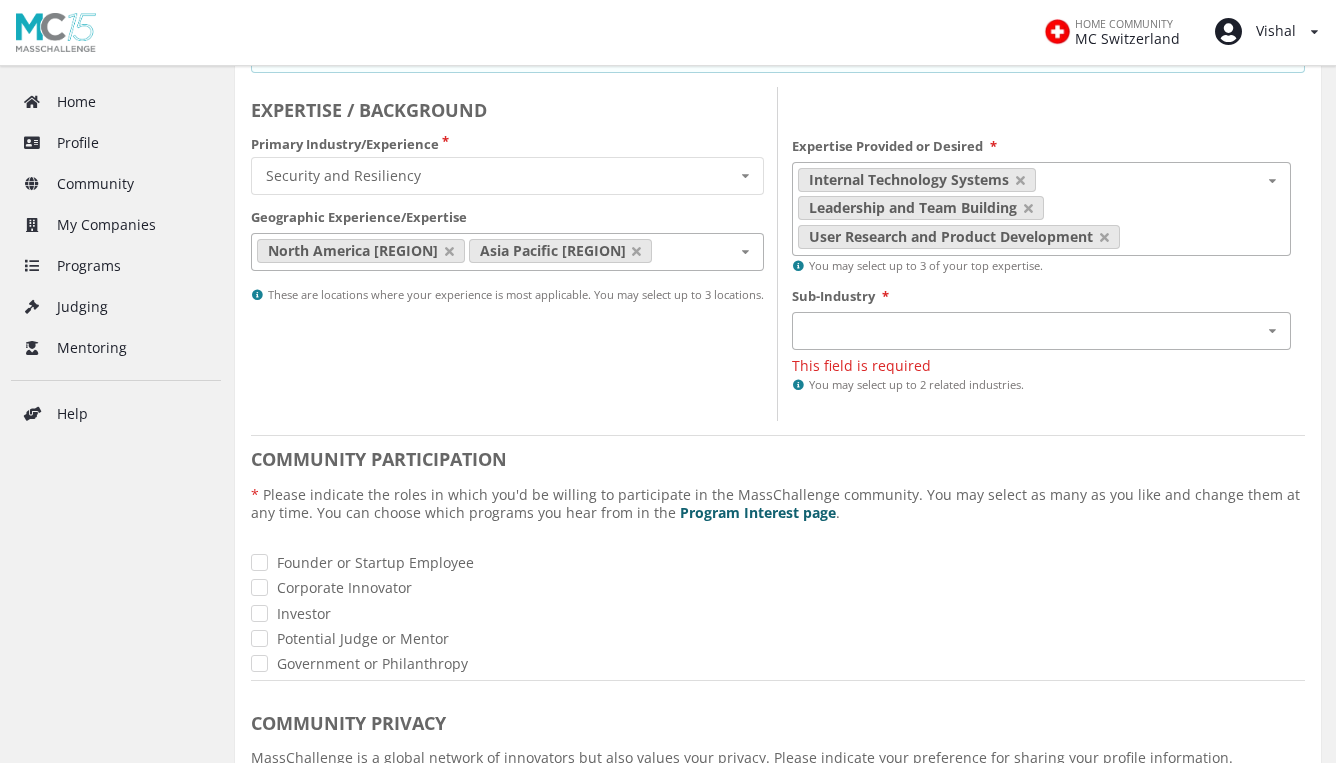 click at bounding box center (822, 330) 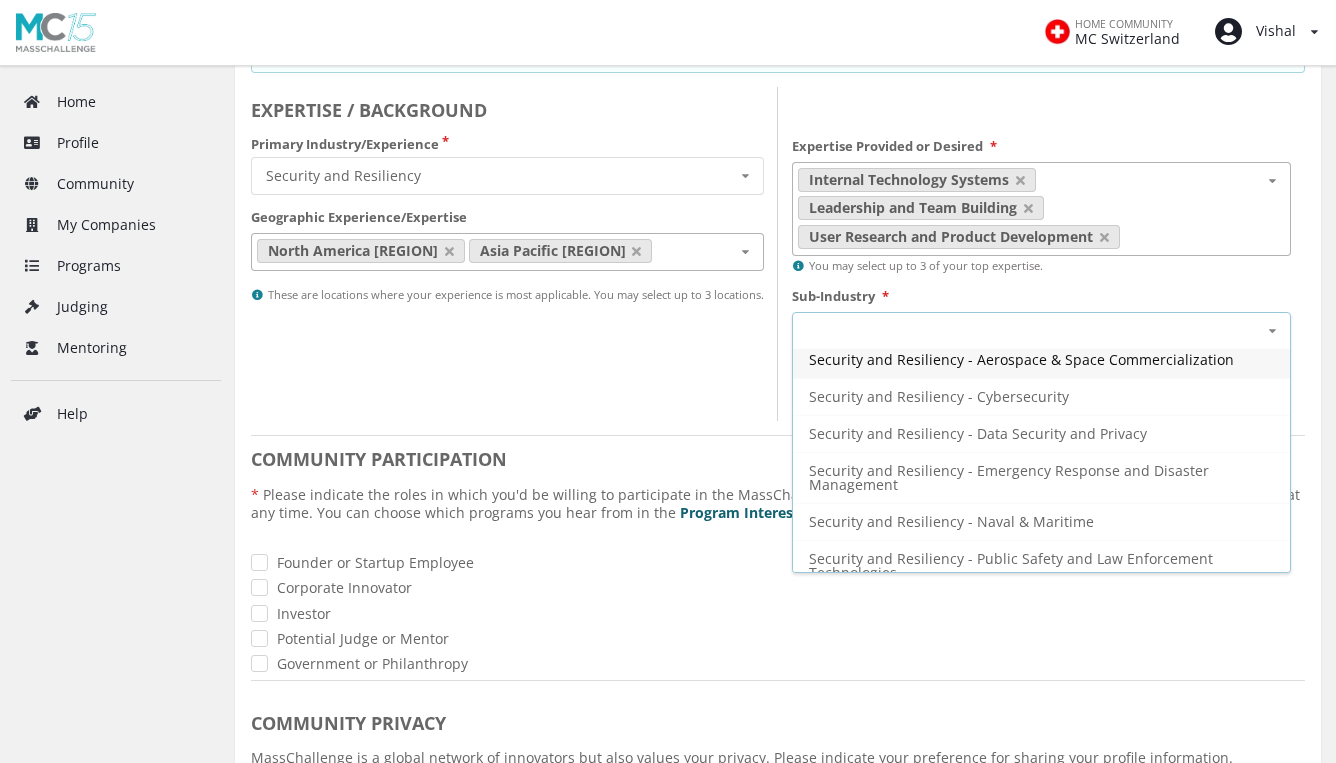 scroll, scrollTop: 0, scrollLeft: 0, axis: both 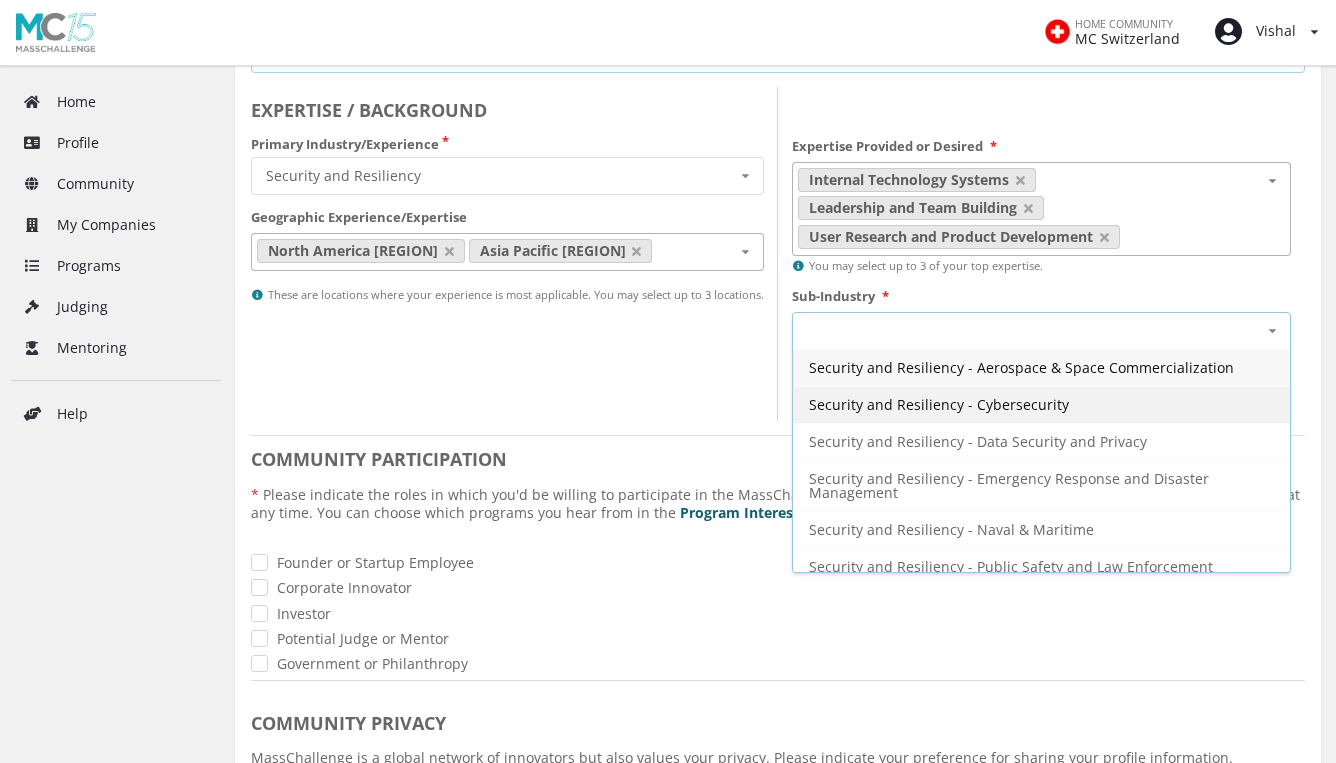 click on "Security and Resiliency - Cybersecurity" at bounding box center [1021, 367] 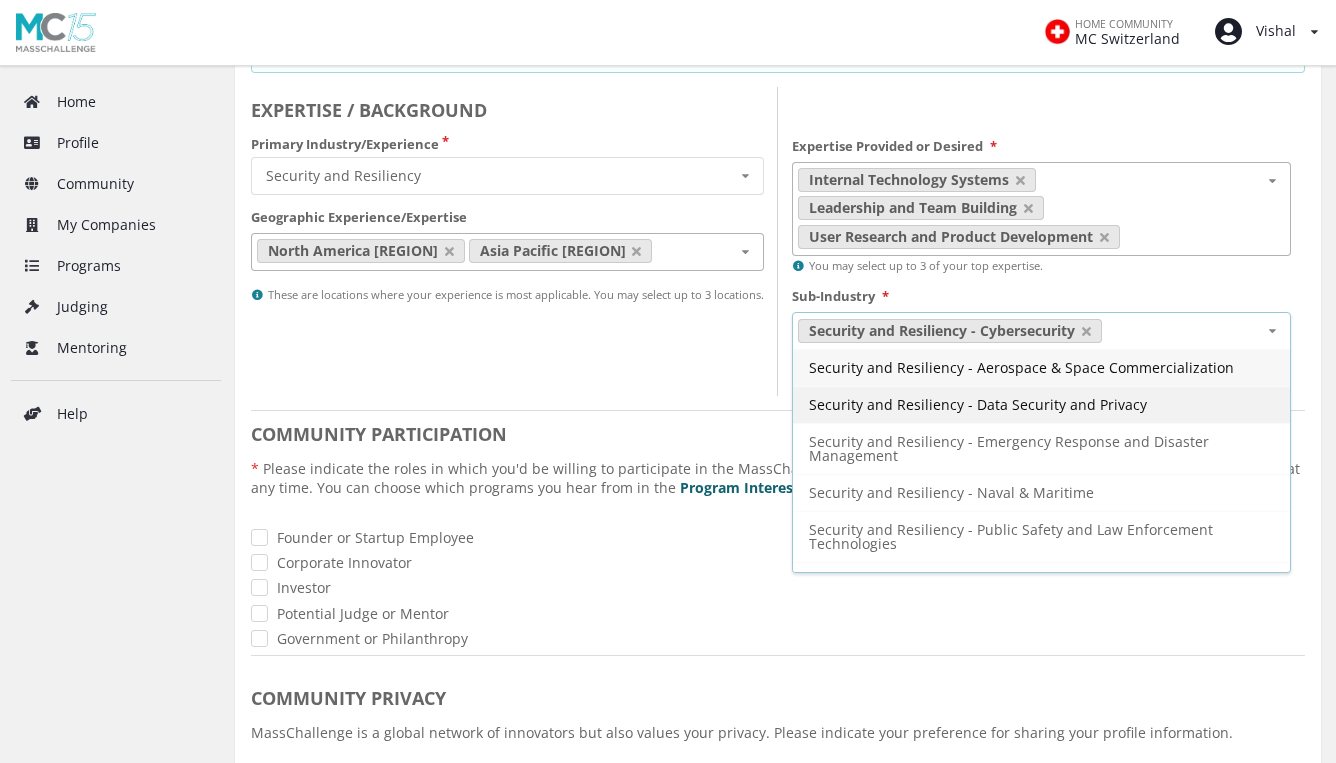 click on "Security and Resiliency - Data Security and Privacy" at bounding box center [1021, 367] 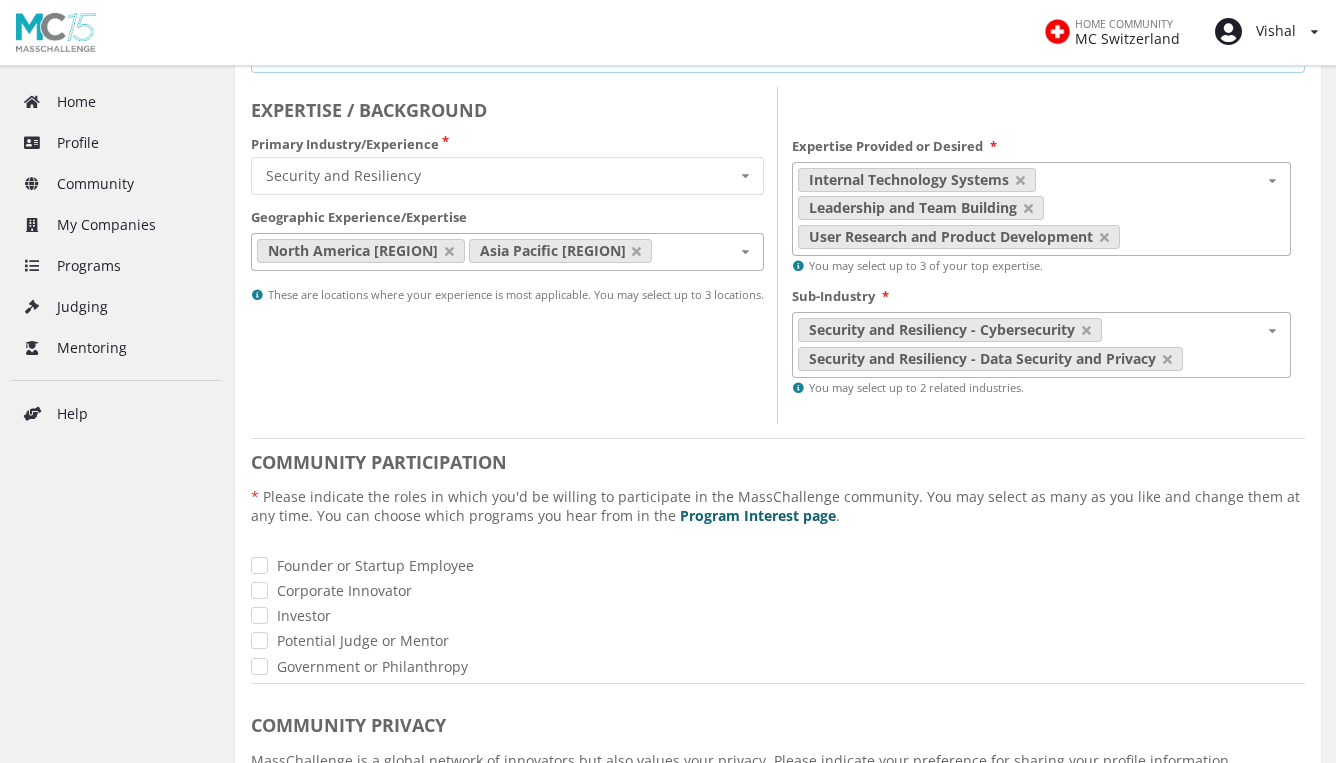 click on "EXPERTISE / BACKGROUND  Primary Industry/Experience Security and Resiliency Cross-Industry Environment Finance Healthcare Industry 4.0 Security and Resiliency Sustainable Food Geographic Experience/Expertise   North America Asia Pacific Latin America Europe Middle East and North Africa Sub-Saharan Africa These are locations where your experience is most applicable. You may select up to 3 locations." at bounding box center [514, 255] 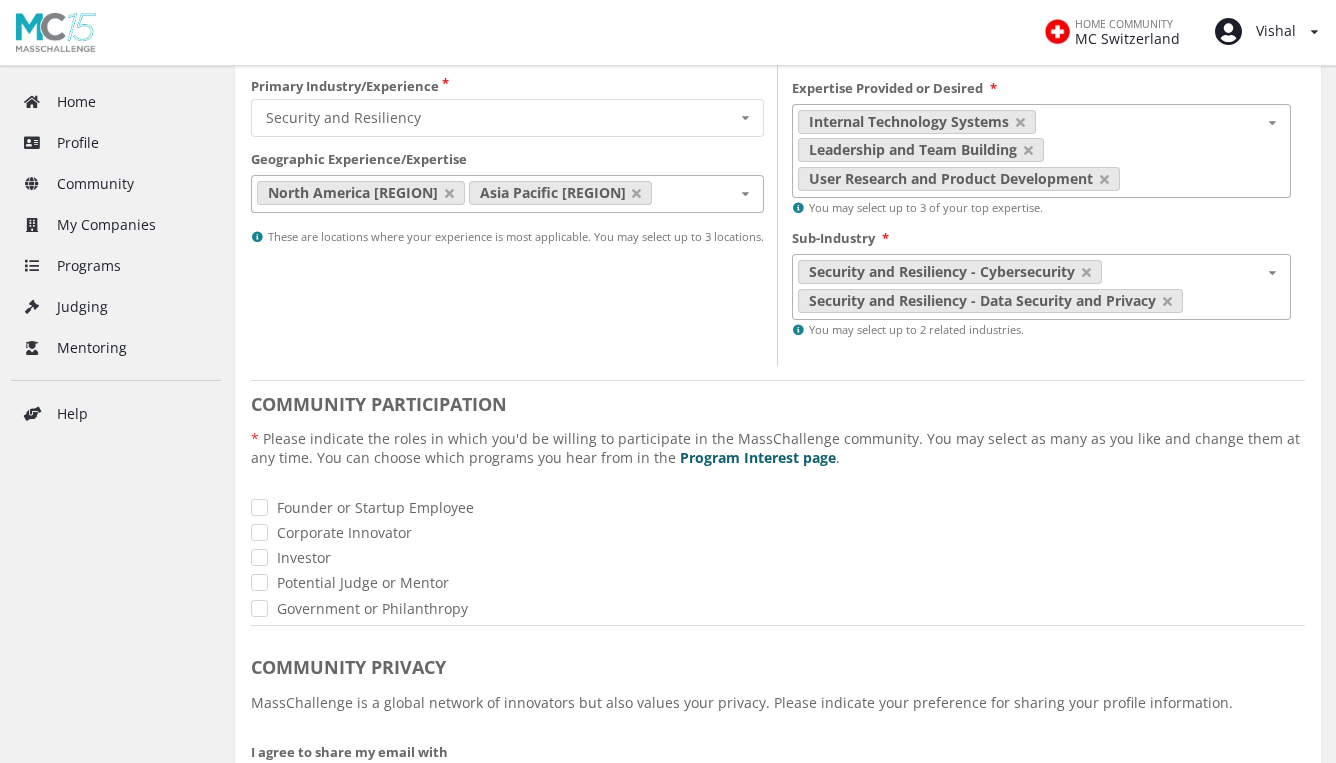 scroll, scrollTop: 383, scrollLeft: 0, axis: vertical 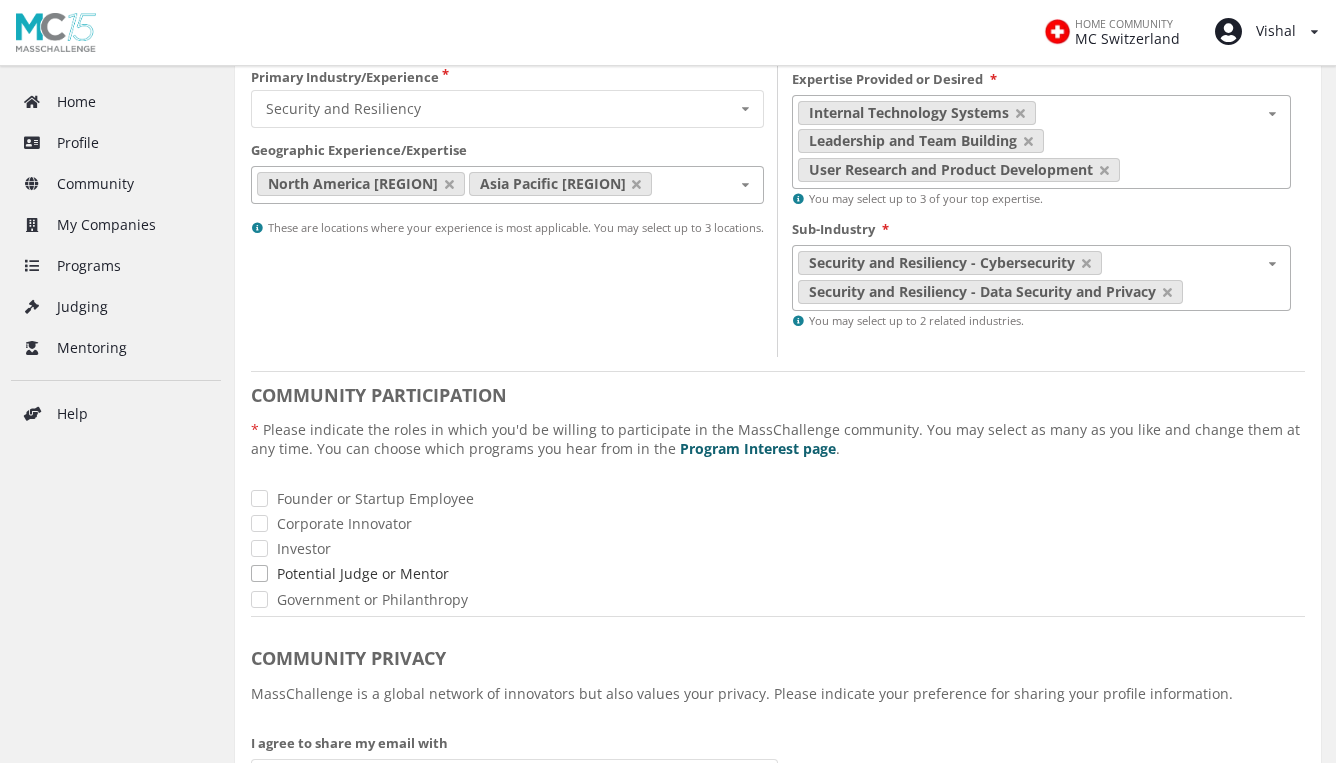 click on "Potential Judge or Mentor" at bounding box center (363, 573) 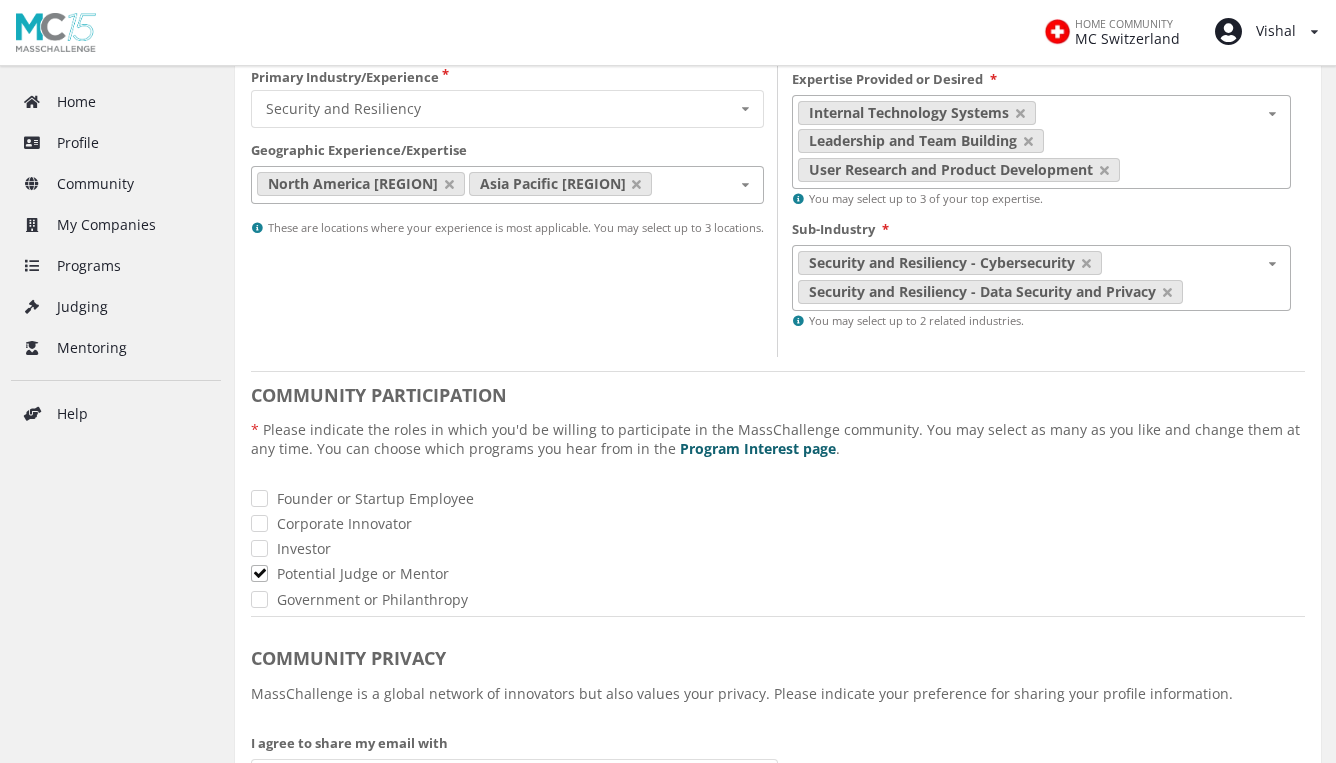 click on "COMMUNITY PARTICIPATION   Please indicate the roles in which you'd be willing to participate in the MassChallenge community. You may select as many as you like and change them at any time. You can choose which programs you hear from in the   Program Interest page . Founder or Startup Employee Corporate Innovator Investor Potential Judge or Mentor Government or Philanthropy COMMUNITY PRIVACY MassChallenge is a global network of innovators but also values your privacy. Please indicate your preference for sharing your profile information. I agree to share my email with   Finalists and MC Staff I agree to share my phone with   Finalists and MC Staff I agree to share my web information with   Finalists and MC Staff I agree to share my profile information with   Finalists and MC Staff Save and Complete Profile" at bounding box center [778, 784] 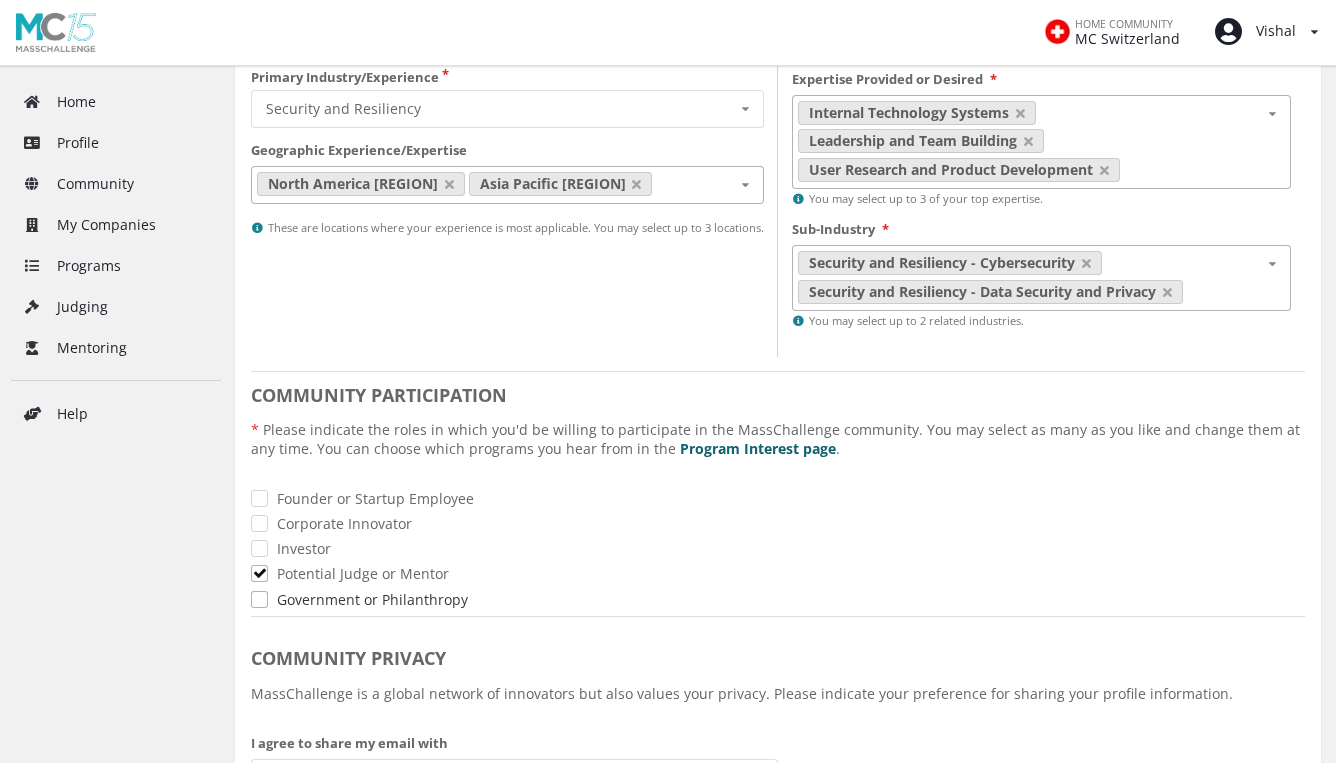 click on "Government or Philanthropy" at bounding box center [372, 599] 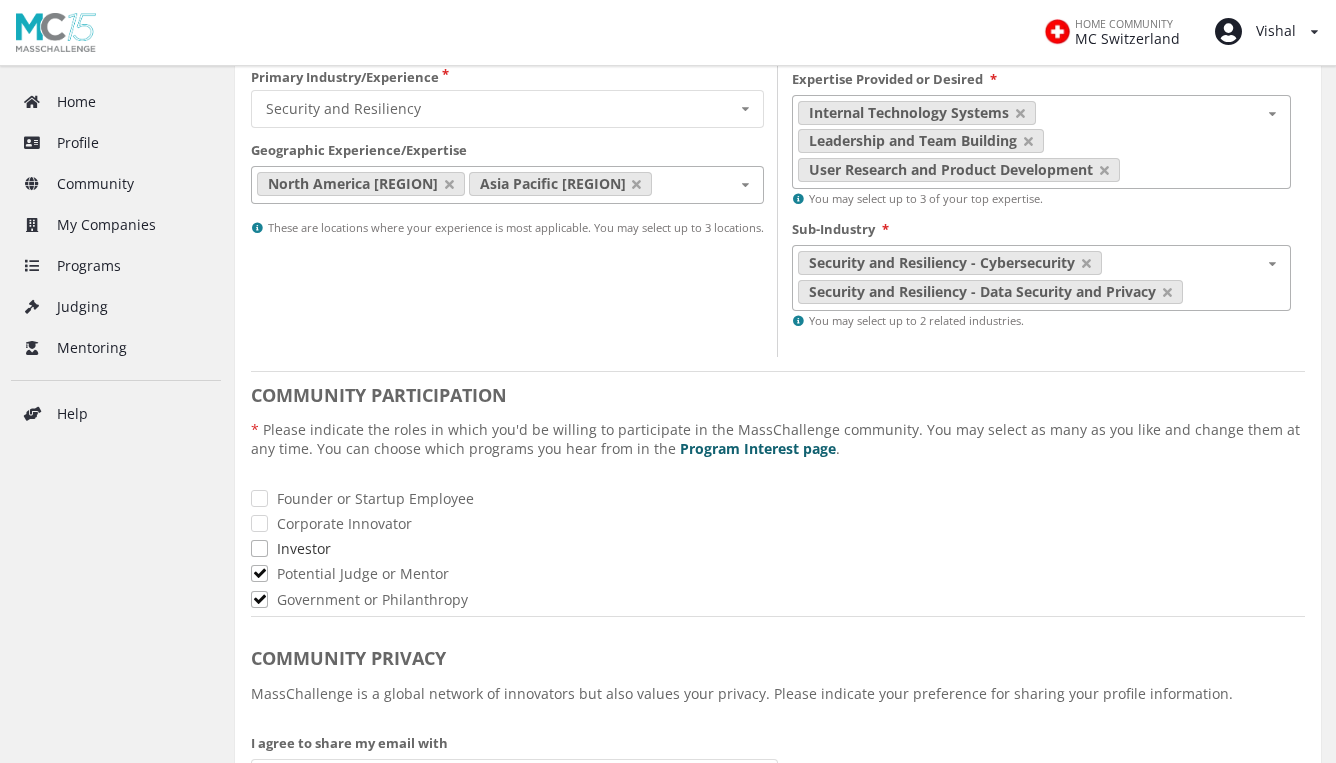 click on "Investor" at bounding box center [304, 548] 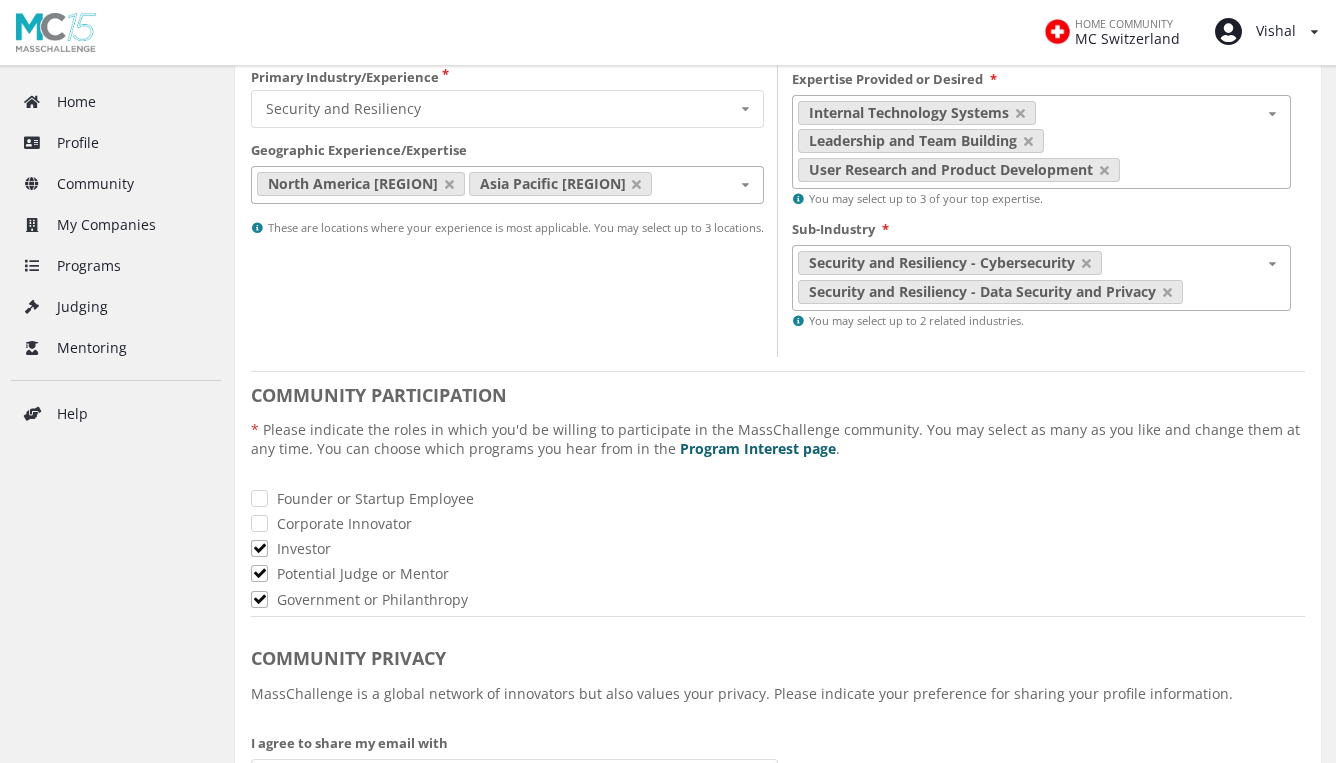 click on "COMMUNITY PRIVACY" at bounding box center (507, 43) 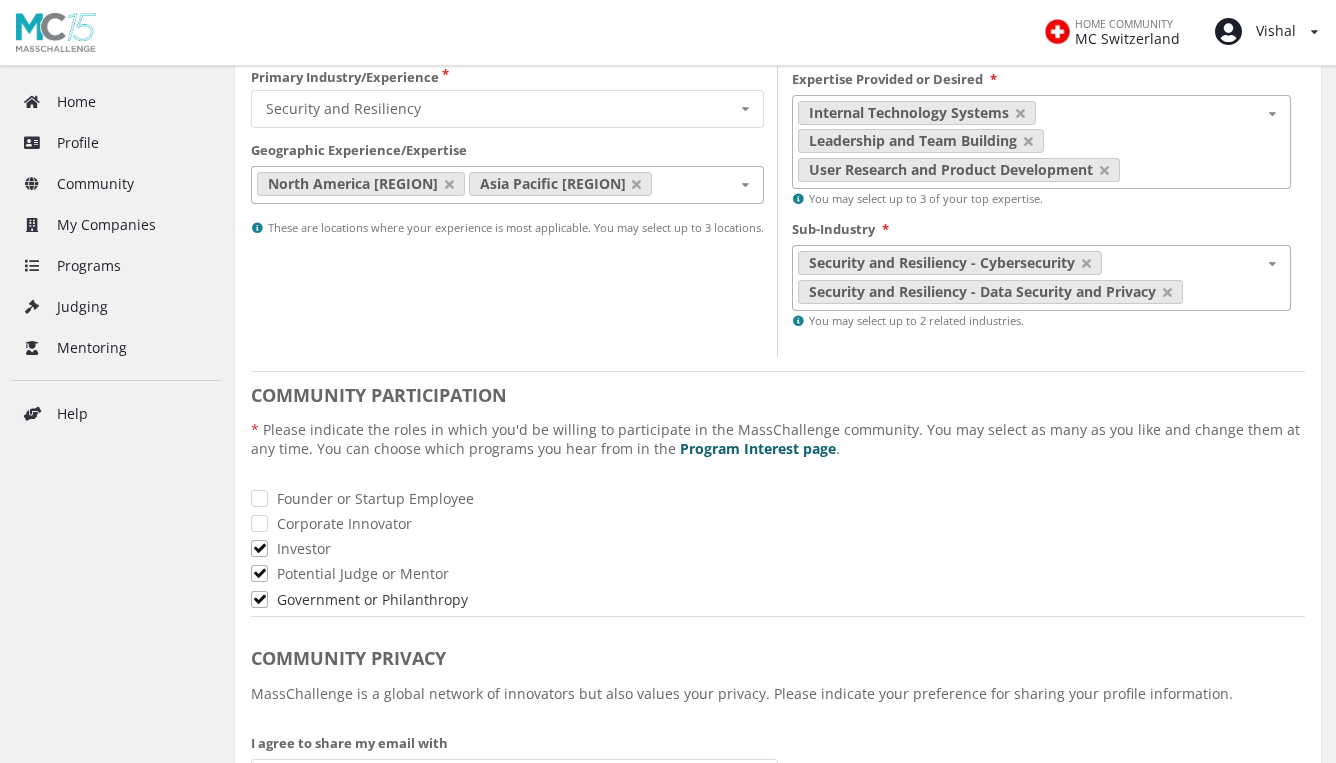 click on "Government or Philanthropy" at bounding box center [372, 599] 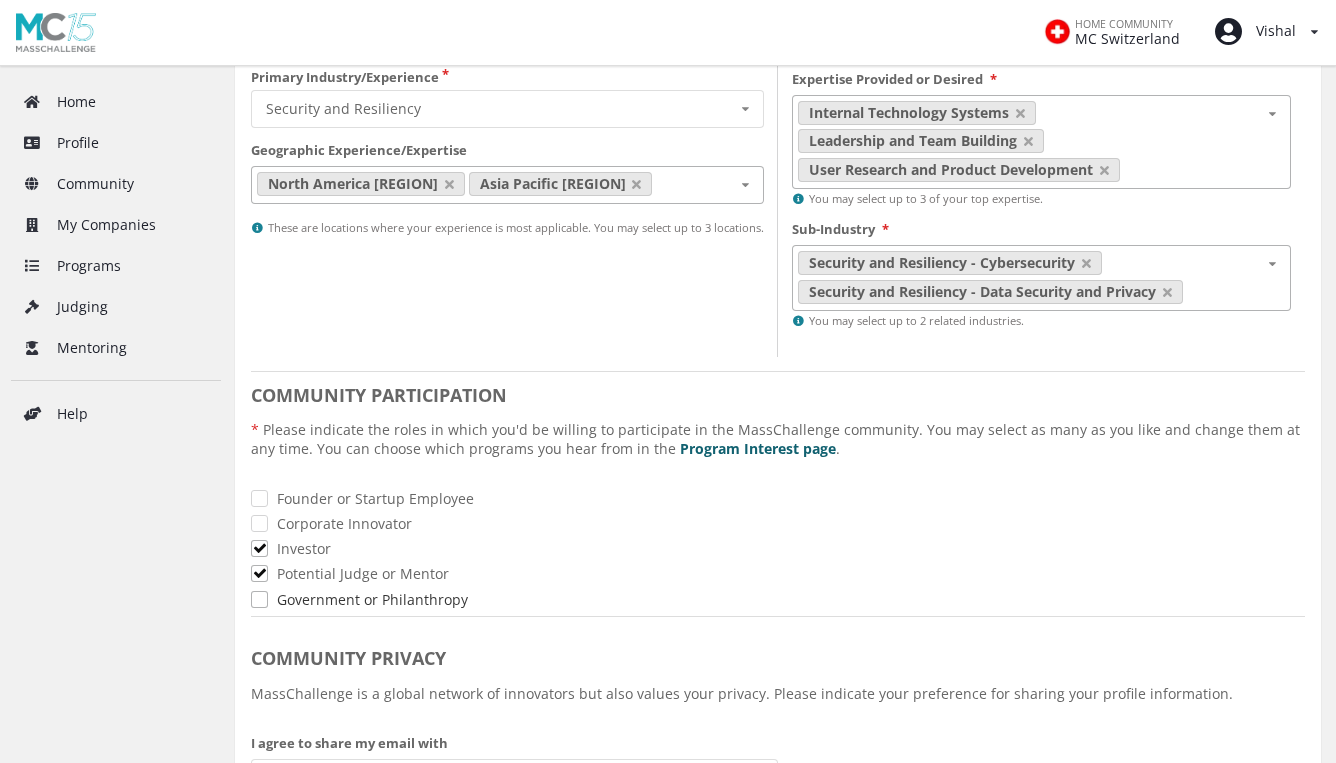 click on "Government or Philanthropy" at bounding box center (372, 599) 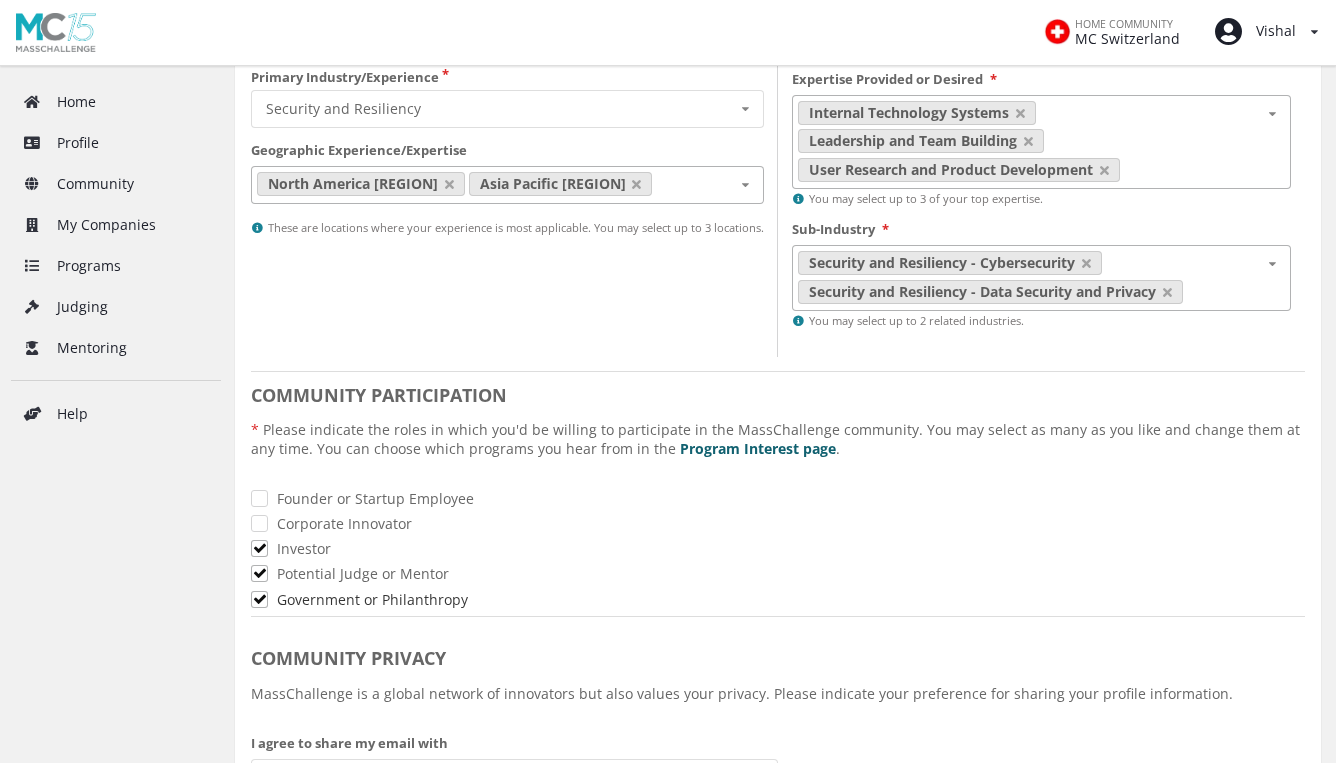 click on "Government or Philanthropy" at bounding box center (372, 599) 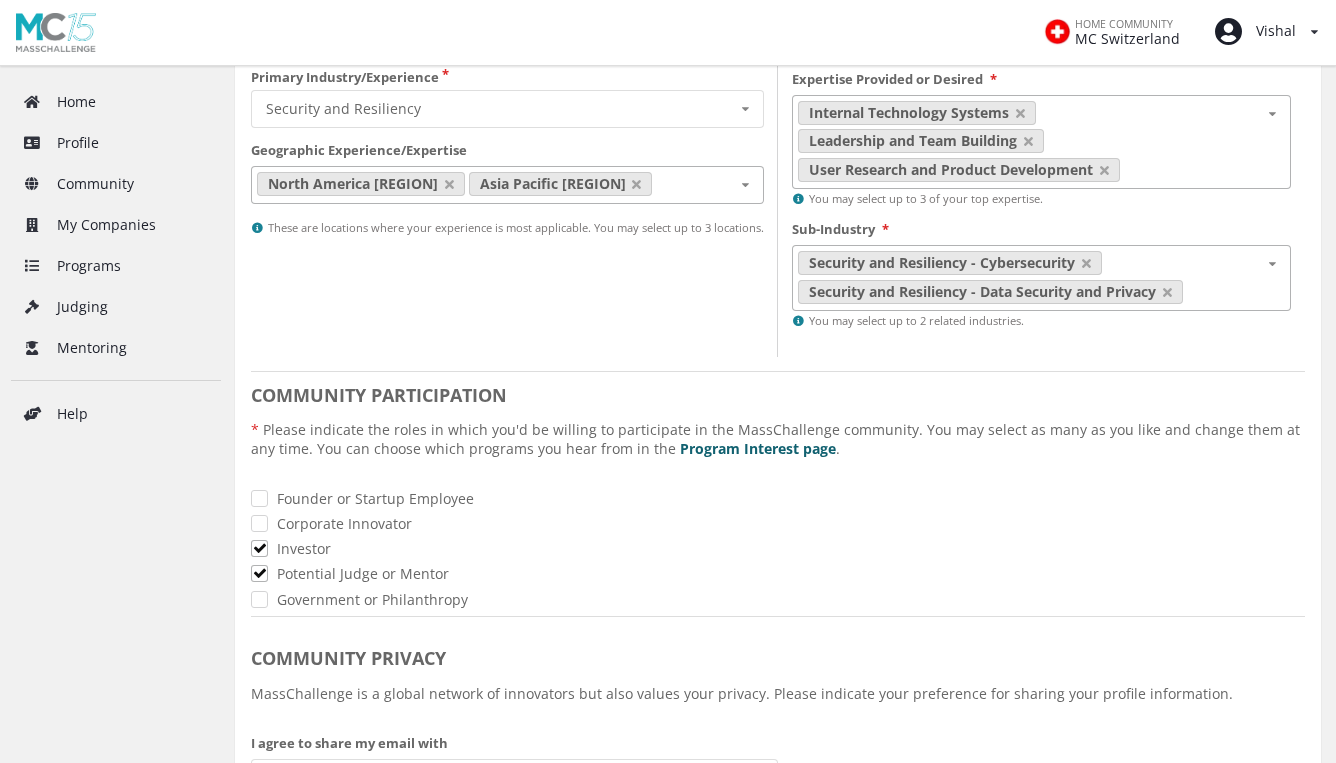 click on "COMMUNITY PRIVACY" at bounding box center (507, 43) 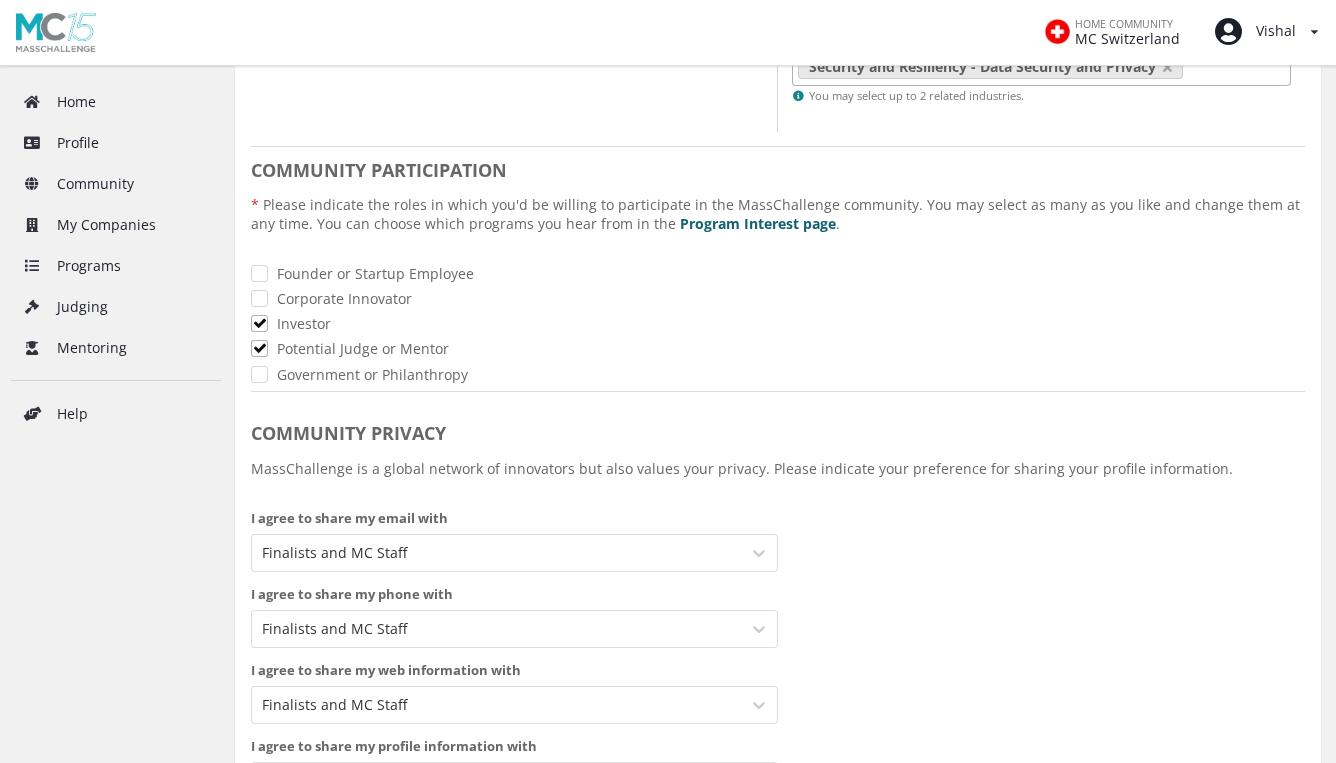 scroll, scrollTop: 610, scrollLeft: 0, axis: vertical 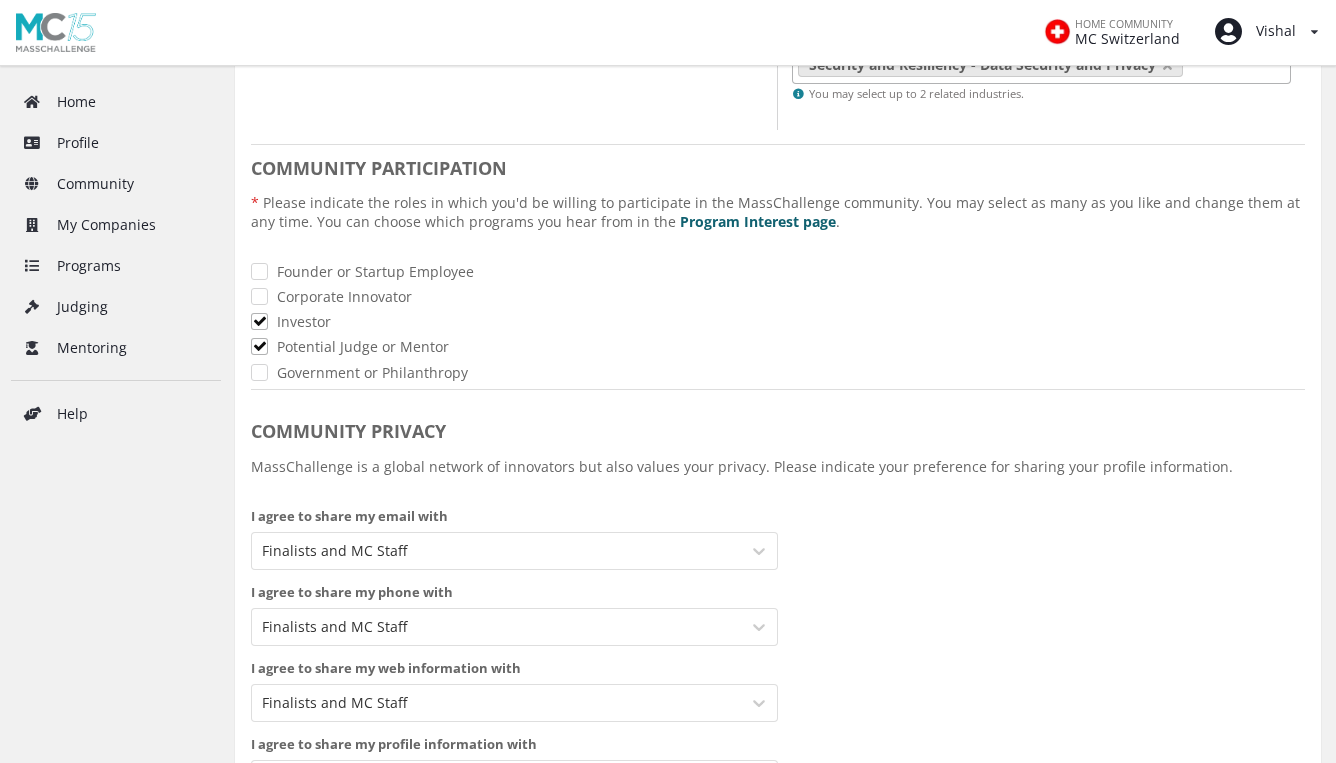 click on "COMMUNITY PRIVACY MassChallenge is a global network of innovators but also values your privacy. Please indicate your preference for sharing your profile information. I agree to share my email with   Finalists and MC Staff I agree to share my phone with   Finalists and MC Staff I agree to share my web information with   Finalists and MC Staff I agree to share my profile information with   Finalists and MC Staff" at bounding box center (778, 661) 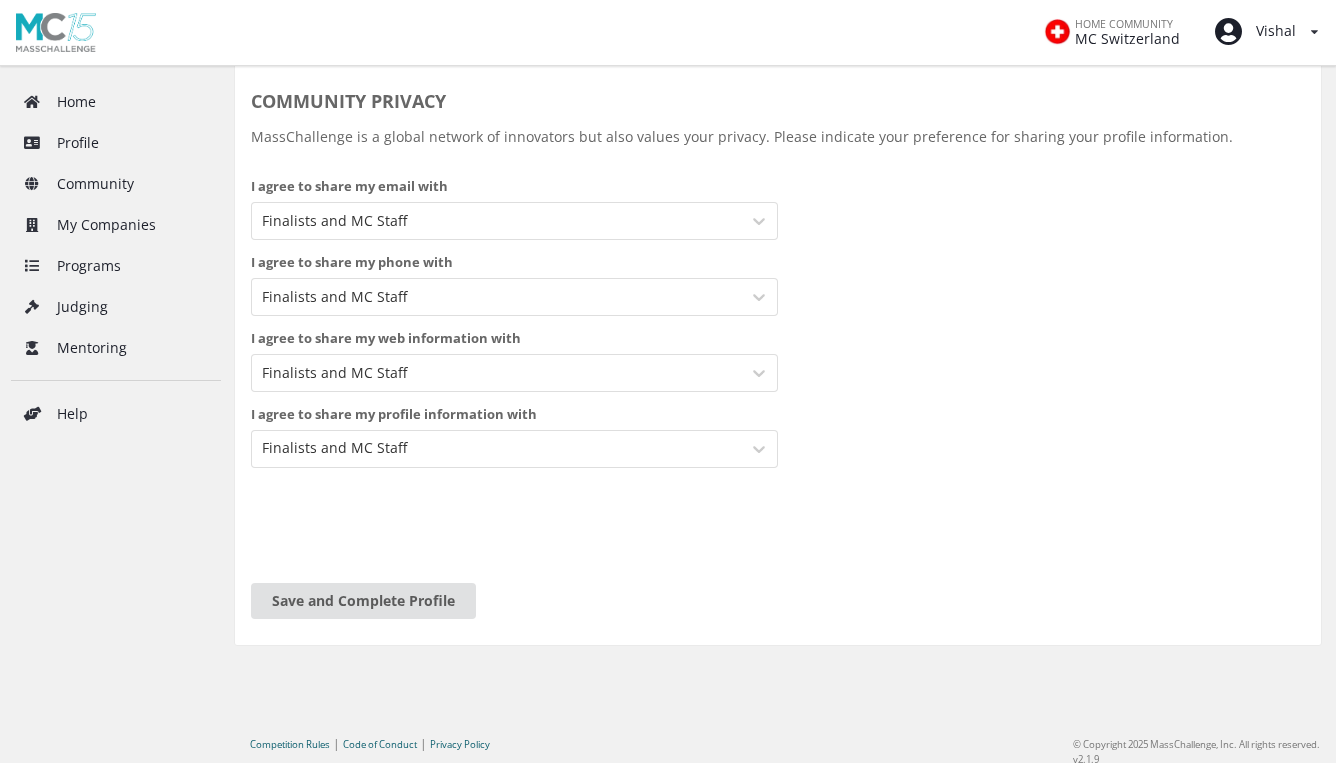 scroll, scrollTop: 939, scrollLeft: 0, axis: vertical 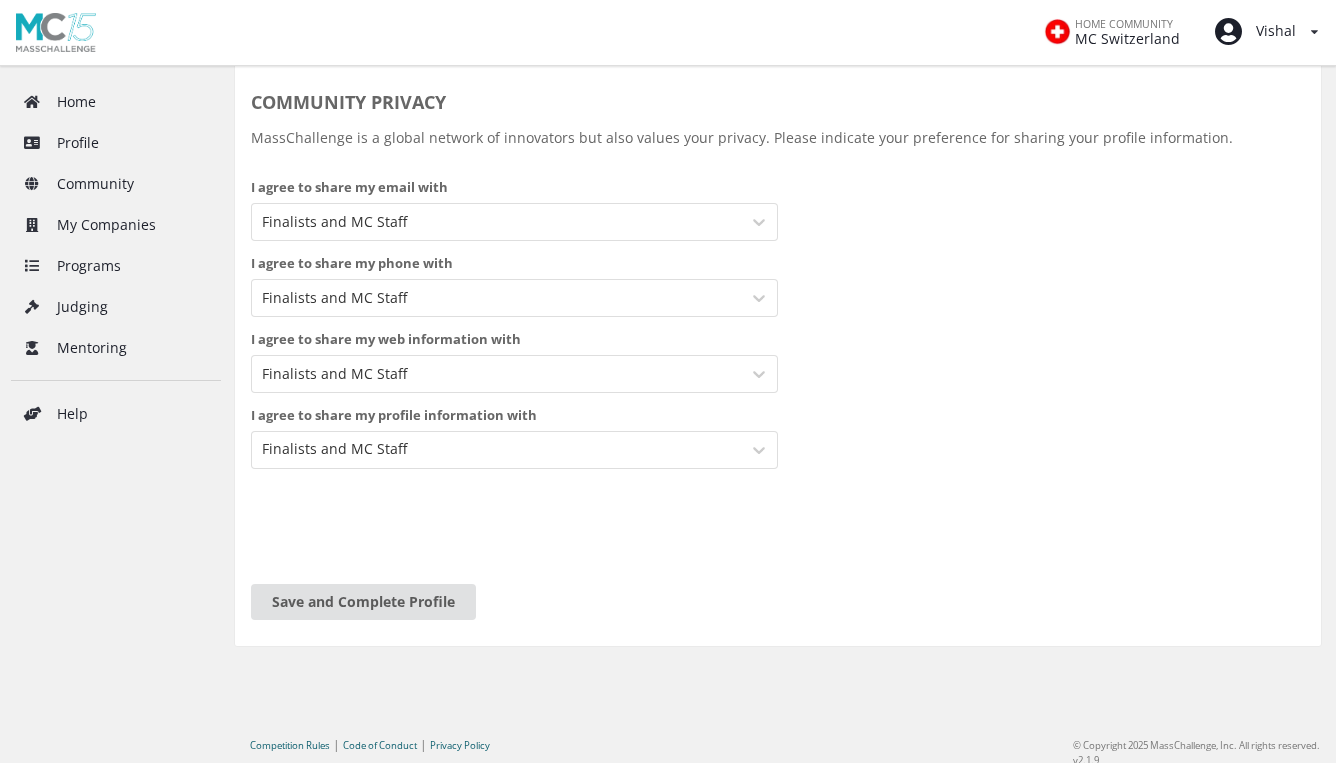 click on "Save and Complete Profile" at bounding box center (363, 602) 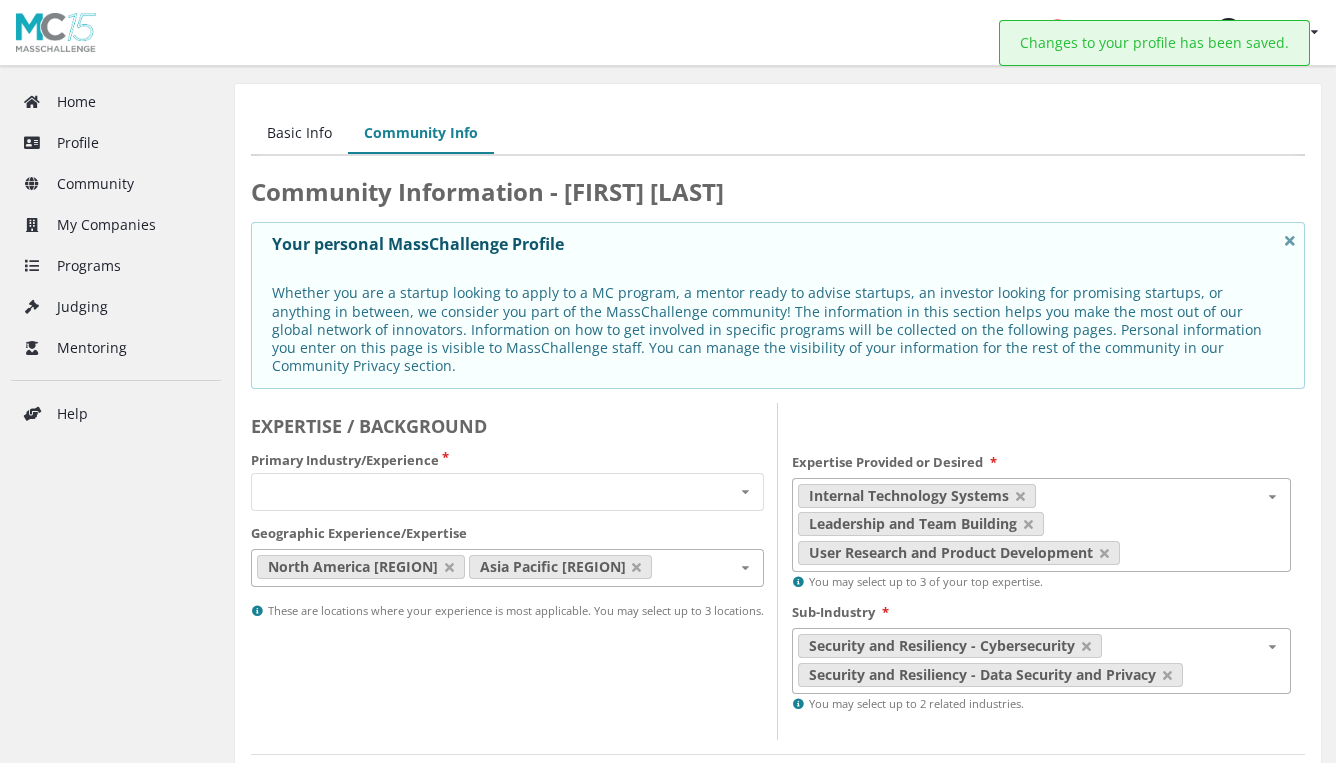 scroll, scrollTop: 0, scrollLeft: 0, axis: both 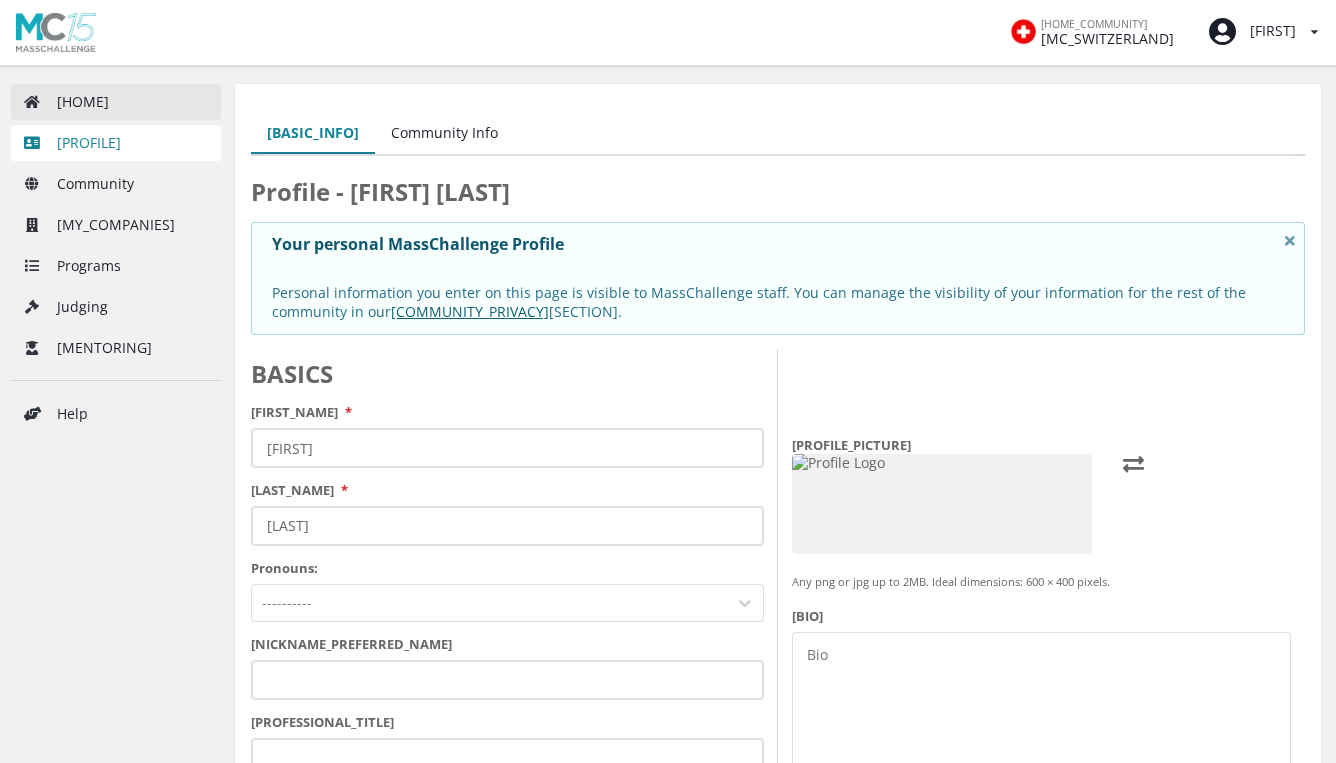 click on "[GENERAL_TERM]" at bounding box center [116, 102] 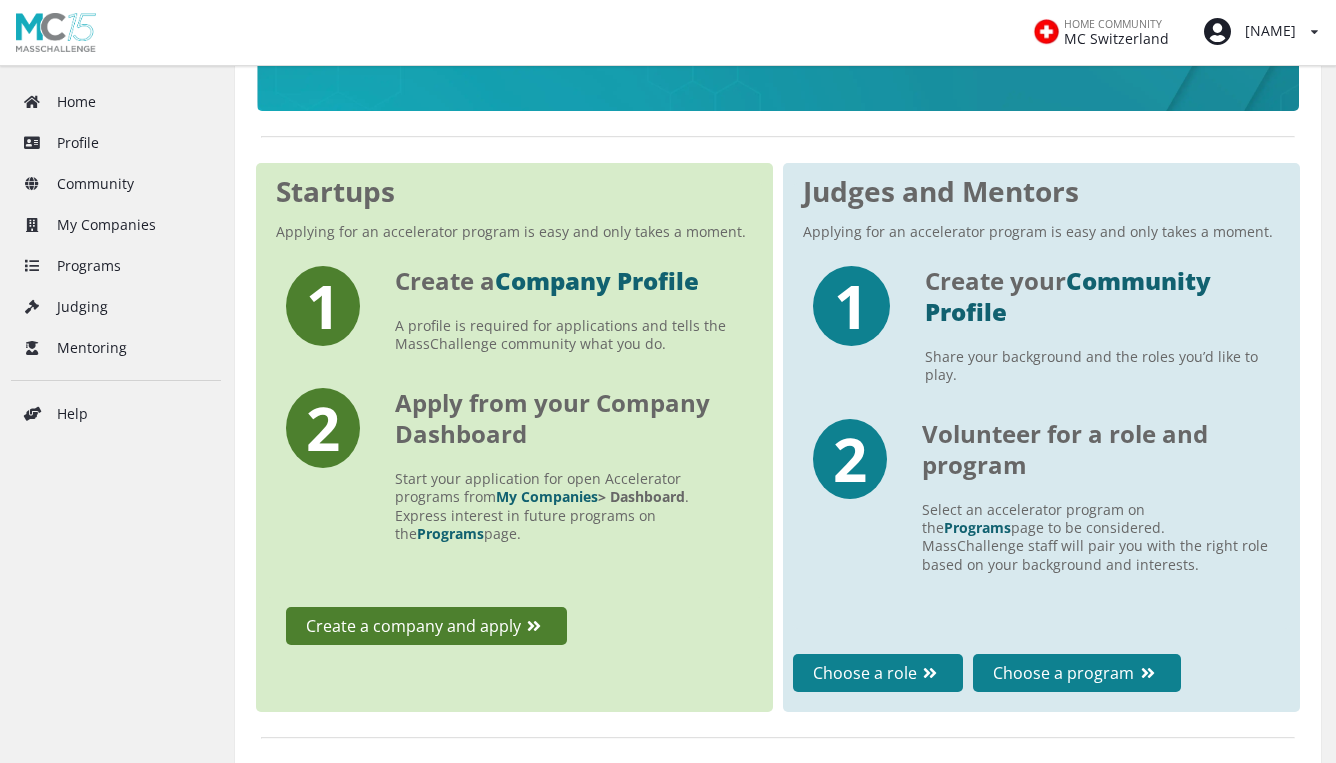 scroll, scrollTop: 275, scrollLeft: 0, axis: vertical 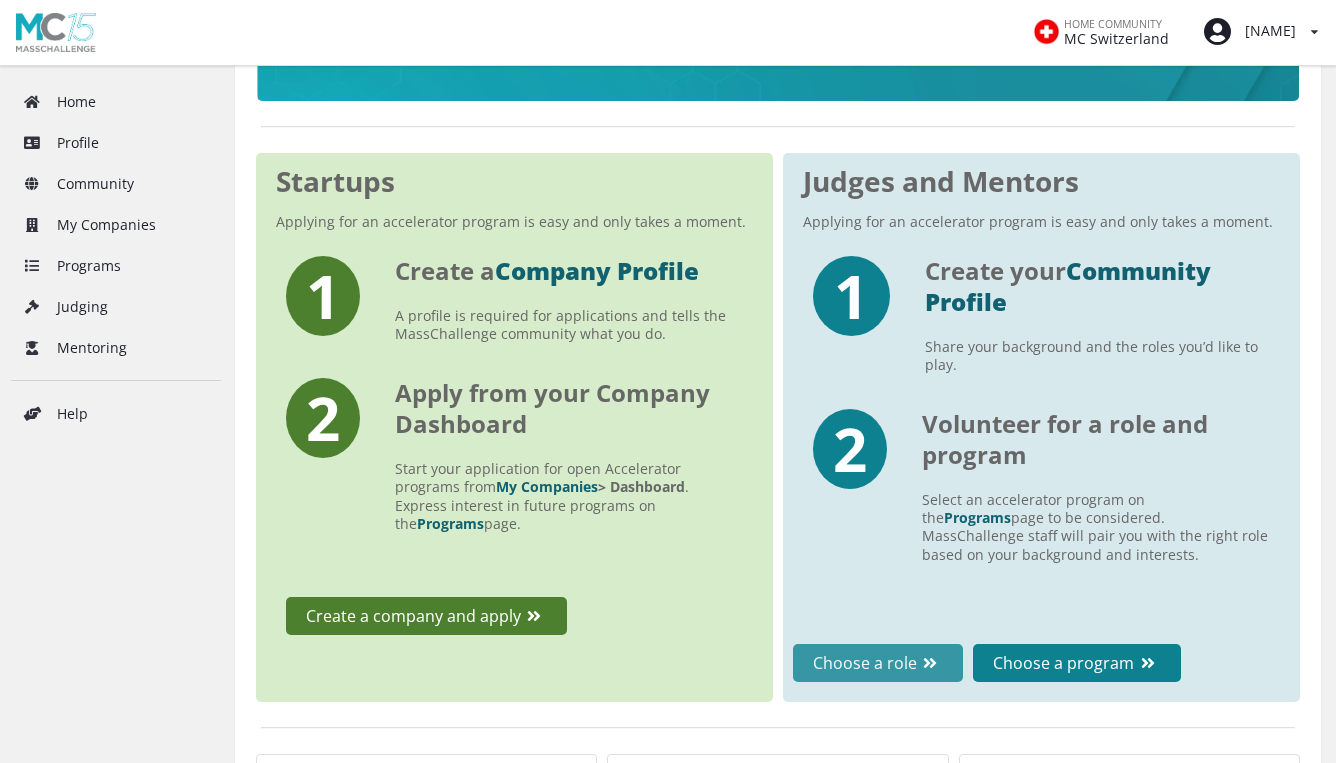 click at bounding box center [930, 663] 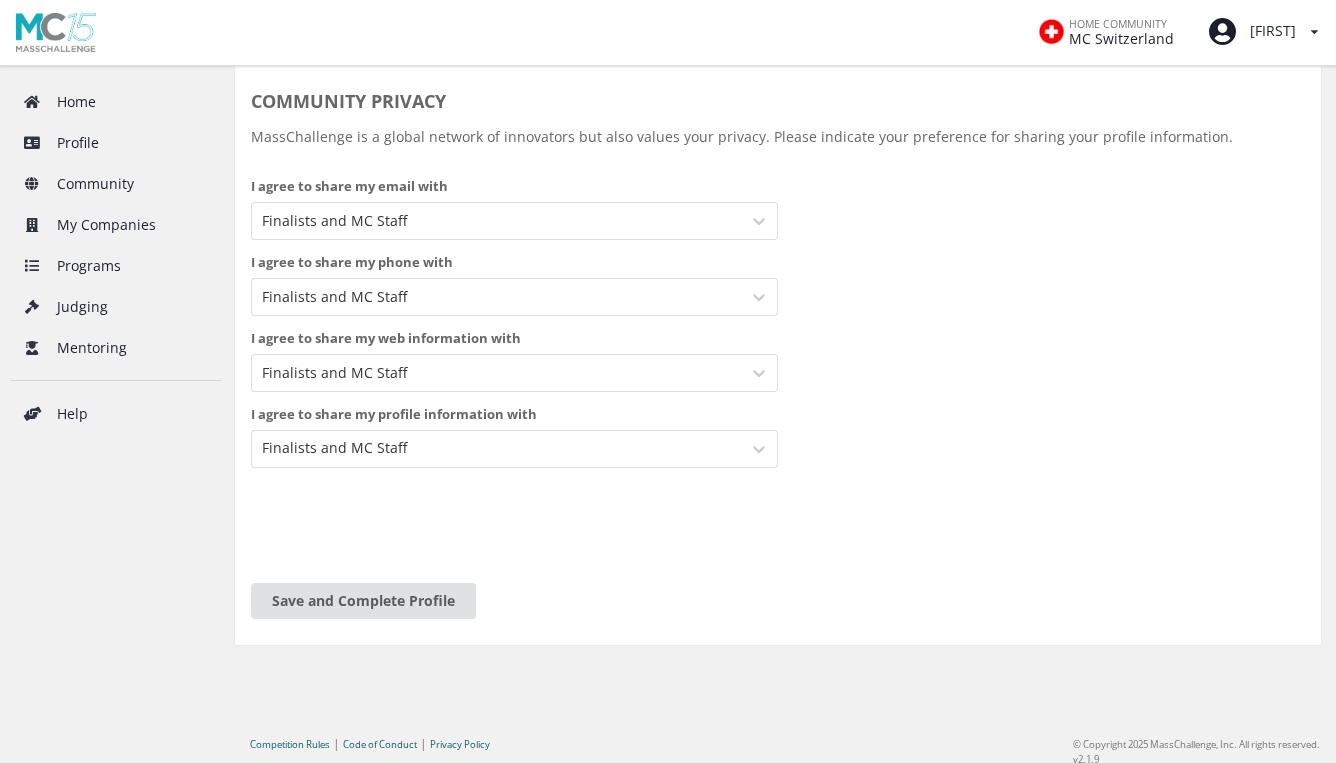scroll, scrollTop: 939, scrollLeft: 0, axis: vertical 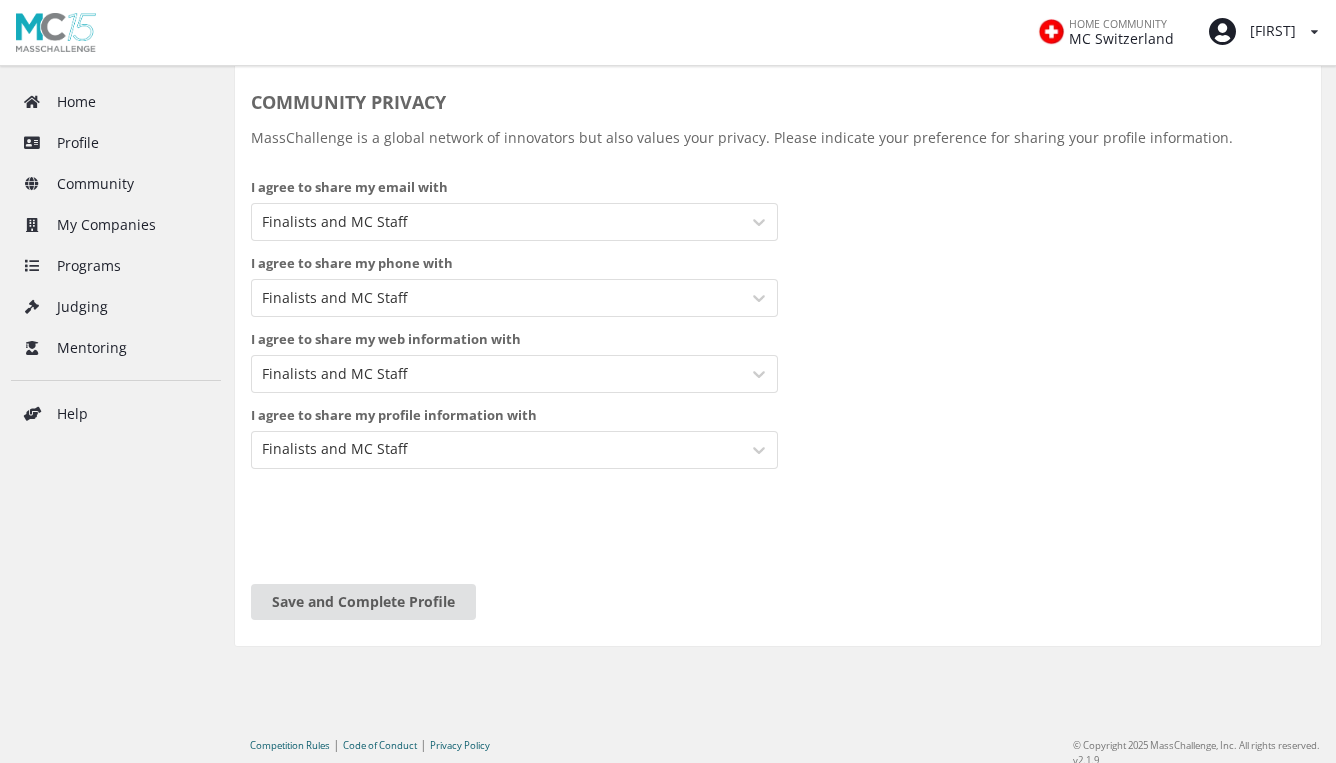 click on "Save and Complete Profile" at bounding box center [363, 602] 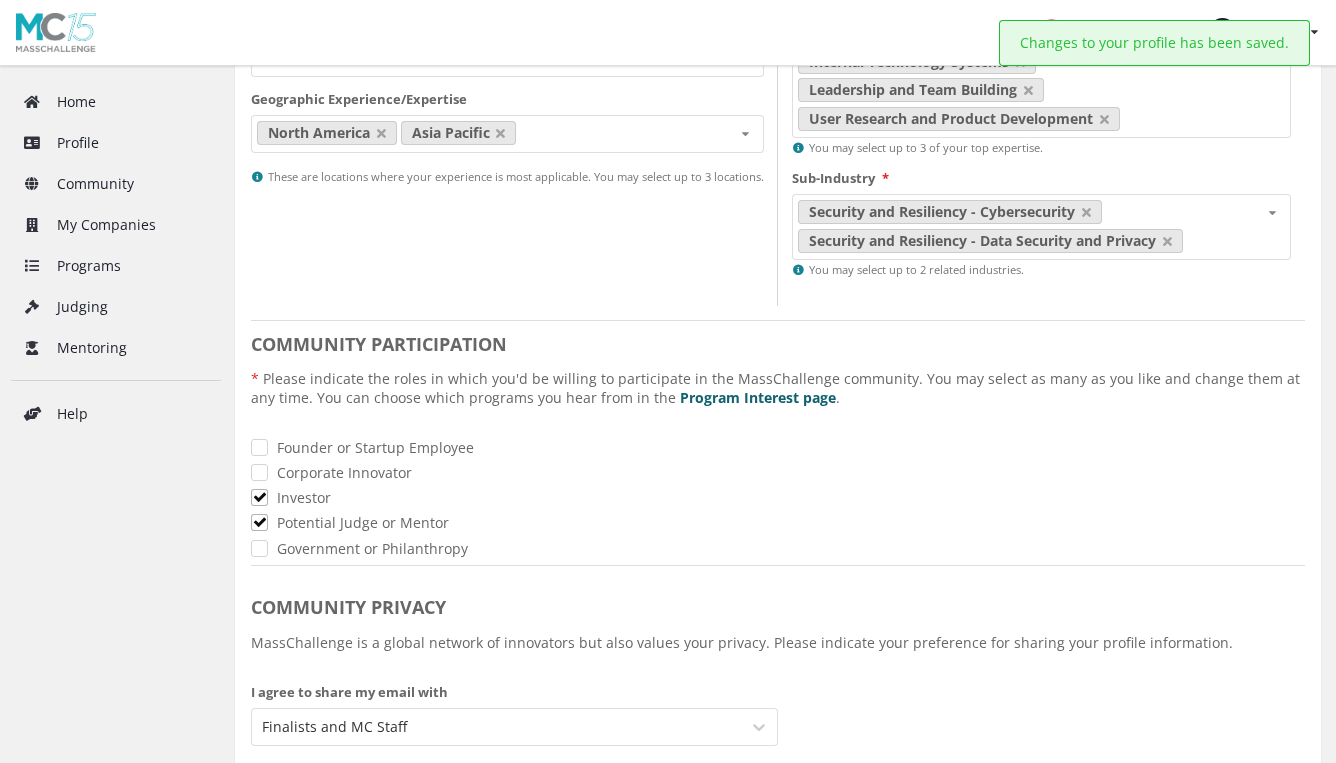 scroll, scrollTop: 284, scrollLeft: 0, axis: vertical 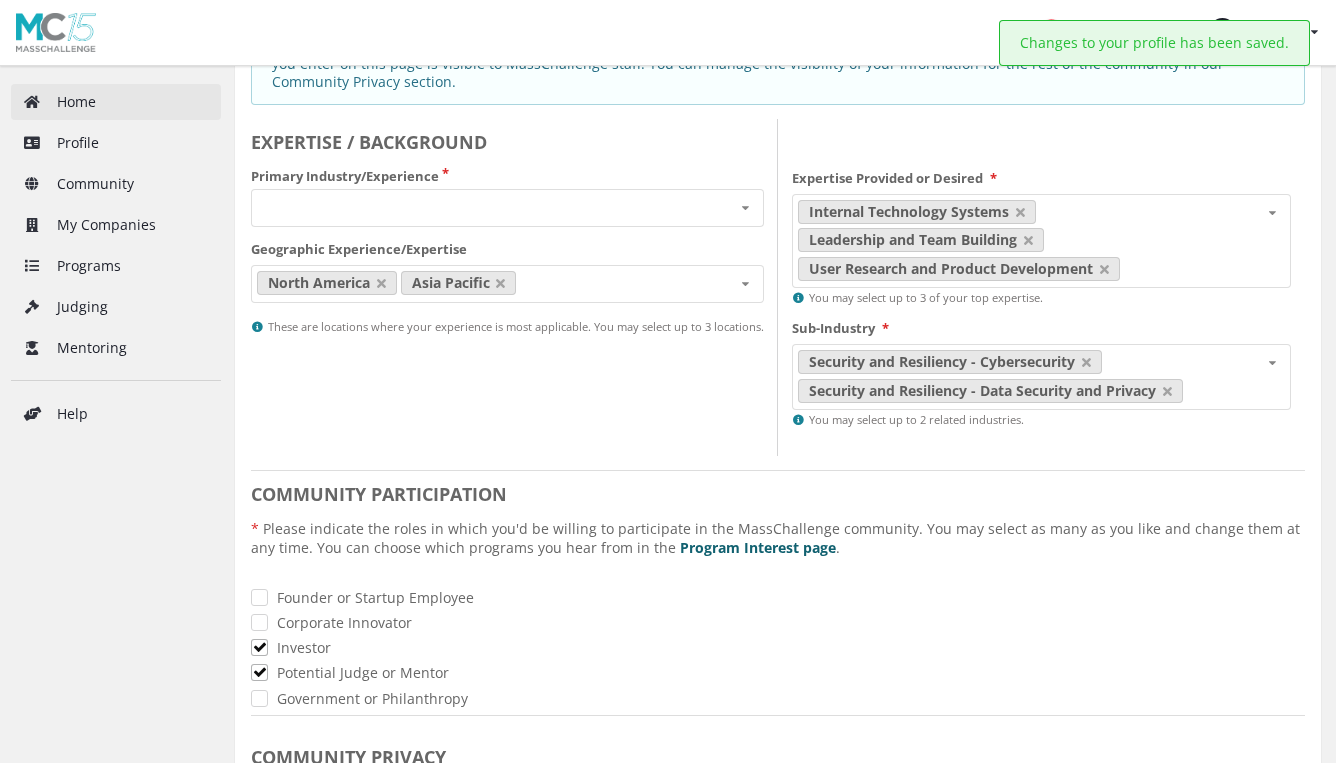 click on "Home" at bounding box center (116, 102) 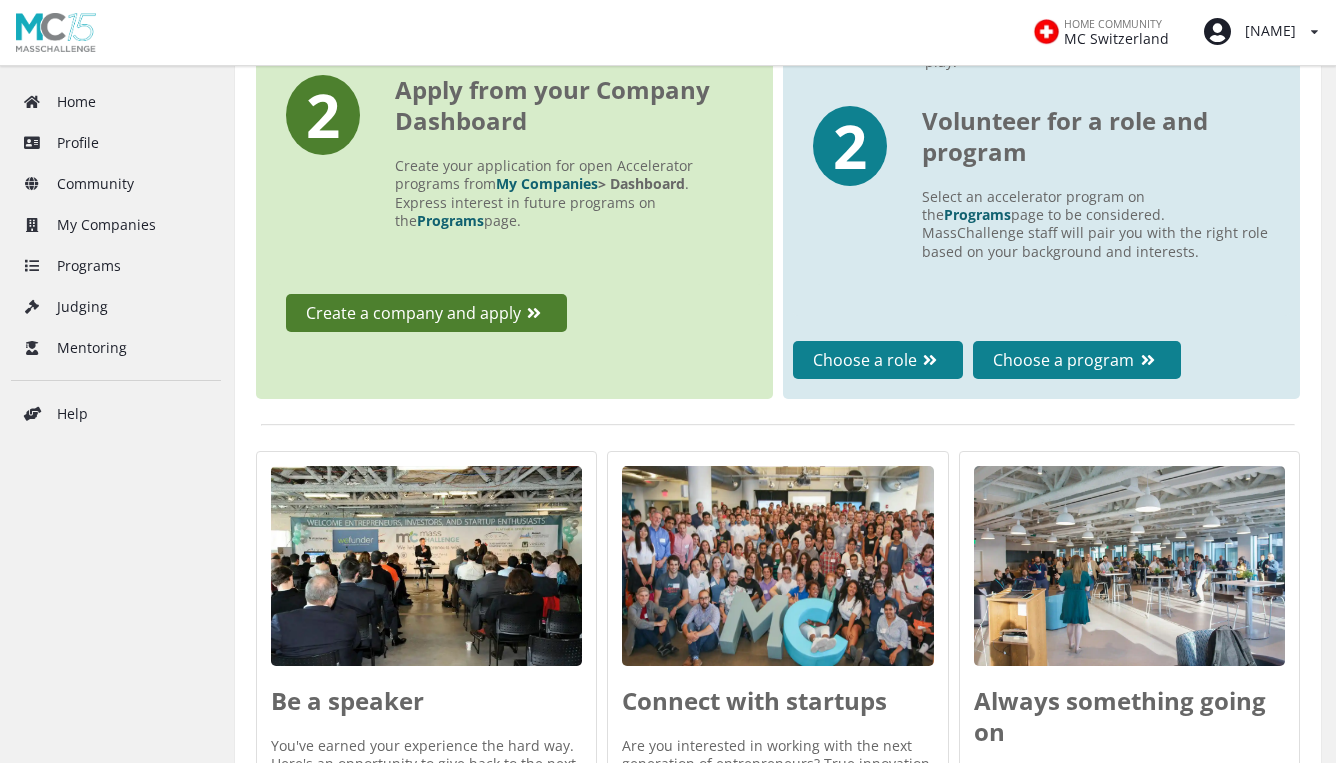 scroll, scrollTop: 662, scrollLeft: 0, axis: vertical 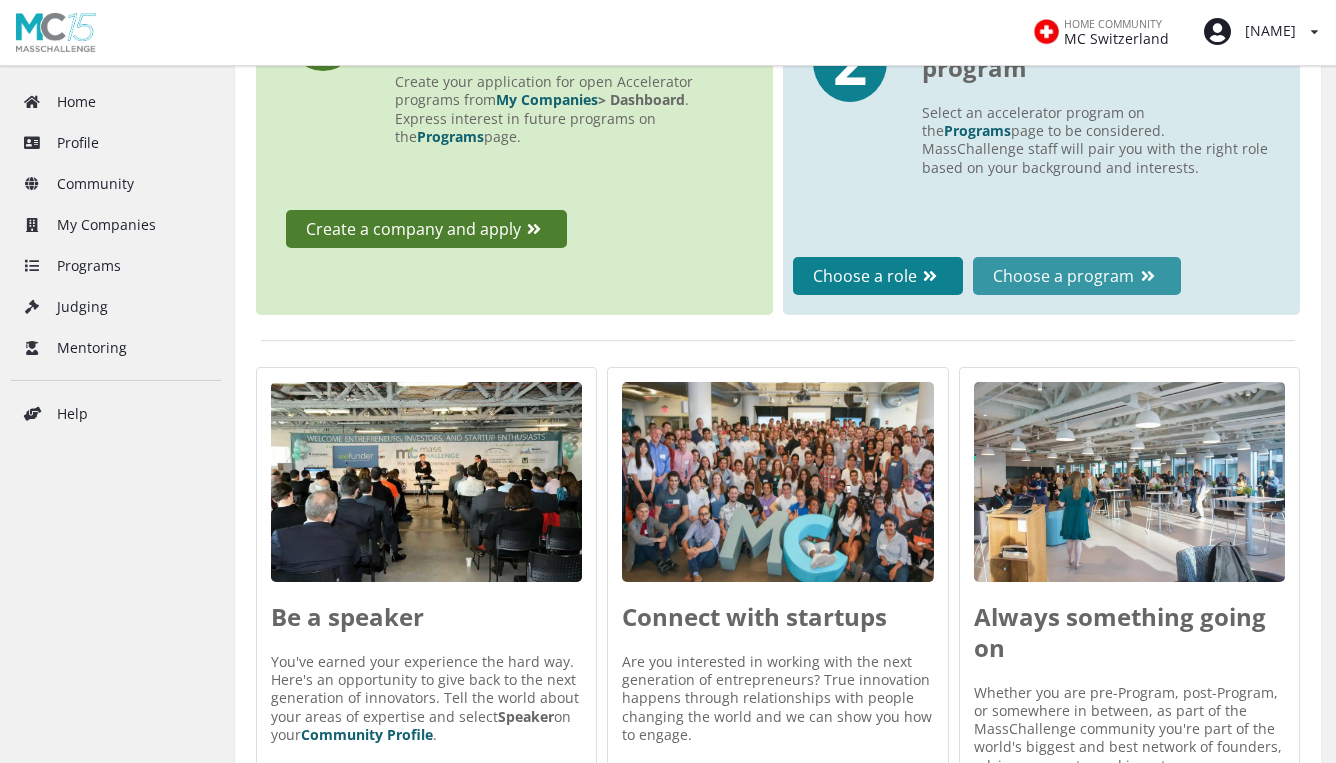 click on "Choose a program" at bounding box center (1076, 276) 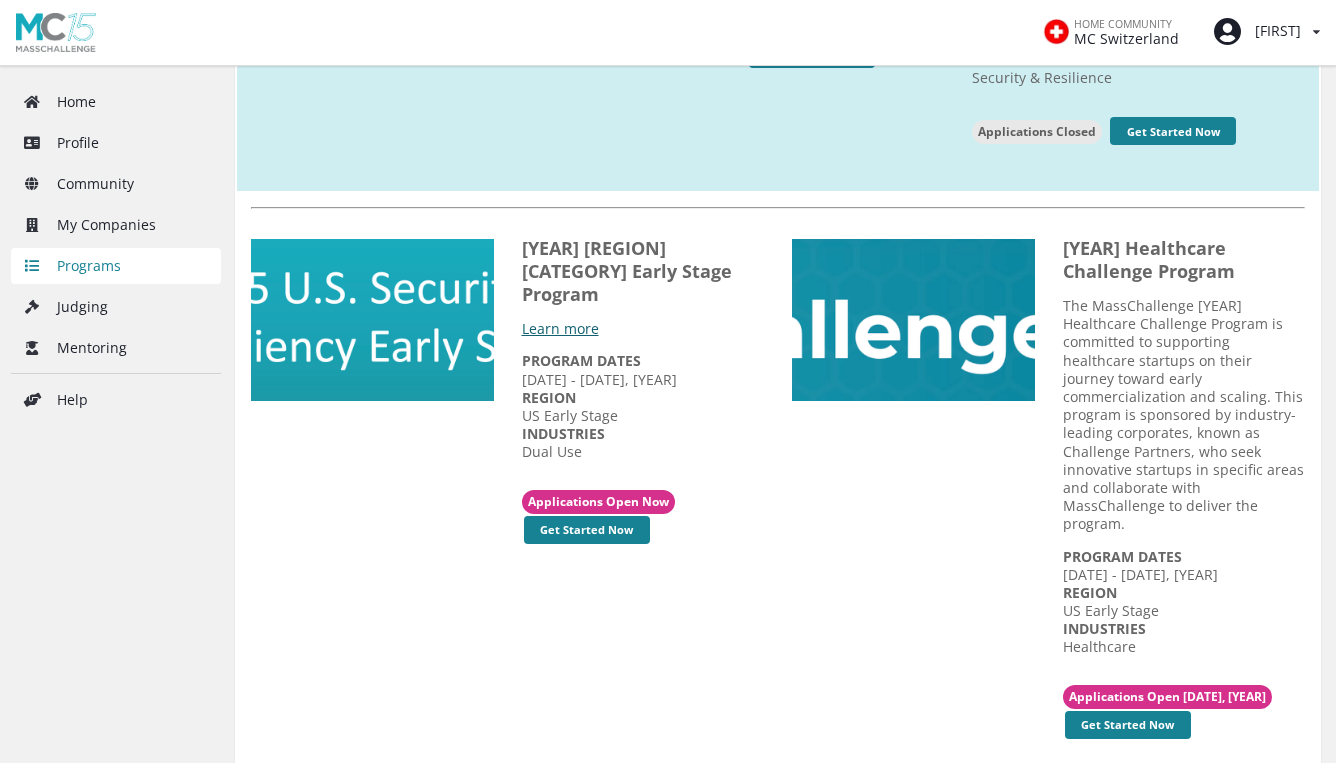 scroll, scrollTop: 1100, scrollLeft: 0, axis: vertical 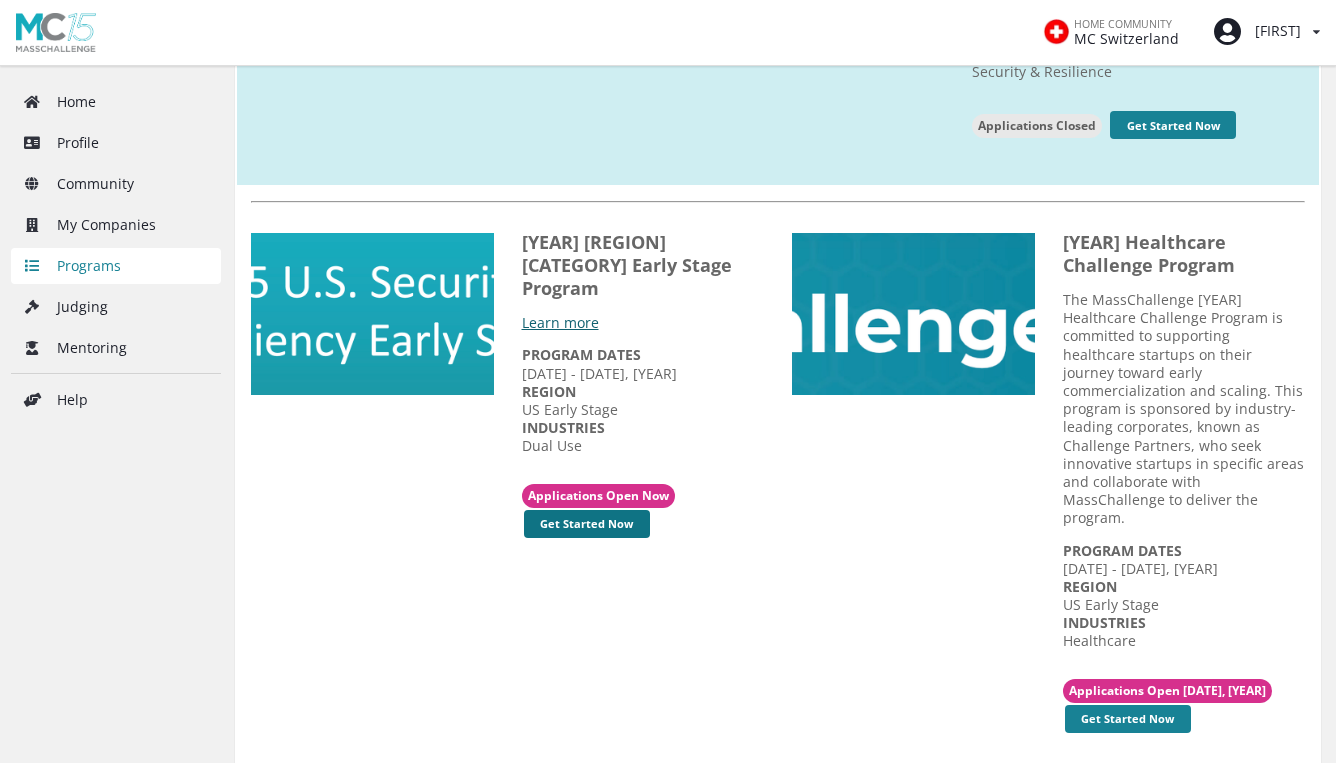 click on "Get Started Now" at bounding box center (587, 560) 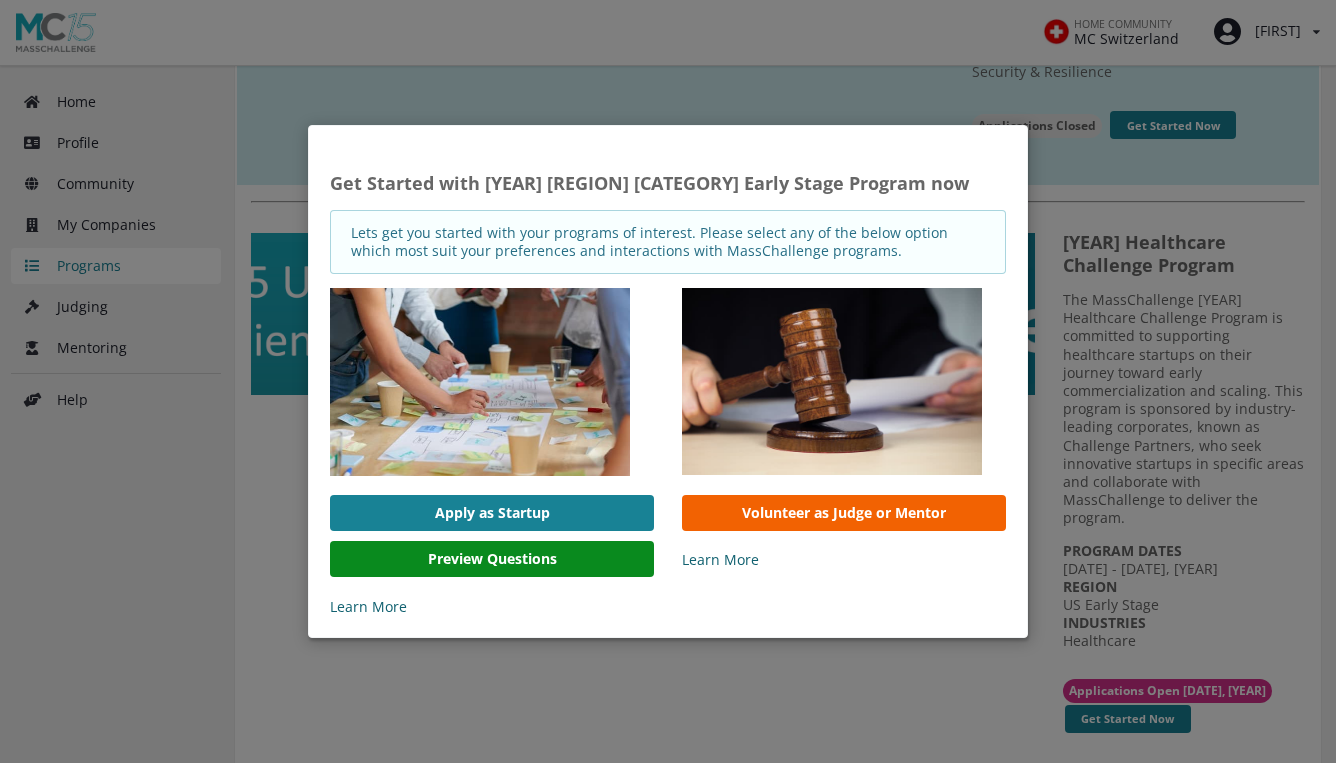 click on "Volunteer as Judge or Mentor" at bounding box center (844, 513) 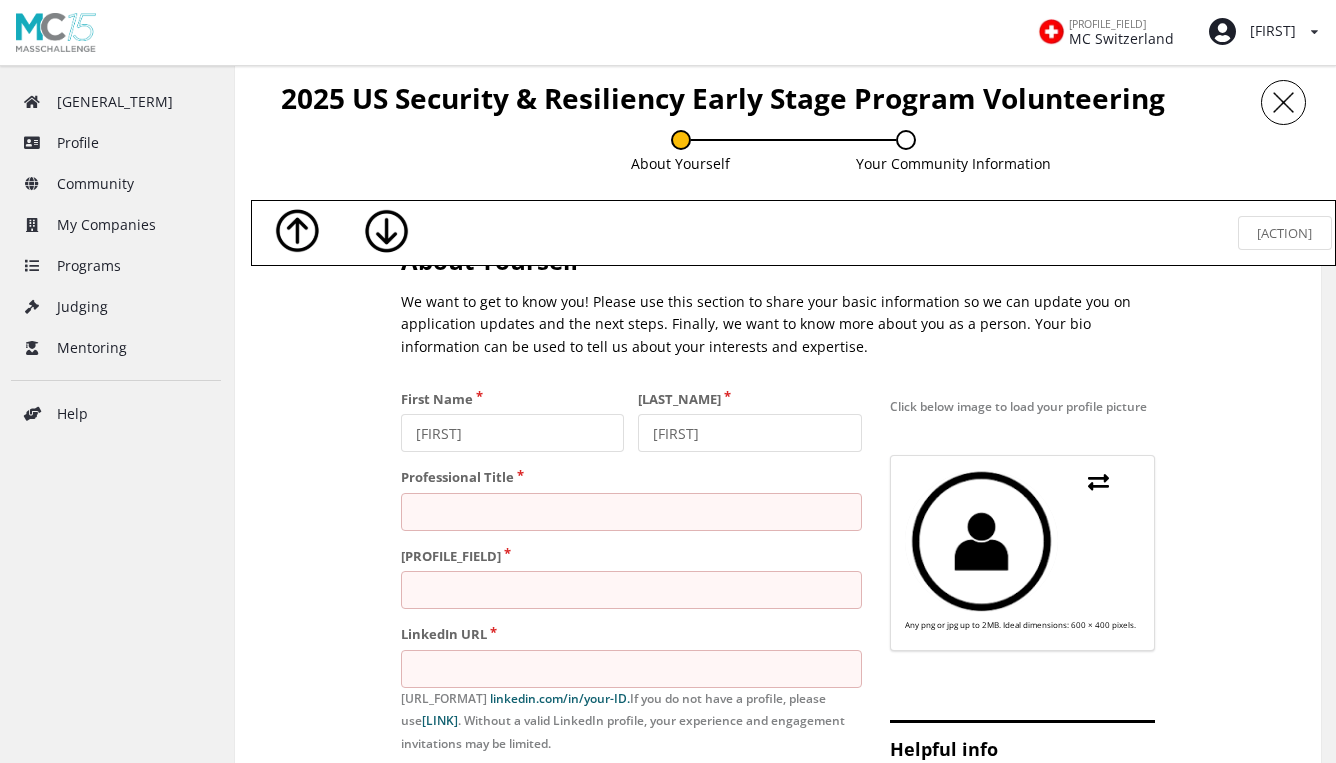 scroll, scrollTop: 75, scrollLeft: 0, axis: vertical 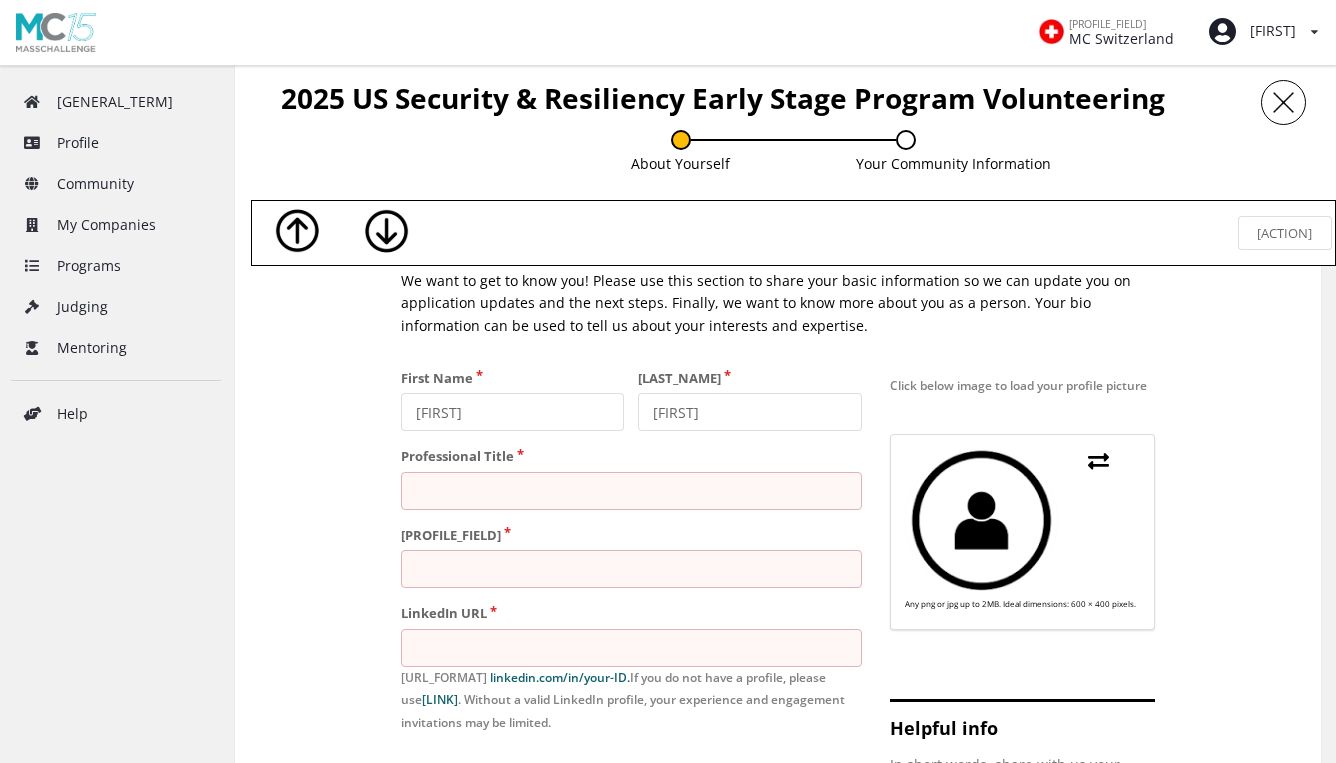 click at bounding box center (512, 412) 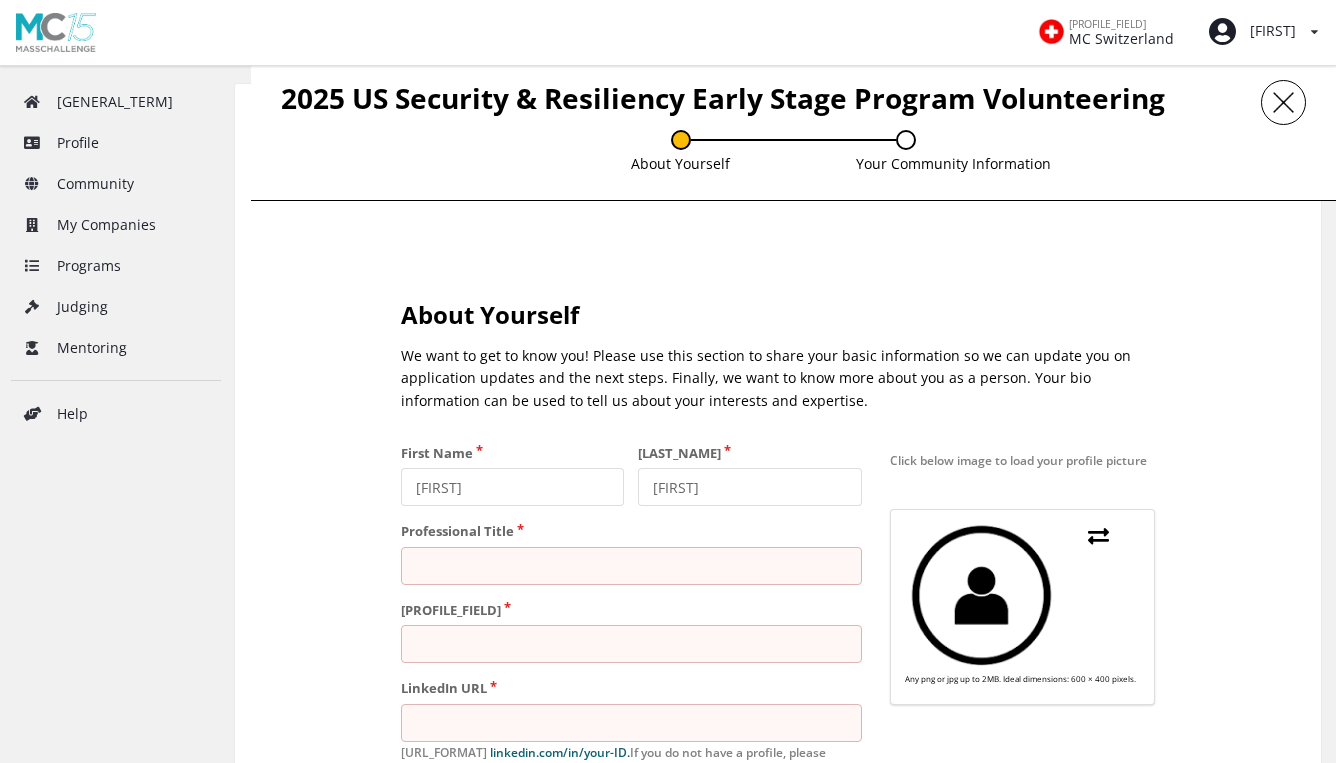 scroll, scrollTop: 0, scrollLeft: 0, axis: both 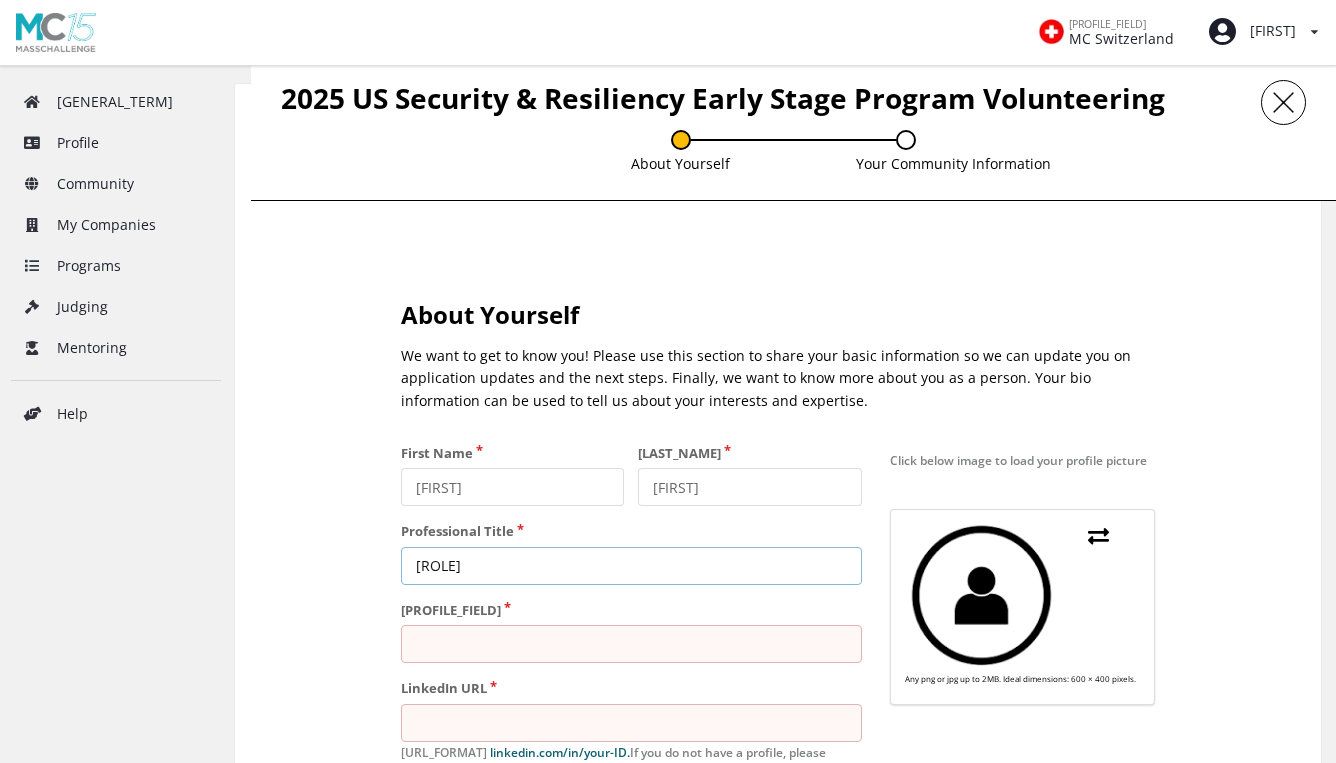 type on "Technical Lead II" 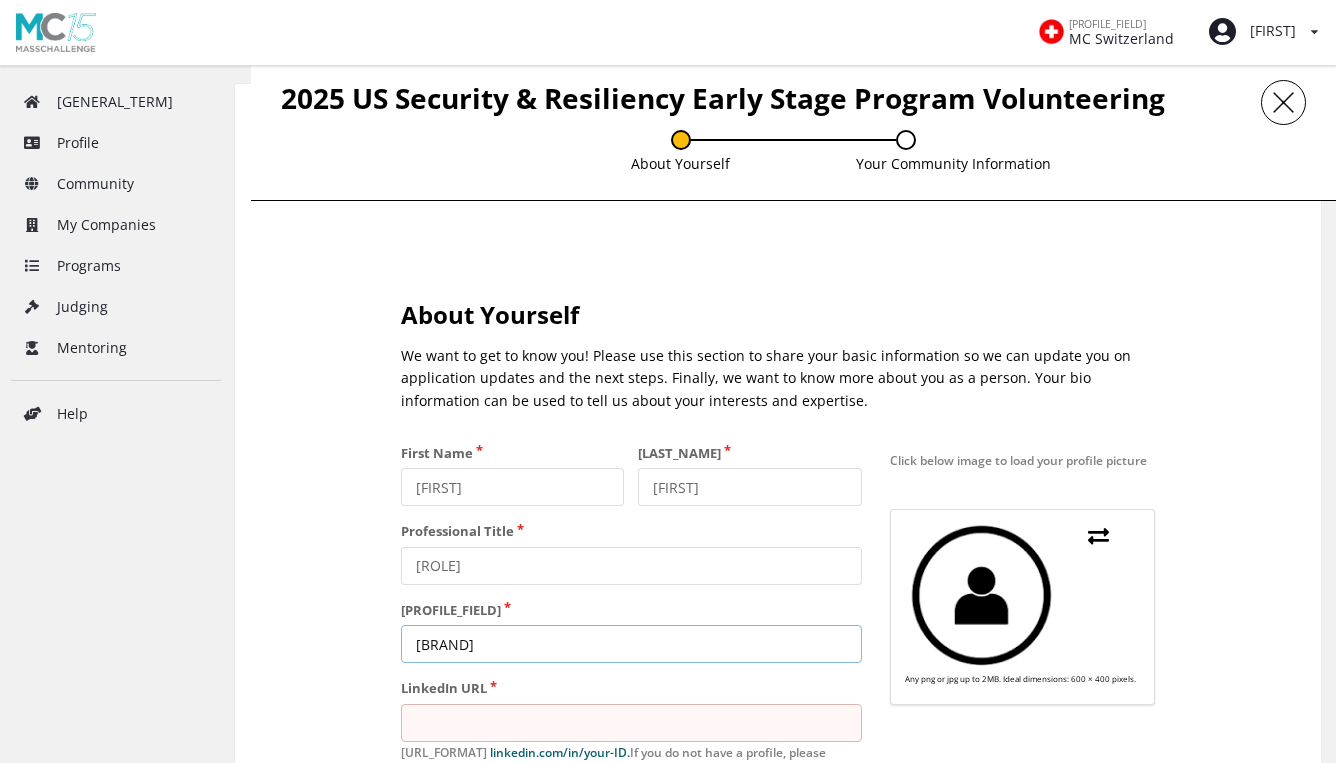 type on "HubSpot" 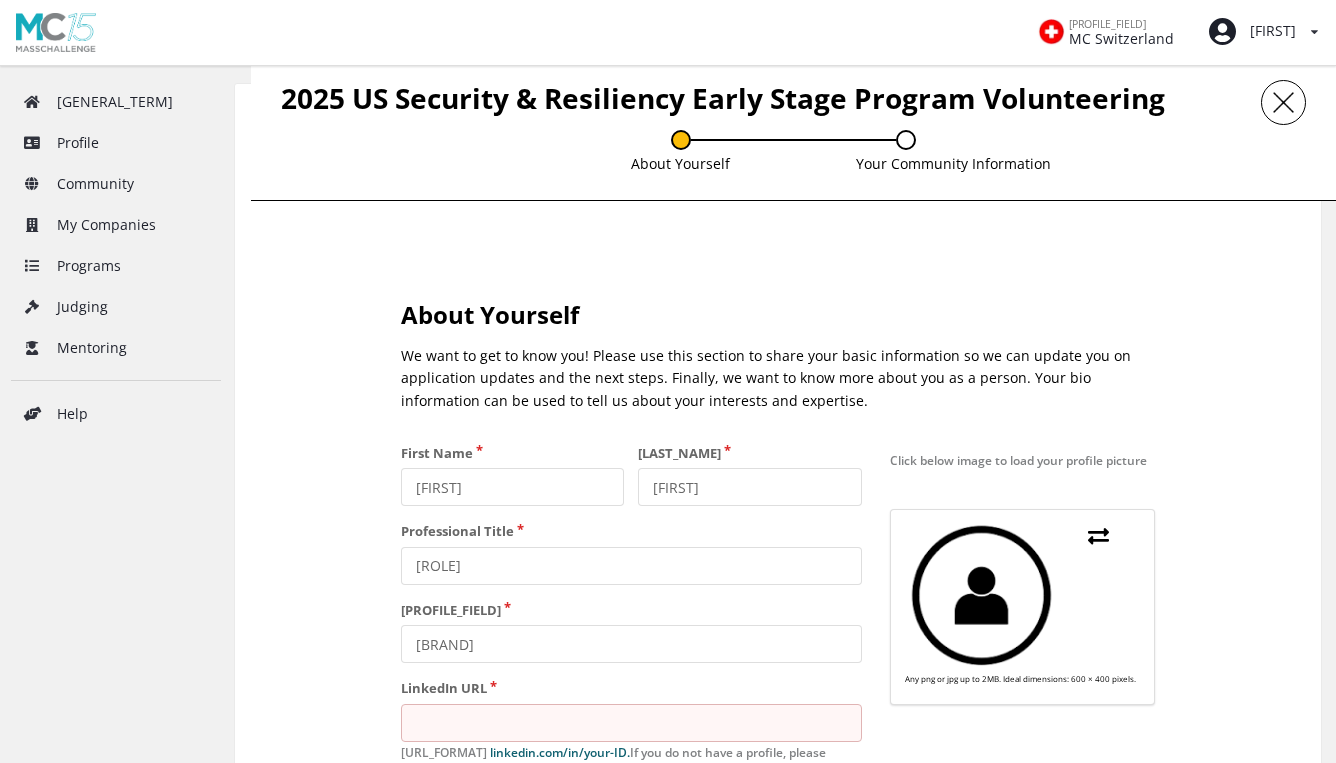 click at bounding box center [512, 487] 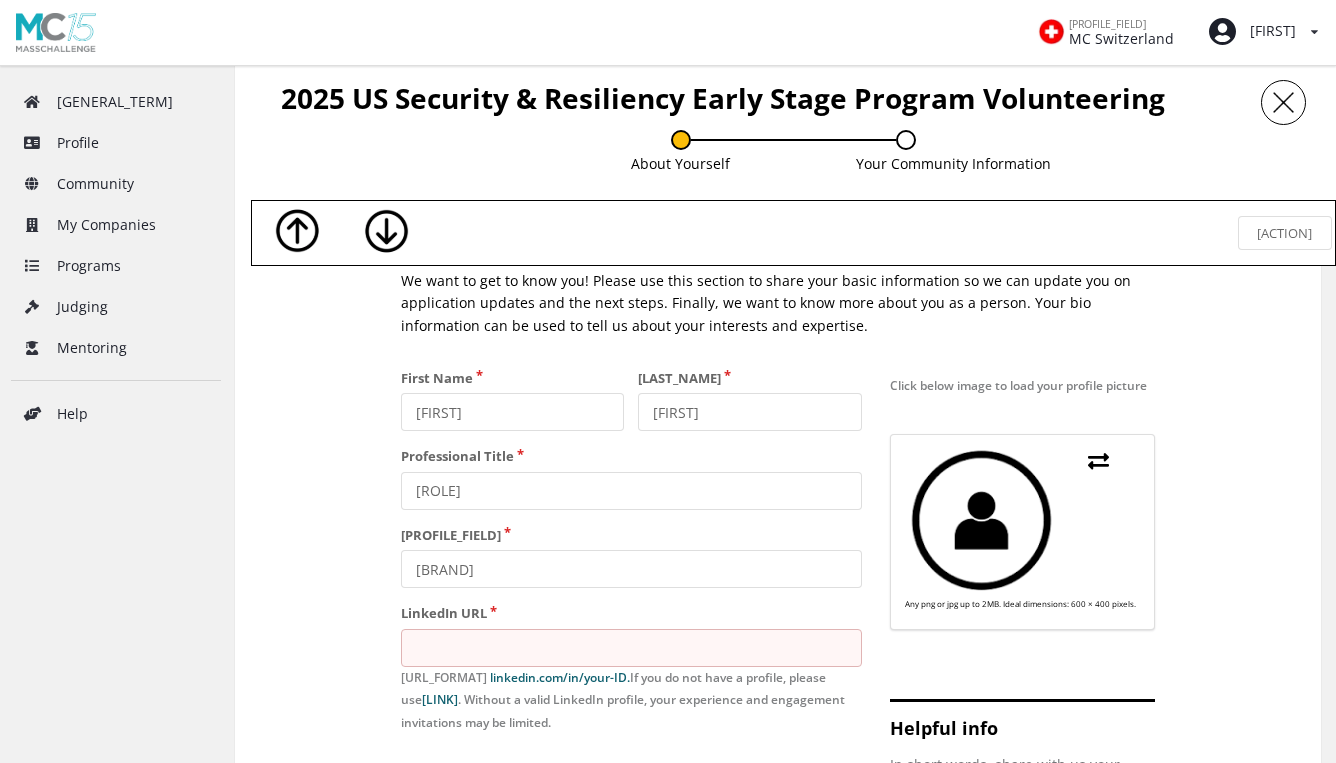 scroll, scrollTop: 141, scrollLeft: 0, axis: vertical 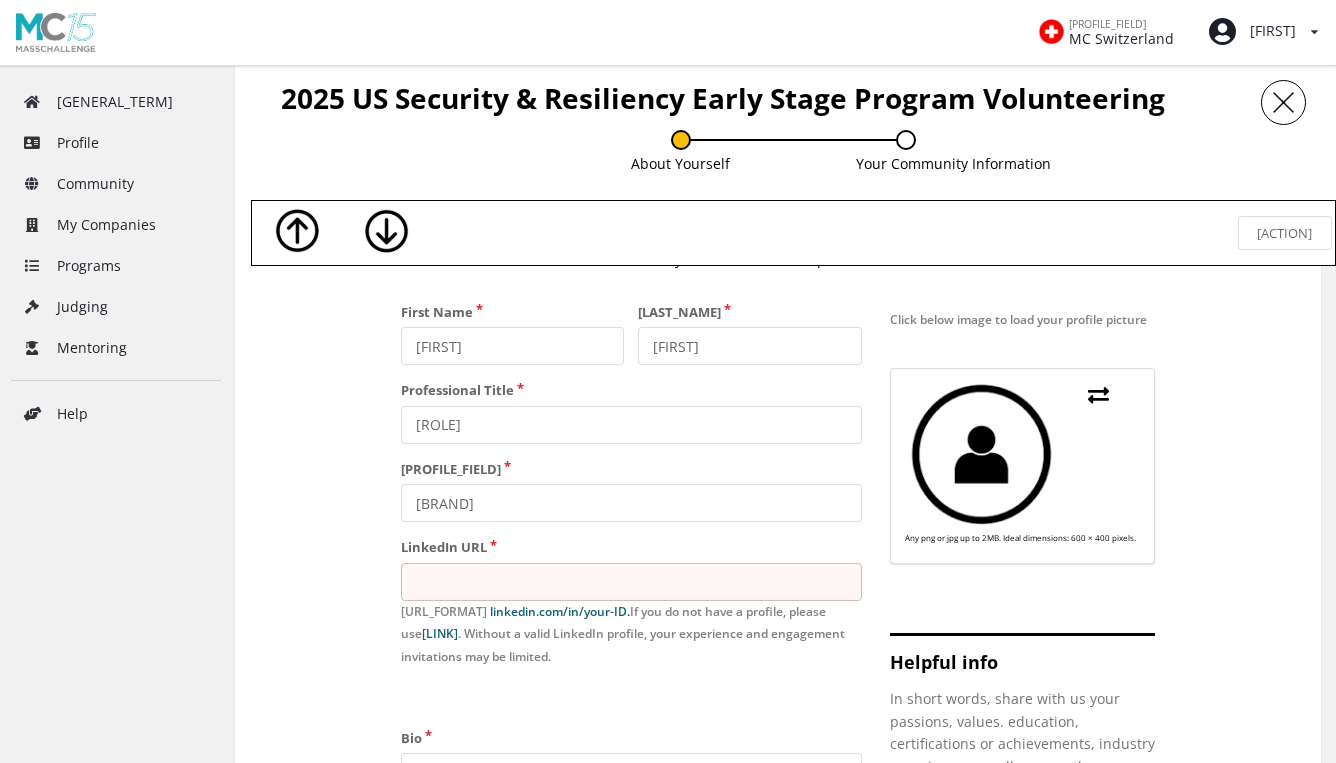 paste on "linkedin.com/in/vishal-kendre" 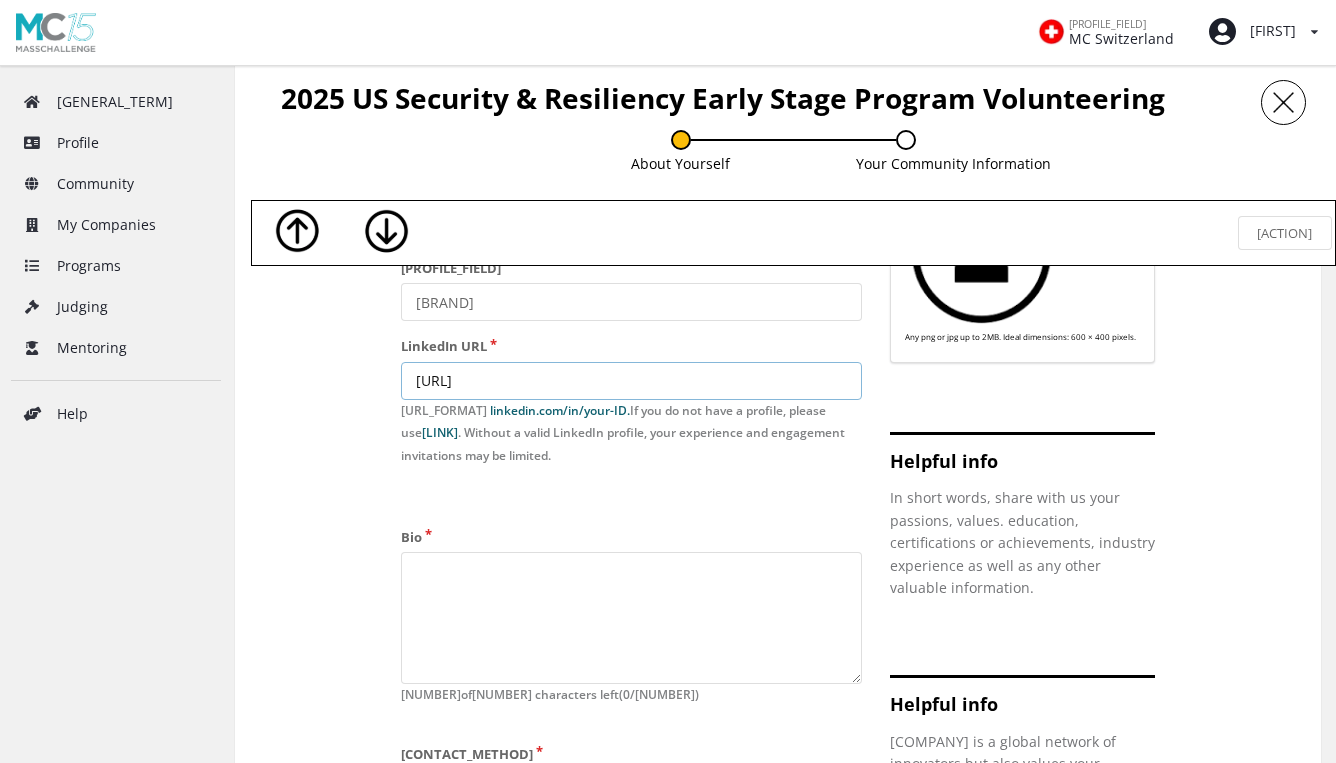 scroll, scrollTop: 354, scrollLeft: 0, axis: vertical 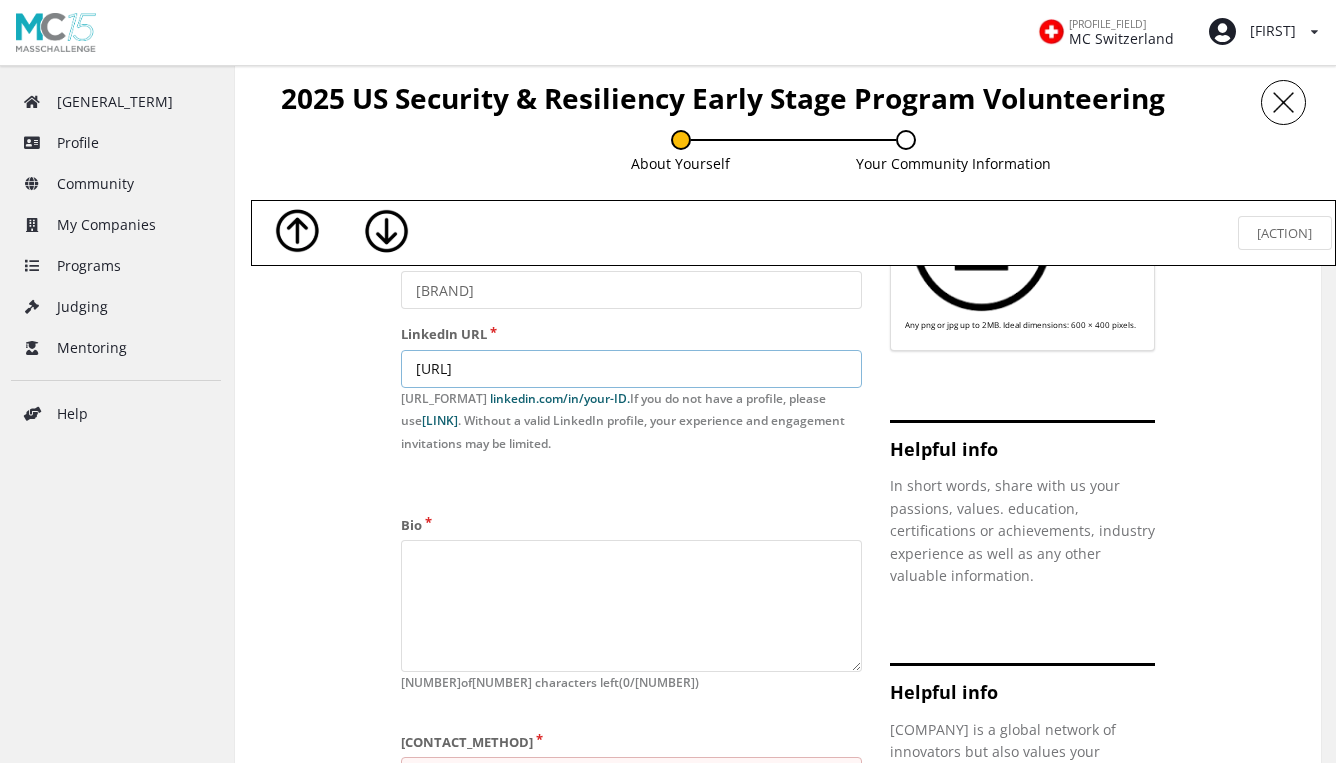 type on "linkedin.com/in/vishal-kendre" 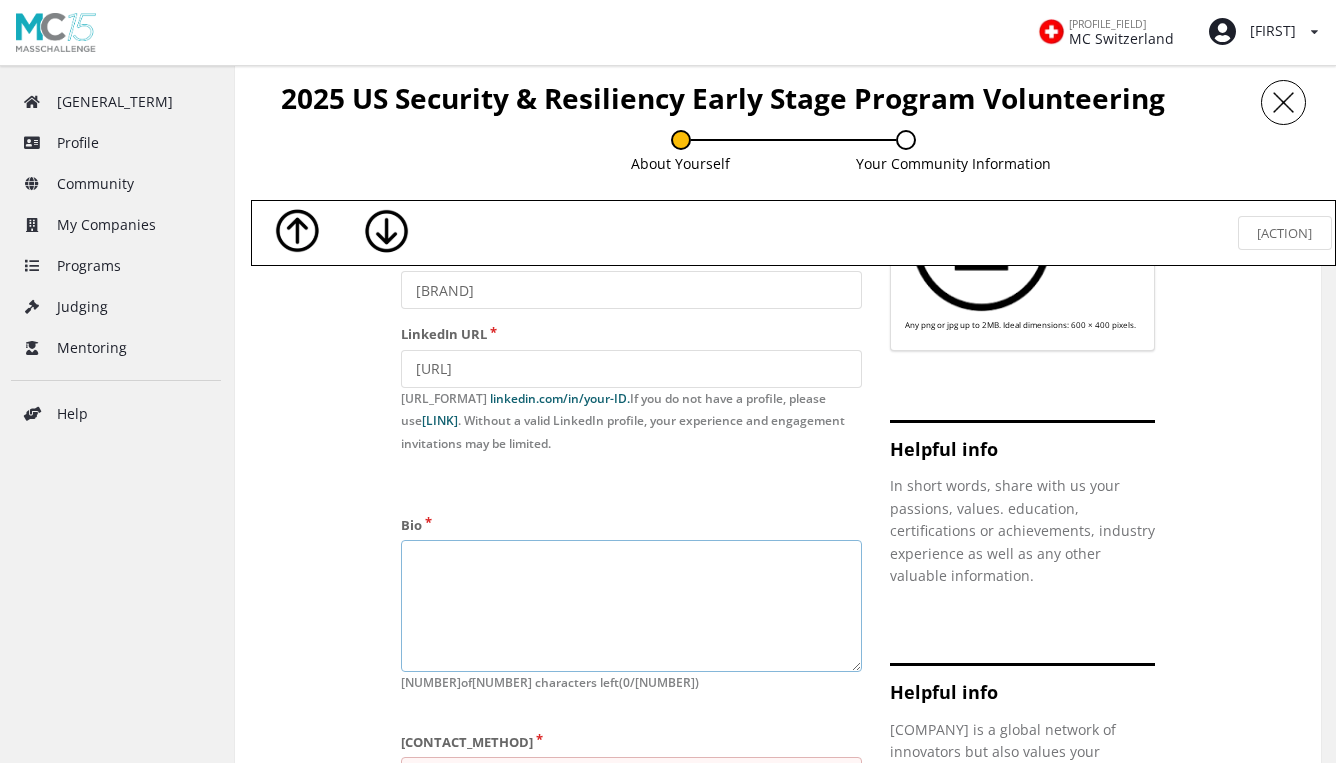 click at bounding box center (631, 606) 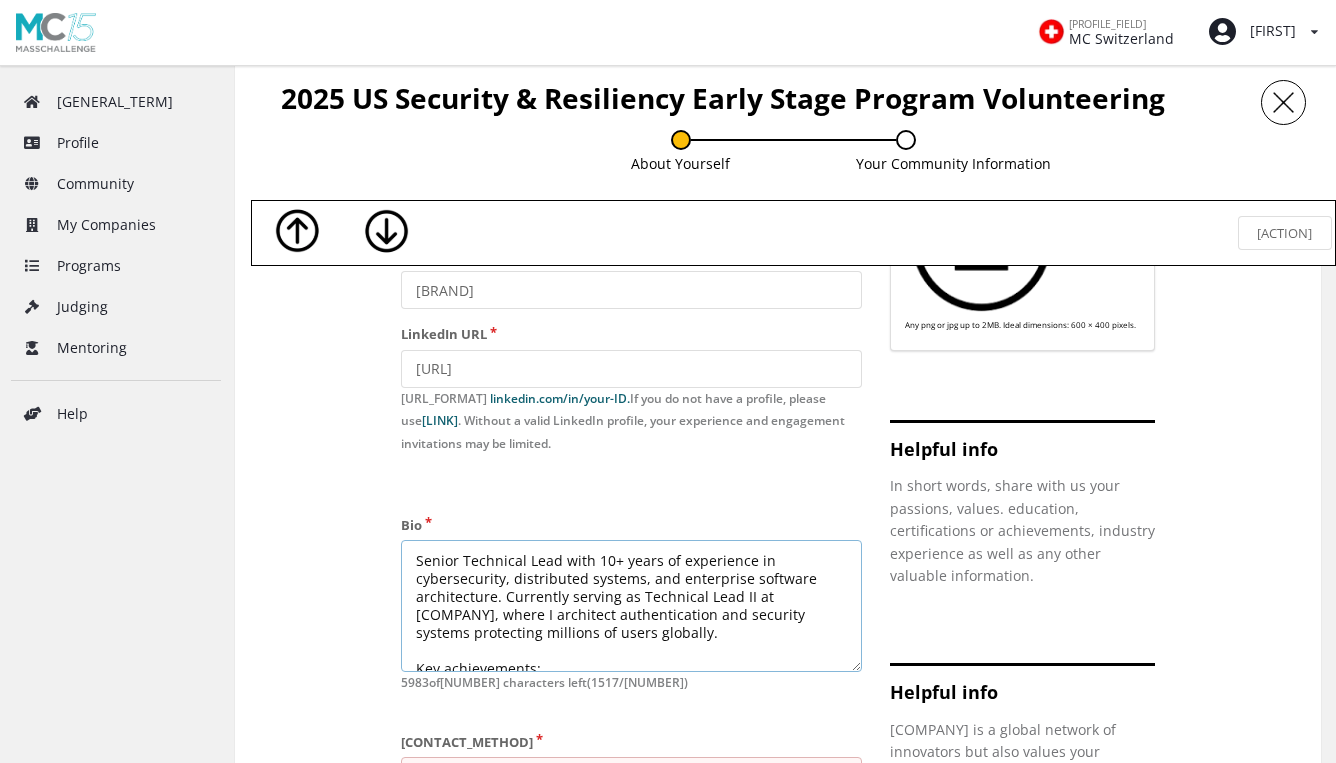 scroll, scrollTop: 0, scrollLeft: 0, axis: both 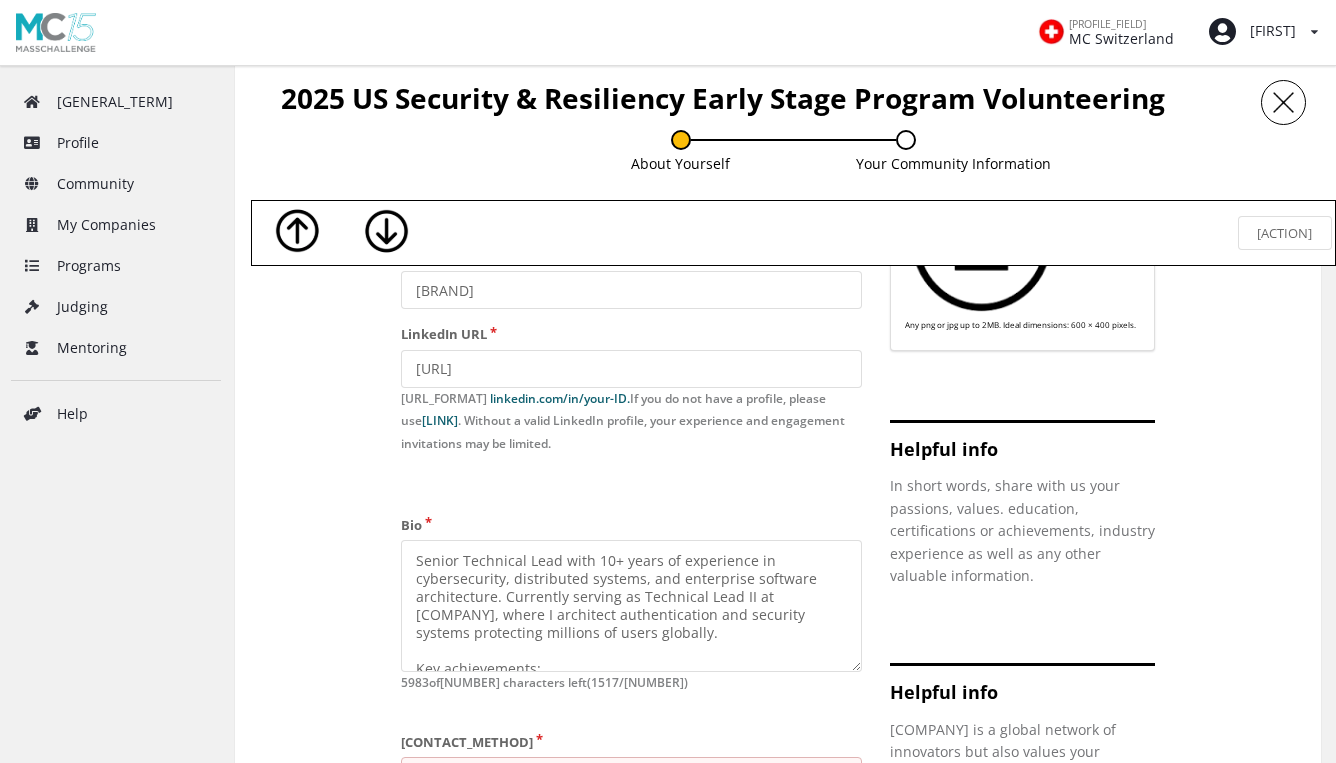 click on "About Yourself We want to get to know you! Please use this section to share your basic information so we can update you on application updates and the next steps. Finally, we want to know more about you as a person. Your bio information can be used to tell us about your interests and expertise.  First Name Vishal Last Name Kendre Professional Title Technical Lead II Current Company/Organization HubSpot LinkedIn URL linkedin.com/in/vishal-kendre Enter your full LinkedIn profile URL in the format:   linkedin.com/in/your-ID.  If you do not have a profile, please use  linkedin.com/in/n-a . Without a valid LinkedIn profile, your experience and engagement invitations may be limited. Bio 5983  of  7500   characters left( 1517 / 7500 ) Email vishal.kendre@gmail.com Your email is your current login ID. Changing this changes your login ID. Mobile Phone / SMS / Text  * International Afghanistan Åland Islands Albania Algeria American Samoa Andorra Angola Anguilla Antigua and Barbuda Argentina Armenia Aruba Australia" at bounding box center (778, 609) 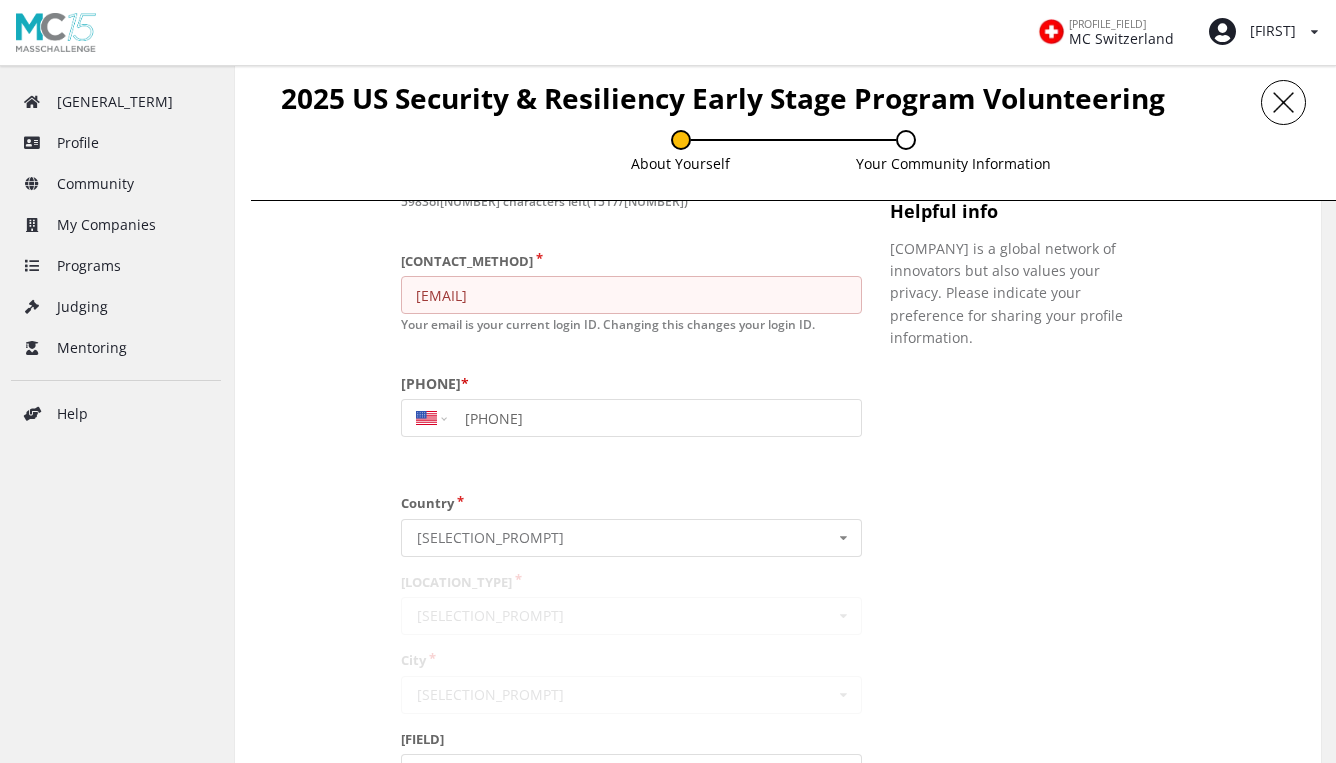 scroll, scrollTop: 838, scrollLeft: 0, axis: vertical 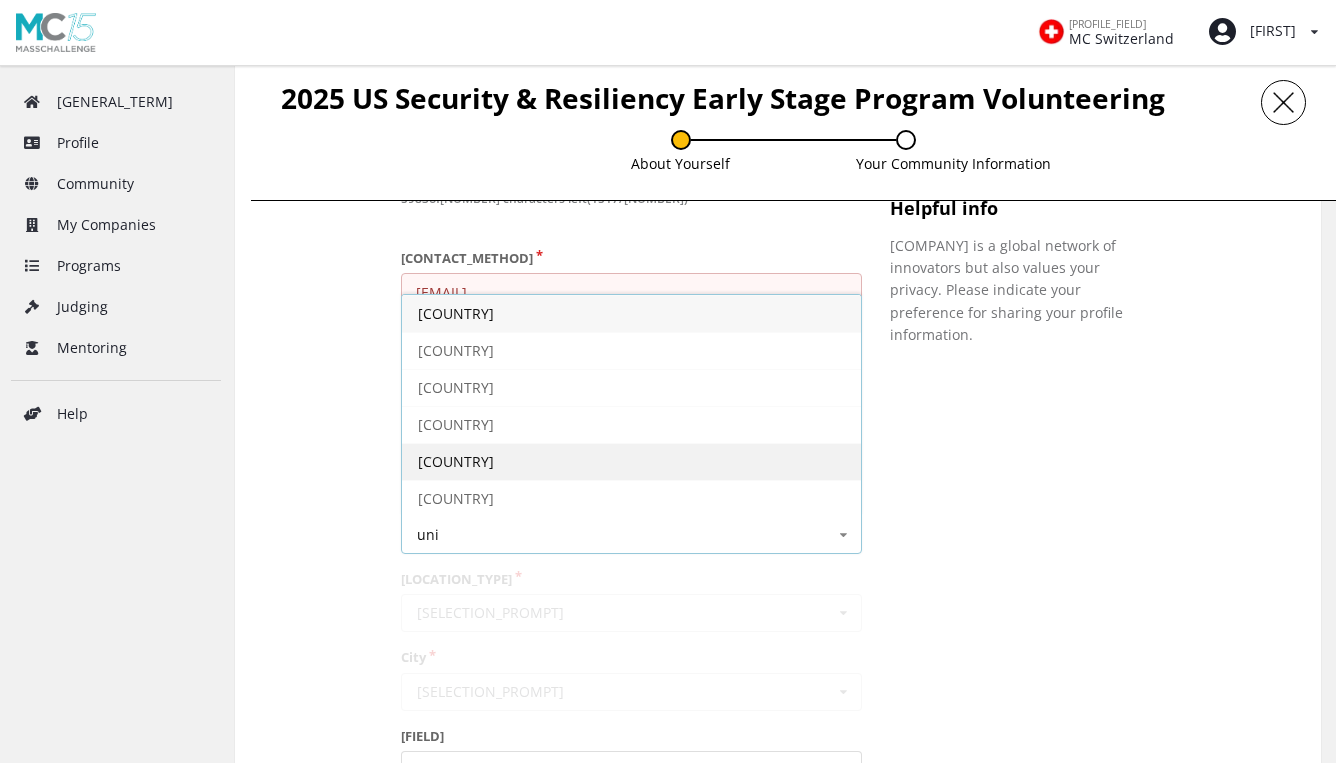 type on "uni" 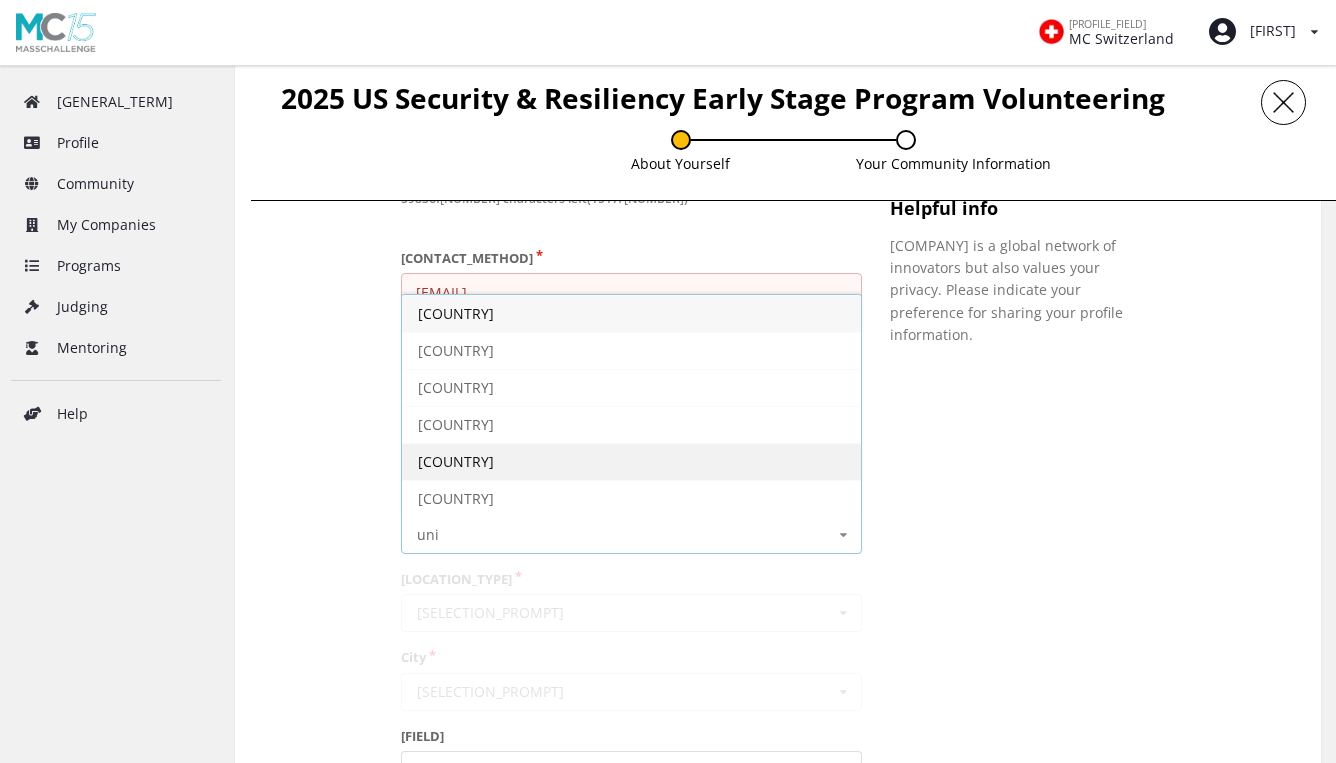 click on "United States" at bounding box center [456, 461] 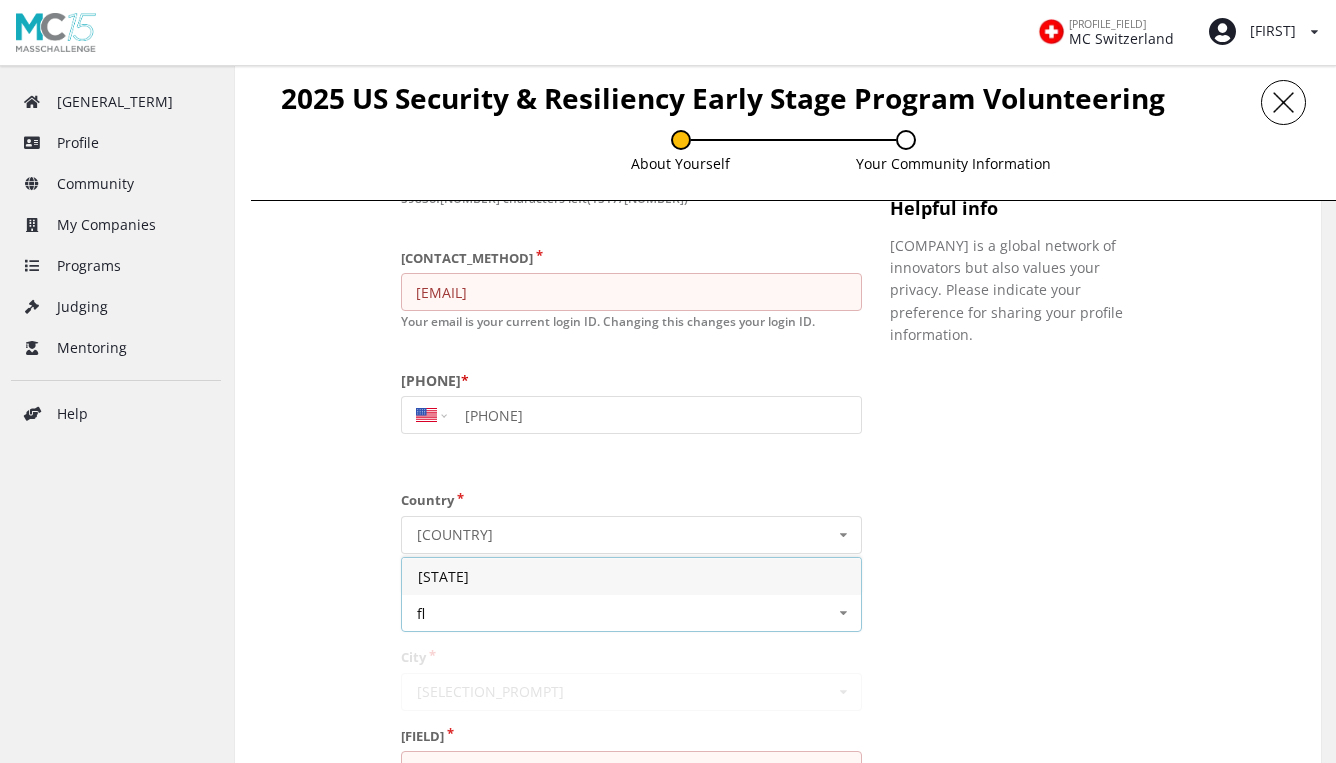 type on "fl" 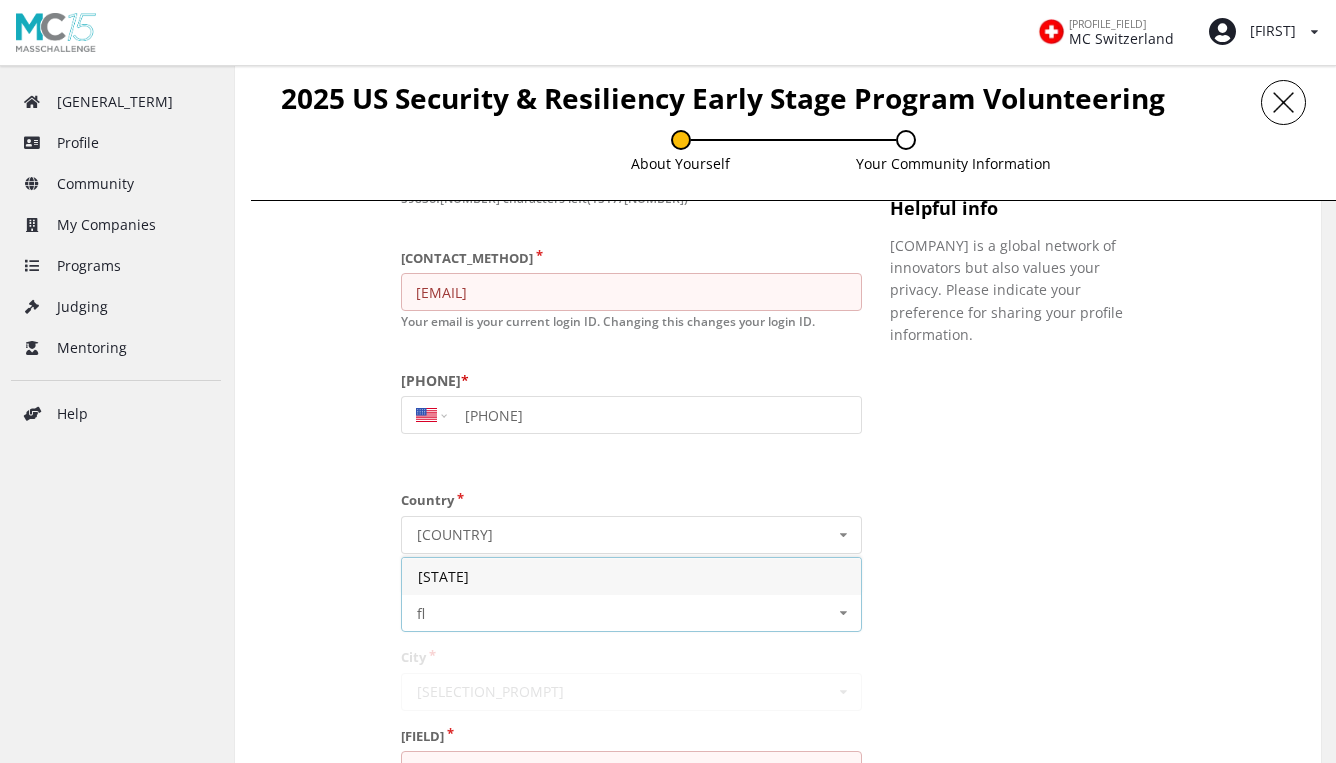 click on "Florida" at bounding box center (631, 576) 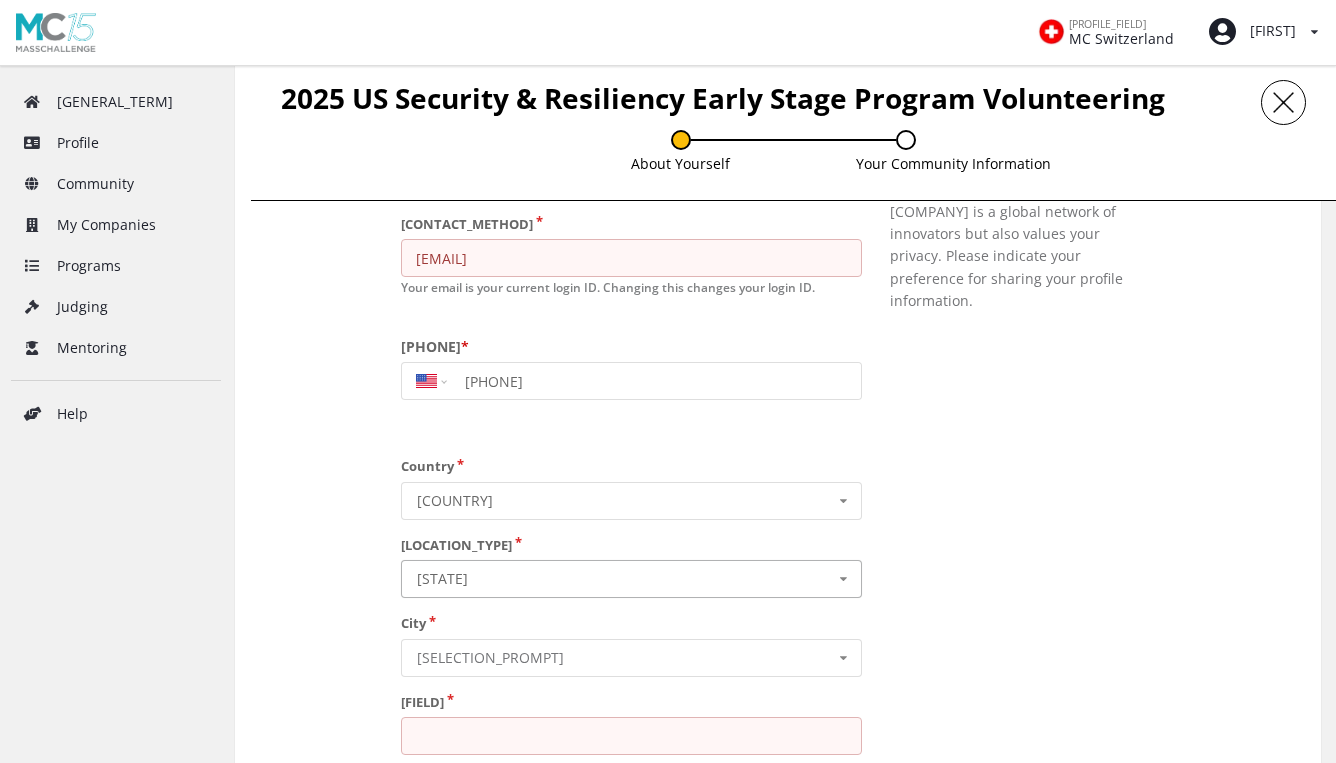 scroll, scrollTop: 914, scrollLeft: 0, axis: vertical 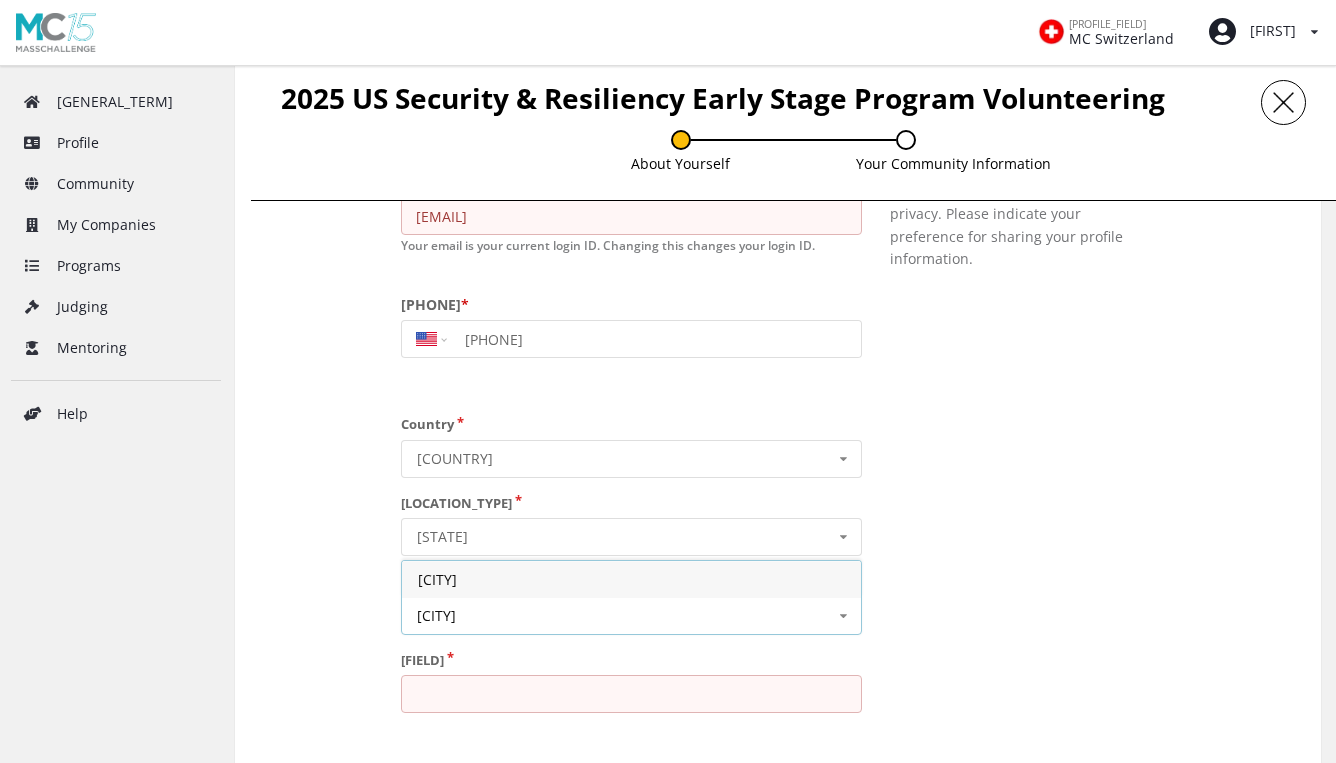 type on "tamp" 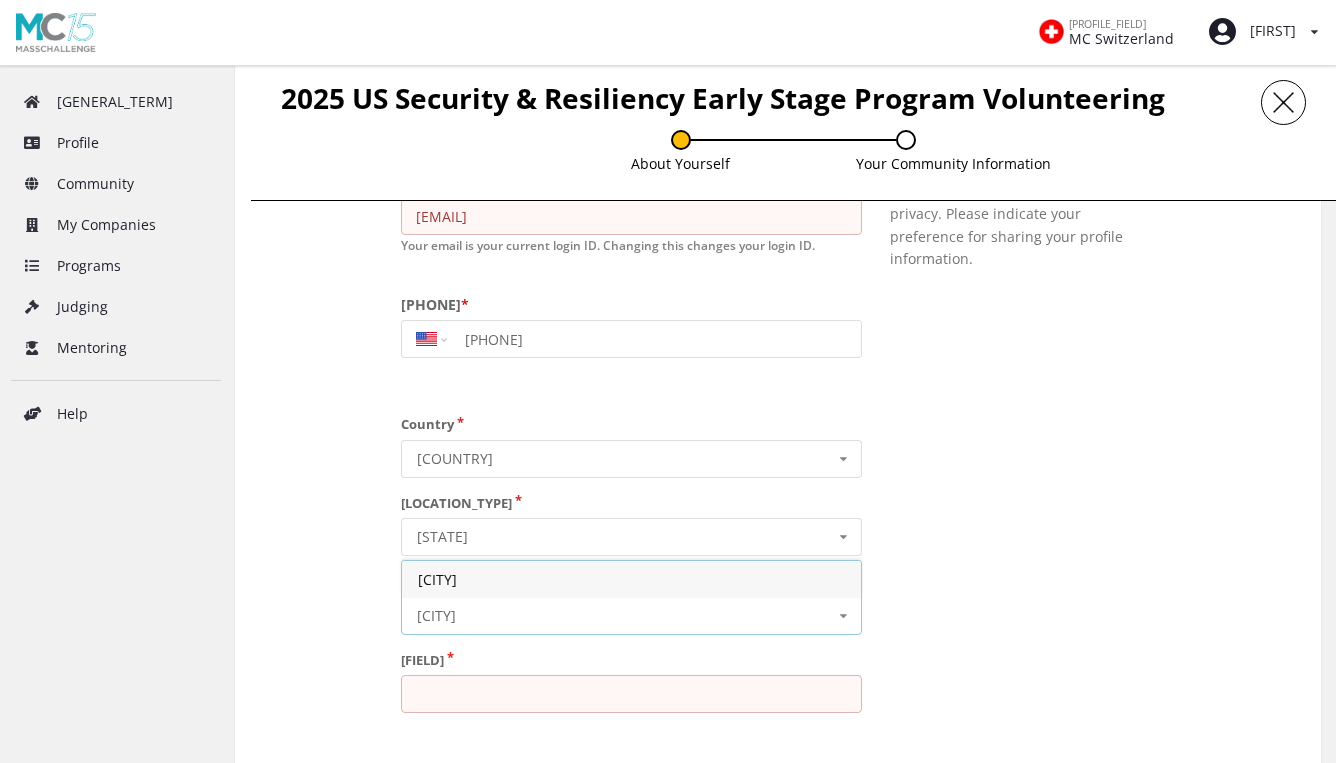 click on "Tampa" at bounding box center (631, 579) 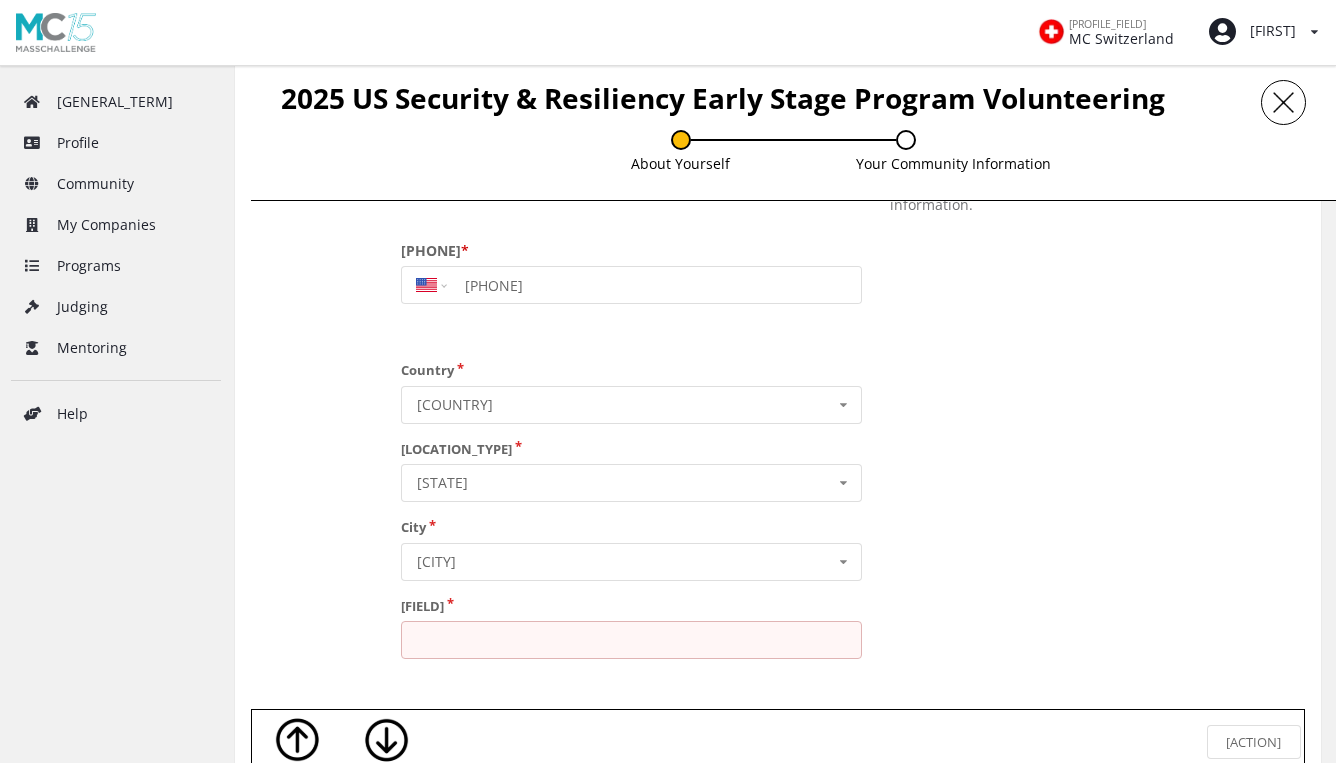 scroll, scrollTop: 1014, scrollLeft: 0, axis: vertical 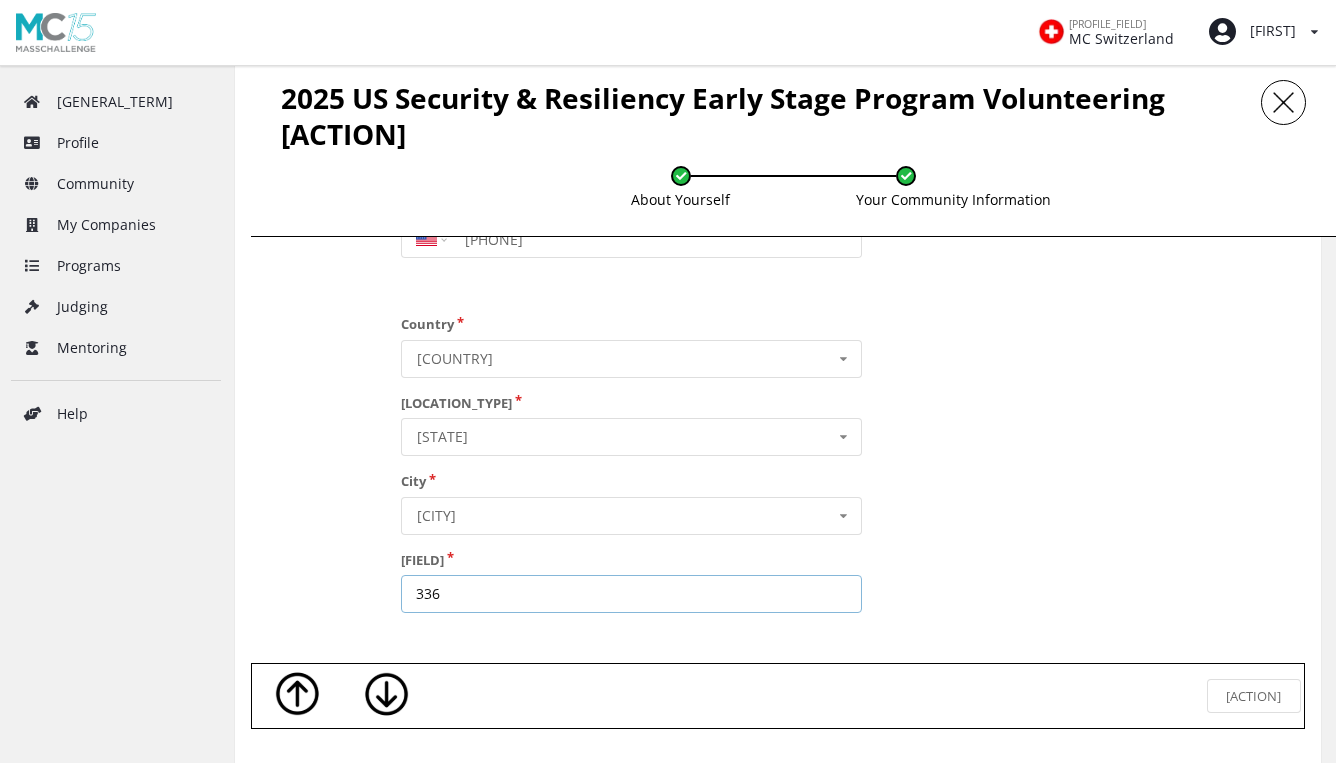 type on "33626" 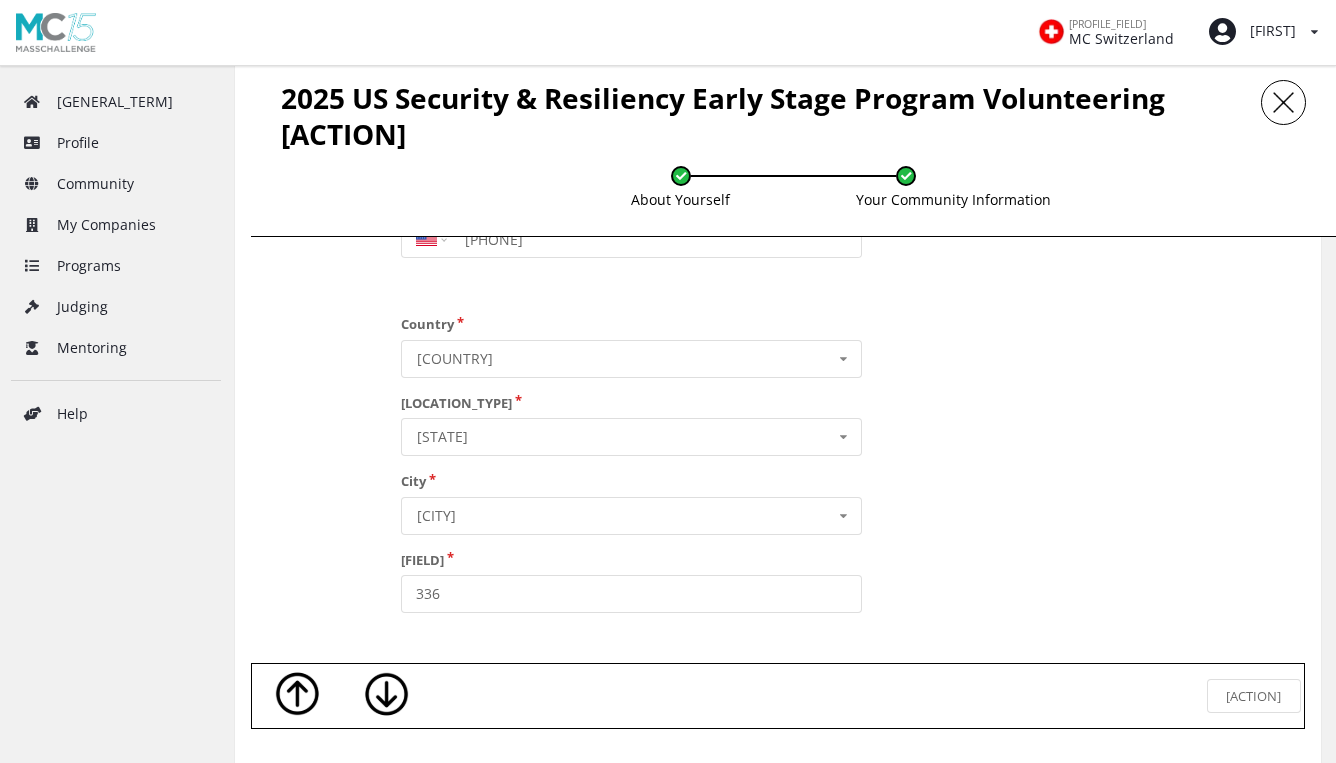 click on "About Yourself We want to get to know you! Please use this section to share your basic information so we can update you on application updates and the next steps. Finally, we want to know more about you as a person. Your bio information can be used to tell us about your interests and expertise.  First Name Vishal Last Name Kendre Professional Title Technical Lead II Current Company/Organization HubSpot LinkedIn URL linkedin.com/in/vishal-kendre Enter your full LinkedIn profile URL in the format:   linkedin.com/in/your-ID.  If you do not have a profile, please use  linkedin.com/in/n-a . Without a valid LinkedIn profile, your experience and engagement invitations may be limited. Bio 5983  of  7500   characters left( 1517 / 7500 ) Email vishal.kendre@gmail.com Your email is your current login ID. Changing this changes your login ID. Mobile Phone / SMS / Text  * International Afghanistan Åland Islands Albania Algeria American Samoa Andorra Angola Anguilla Antigua and Barbuda Argentina Armenia Aruba Australia" at bounding box center [778, -51] 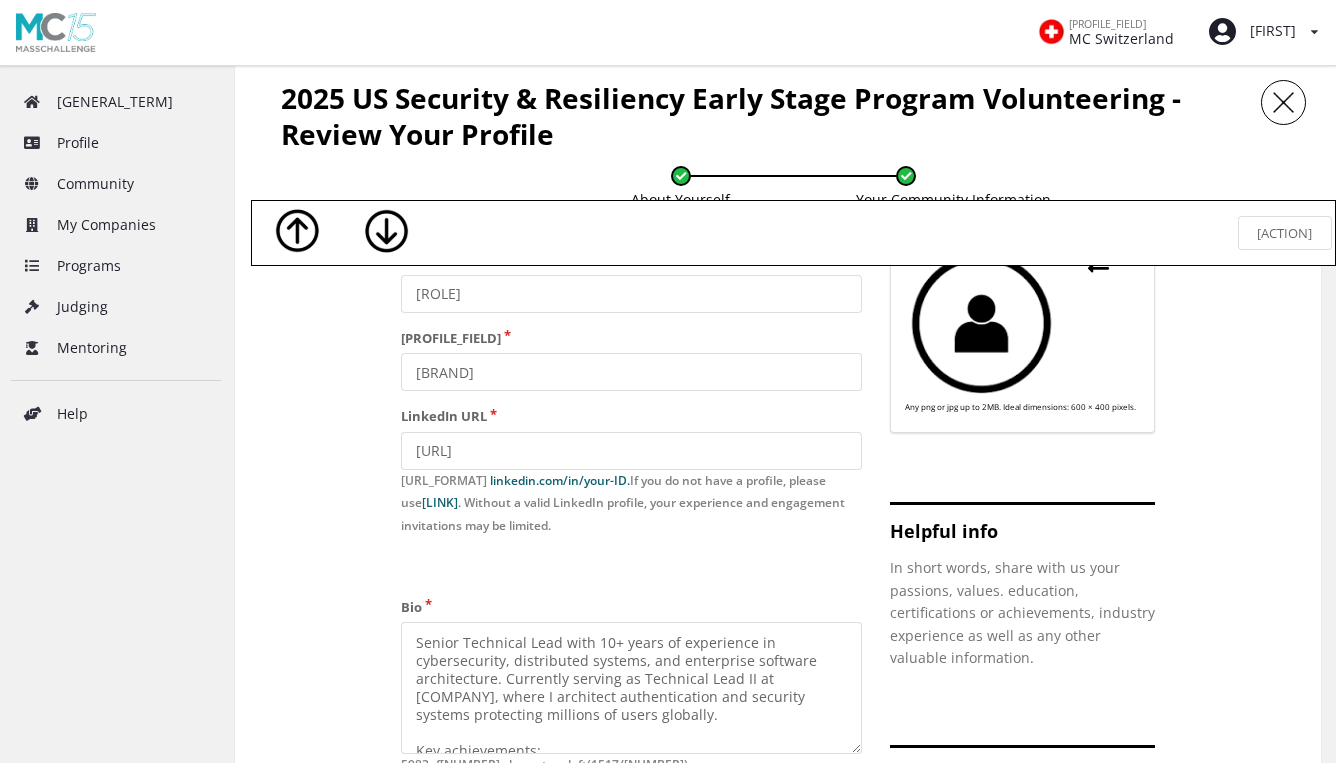 scroll, scrollTop: 230, scrollLeft: 0, axis: vertical 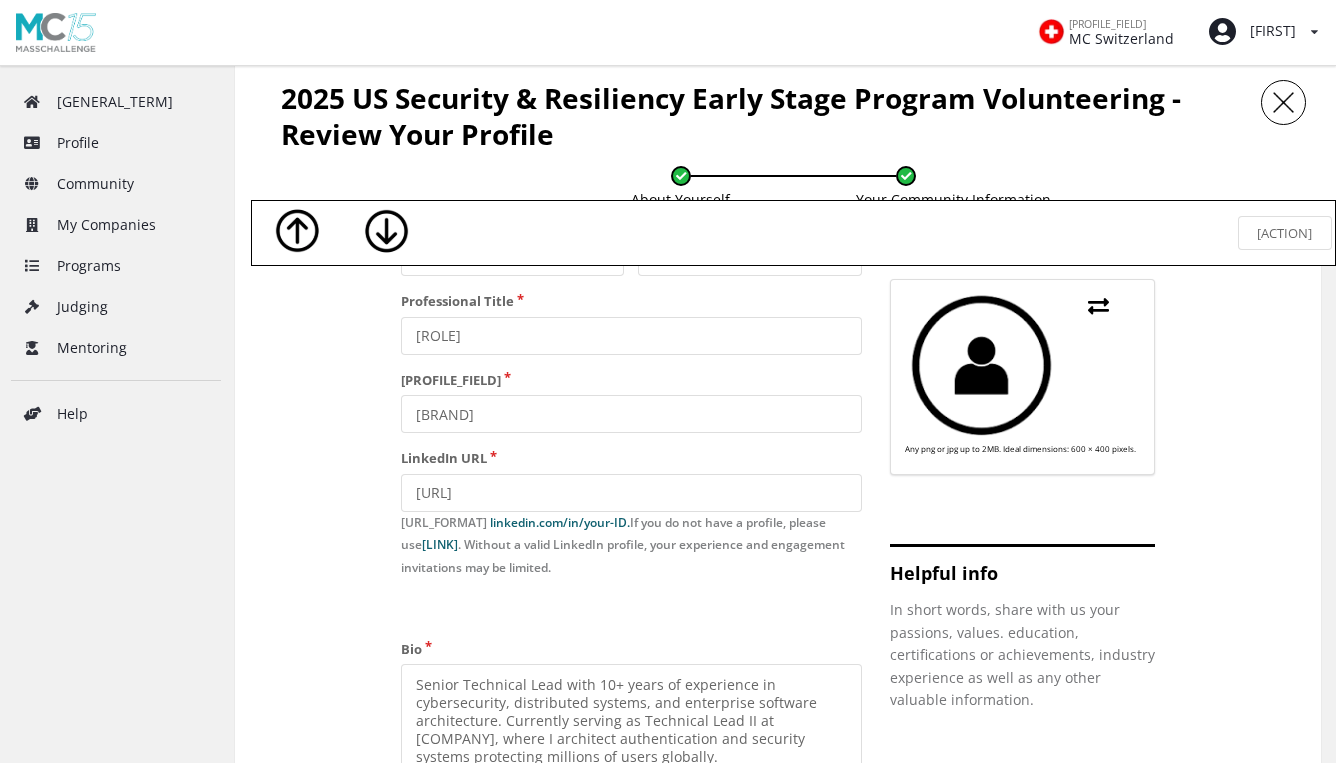 click on "Helpful info" at bounding box center [1022, 573] 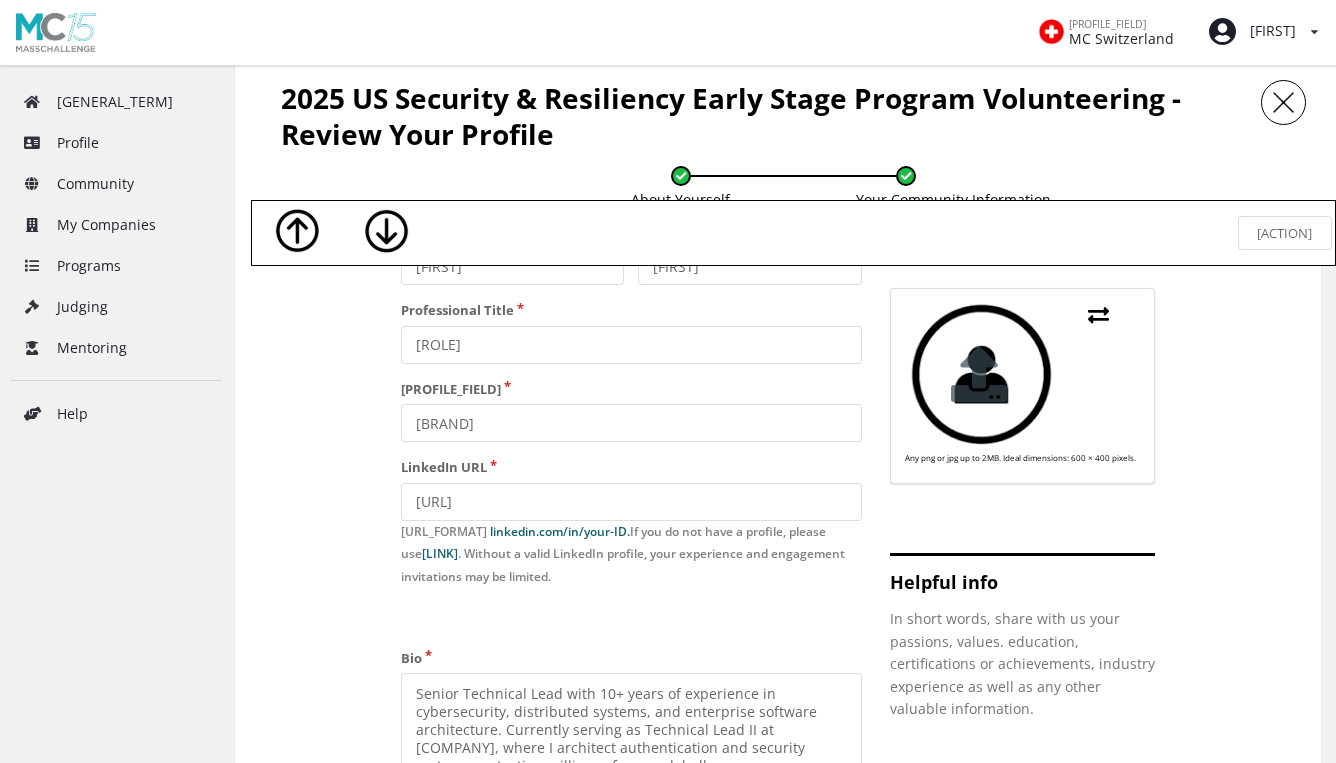 click at bounding box center (979, 374) 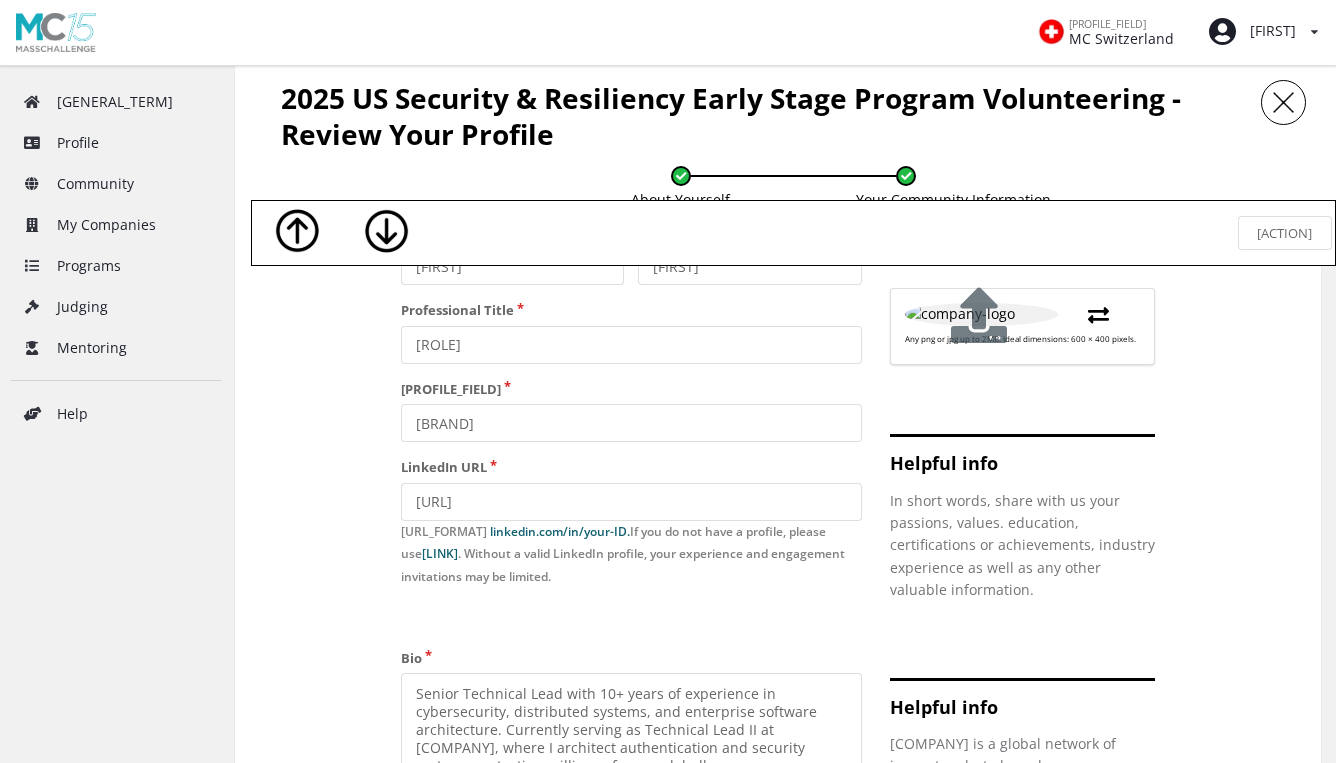 click at bounding box center [979, 315] 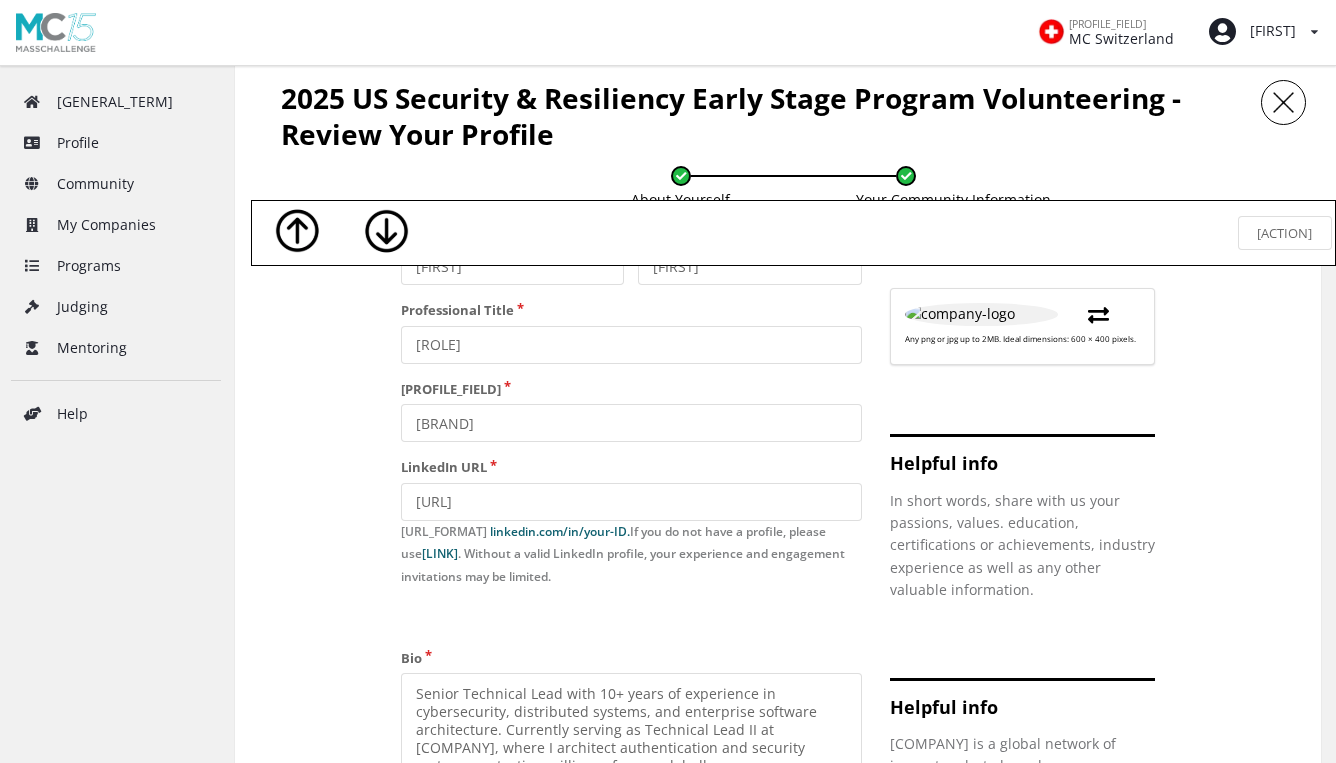 click on "About Yourself We want to get to know you! Please use this section to share your basic information so we can update you on application updates and the next steps. Finally, we want to know more about you as a person. Your bio information can be used to tell us about your interests and expertise.  First Name Vishal Last Name Kendre Professional Title Technical Lead II Current Company/Organization HubSpot LinkedIn URL linkedin.com/in/vishal-kendre Enter your full LinkedIn profile URL in the format:   linkedin.com/in/your-ID.  If you do not have a profile, please use  linkedin.com/in/n-a . Without a valid LinkedIn profile, your experience and engagement invitations may be limited. Bio 5983  of  7500   characters left( 1517 / 7500 ) Email vishal.kendre@gmail.com Your email is your current login ID. Changing this changes your login ID. Mobile Phone / SMS / Text  * International Afghanistan Åland Islands Albania Algeria American Samoa Andorra Angola Anguilla Antigua and Barbuda Argentina Armenia Aruba Australia" at bounding box center (778, 742) 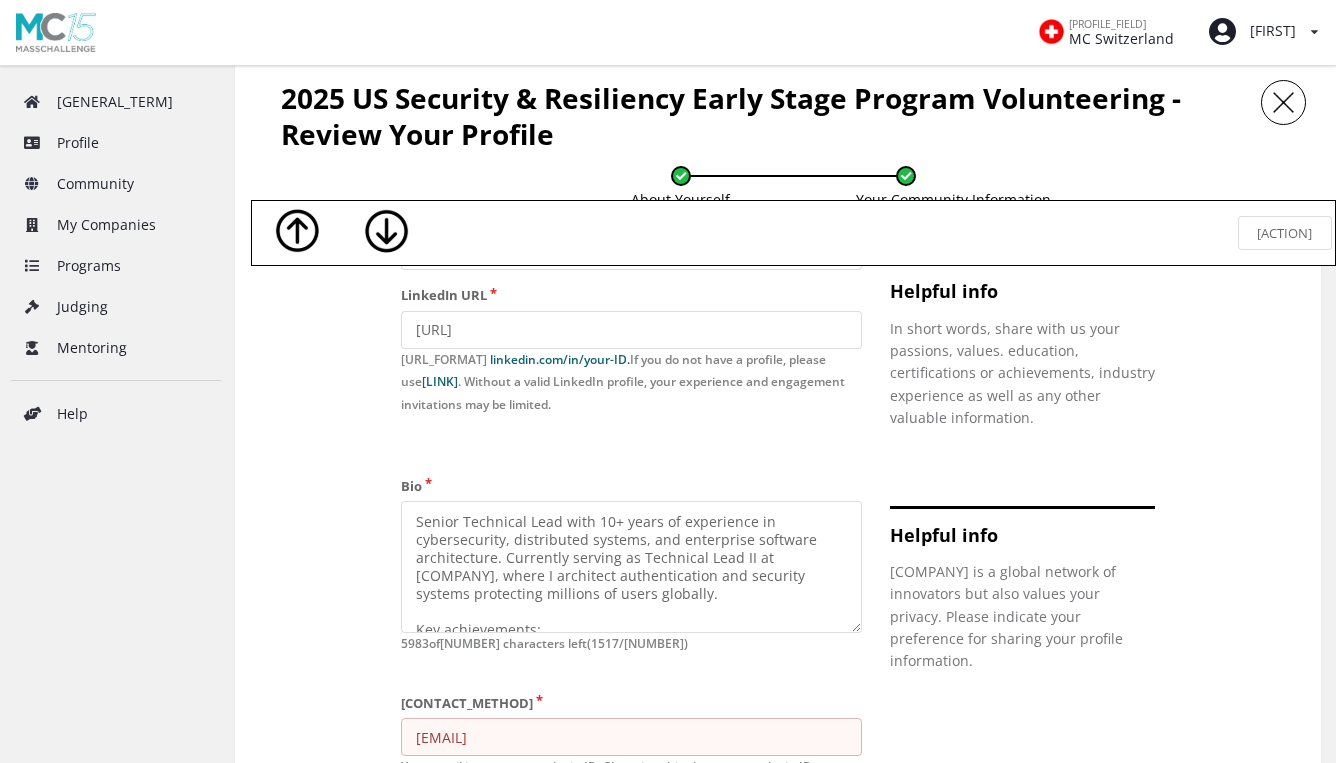 scroll, scrollTop: 410, scrollLeft: 0, axis: vertical 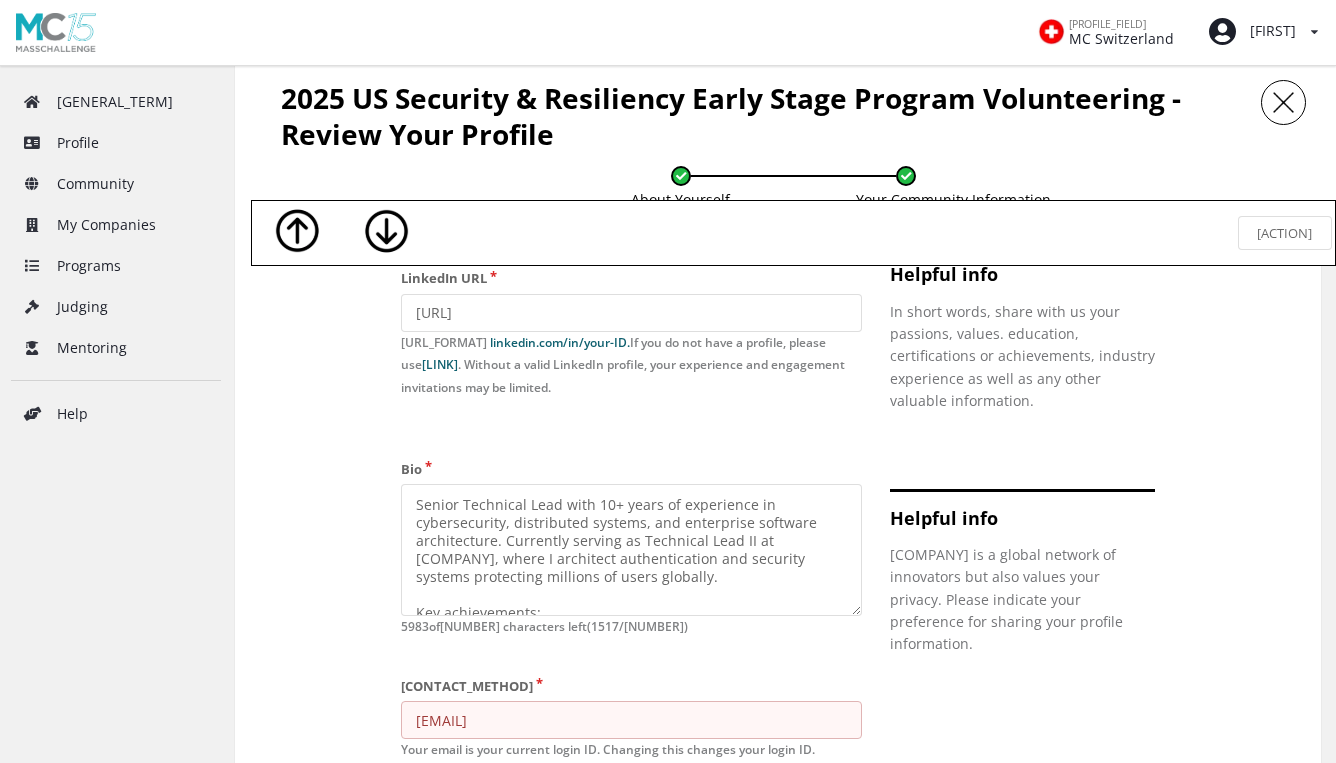 click on "About Yourself We want to get to know you! Please use this section to share your basic information so we can update you on application updates and the next steps. Finally, we want to know more about you as a person. Your bio information can be used to tell us about your interests and expertise.  First Name Vishal Last Name Kendre Professional Title Technical Lead II Current Company/Organization HubSpot LinkedIn URL linkedin.com/in/vishal-kendre Enter your full LinkedIn profile URL in the format:   linkedin.com/in/your-ID.  If you do not have a profile, please use  linkedin.com/in/n-a . Without a valid LinkedIn profile, your experience and engagement invitations may be limited. Bio 5983  of  7500   characters left( 1517 / 7500 ) Email vishal.kendre@gmail.com Your email is your current login ID. Changing this changes your login ID. Mobile Phone / SMS / Text  * International Afghanistan Åland Islands Albania Algeria American Samoa Andorra Angola Anguilla Antigua and Barbuda Argentina Armenia Aruba Australia" at bounding box center [778, 553] 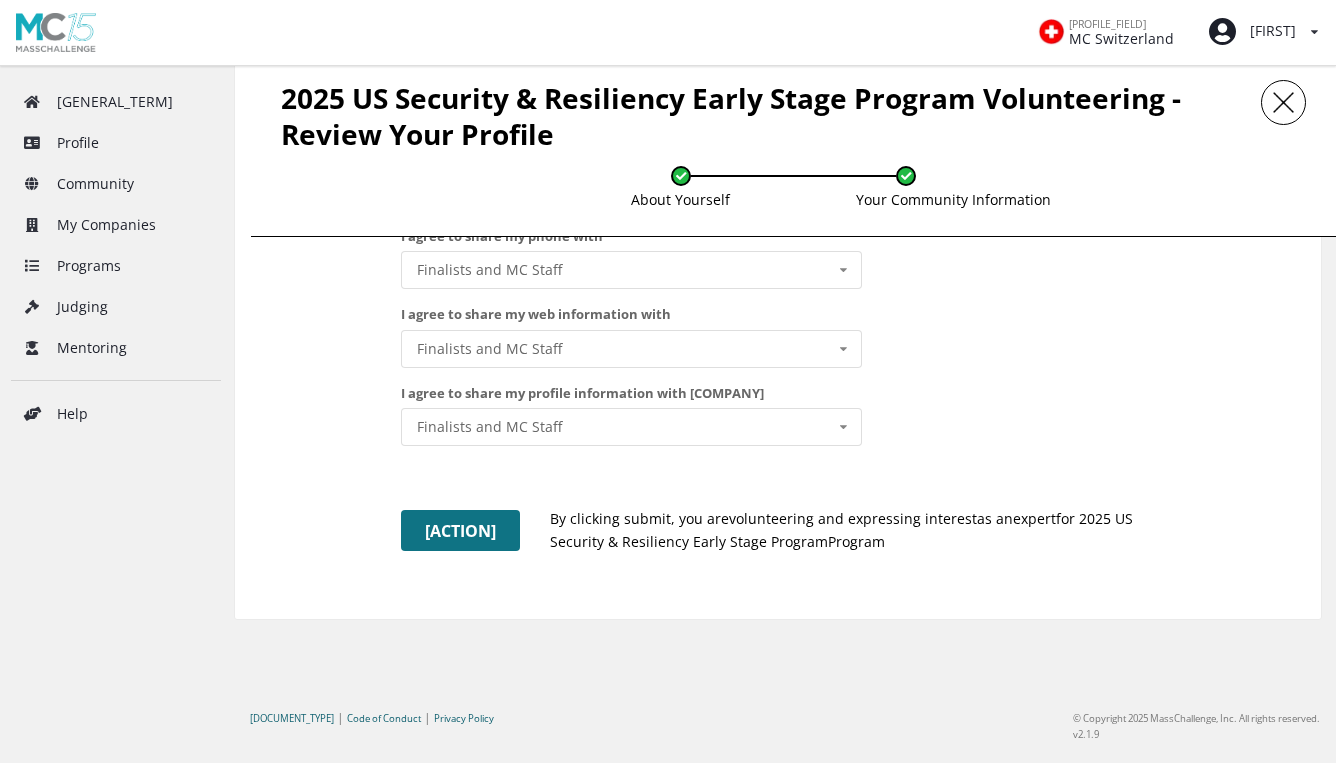 scroll, scrollTop: 2455, scrollLeft: 0, axis: vertical 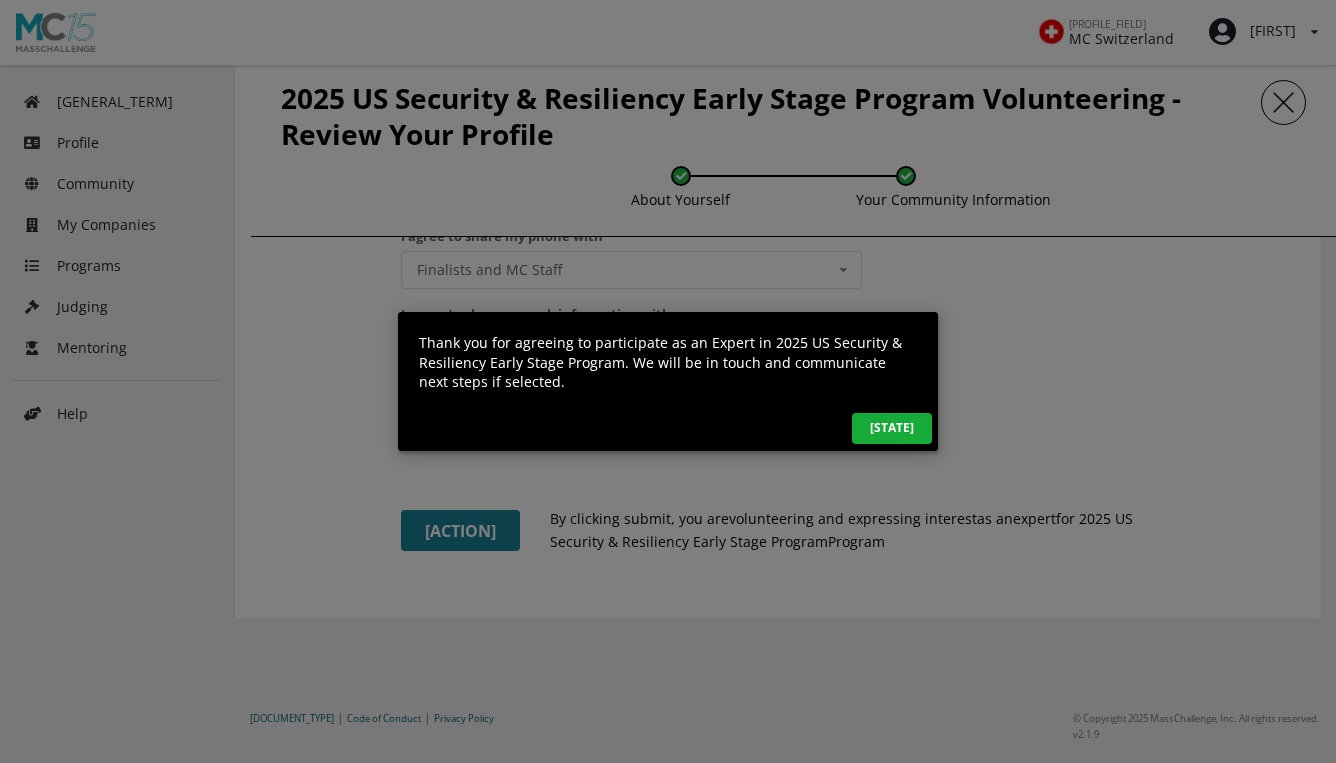 click on "OK" at bounding box center (892, 428) 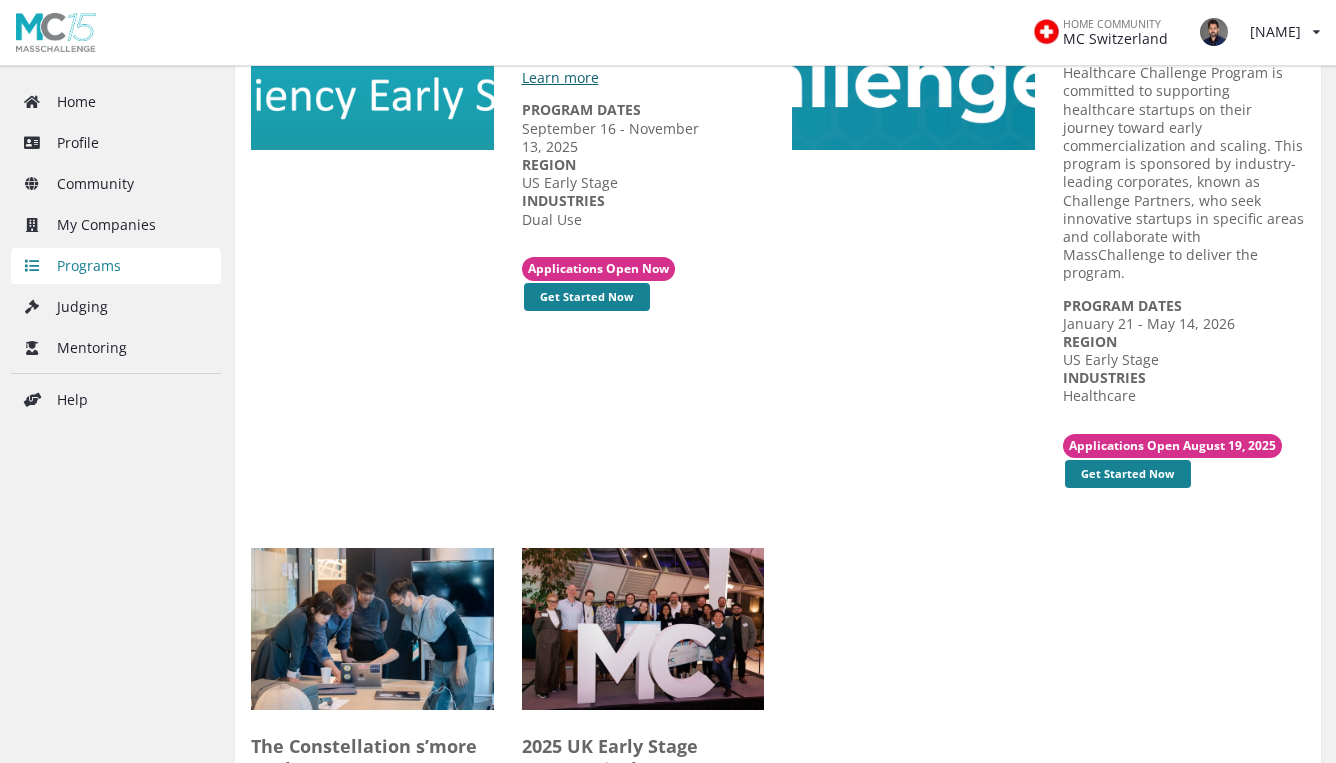 scroll, scrollTop: 1321, scrollLeft: 0, axis: vertical 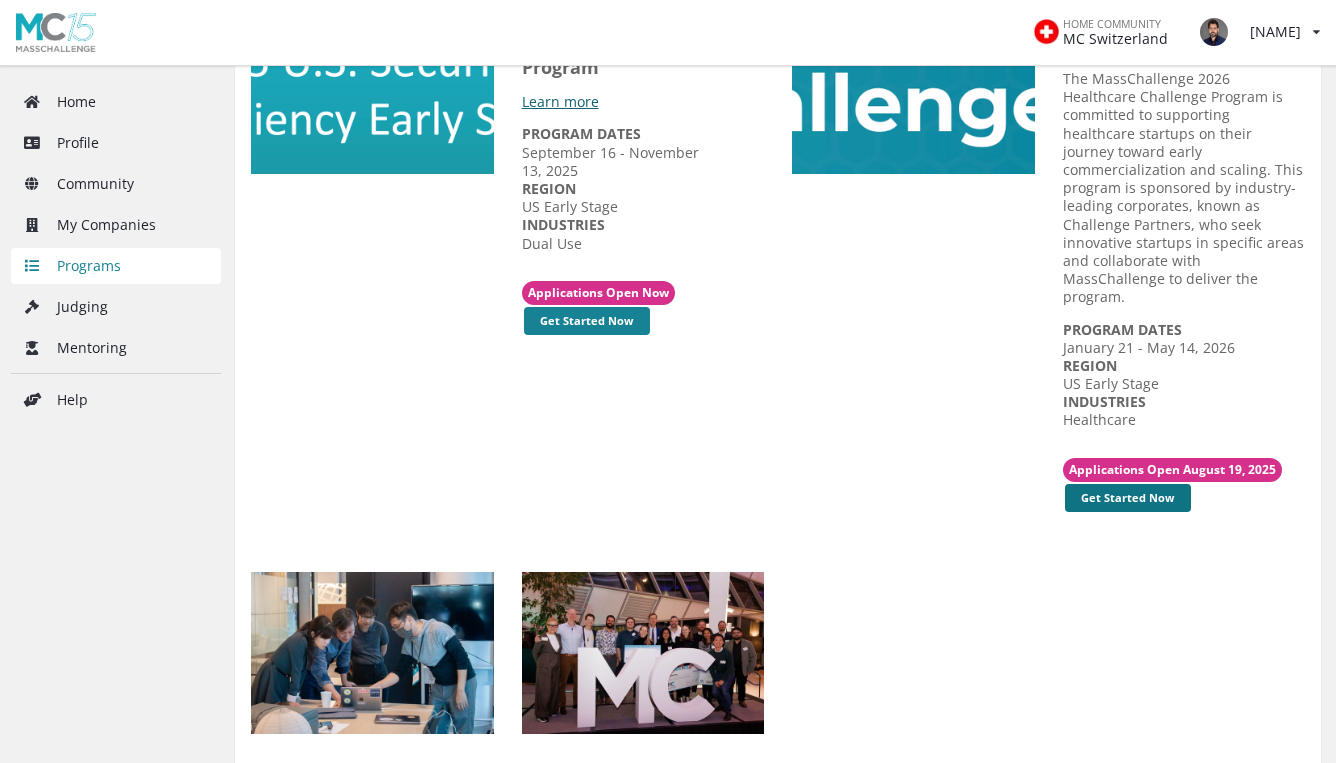 click on "Get Started Now" at bounding box center (587, 321) 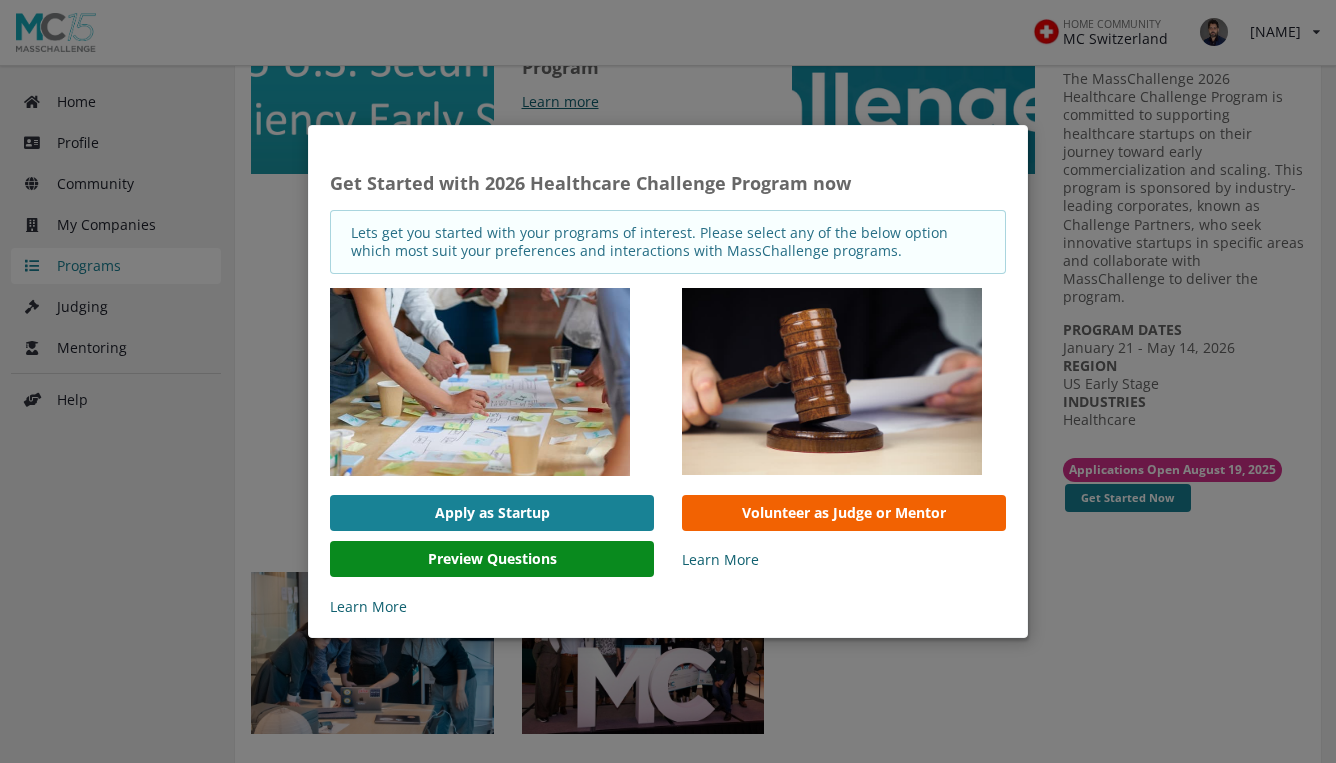 click on "Volunteer as Judge or Mentor" at bounding box center [844, 513] 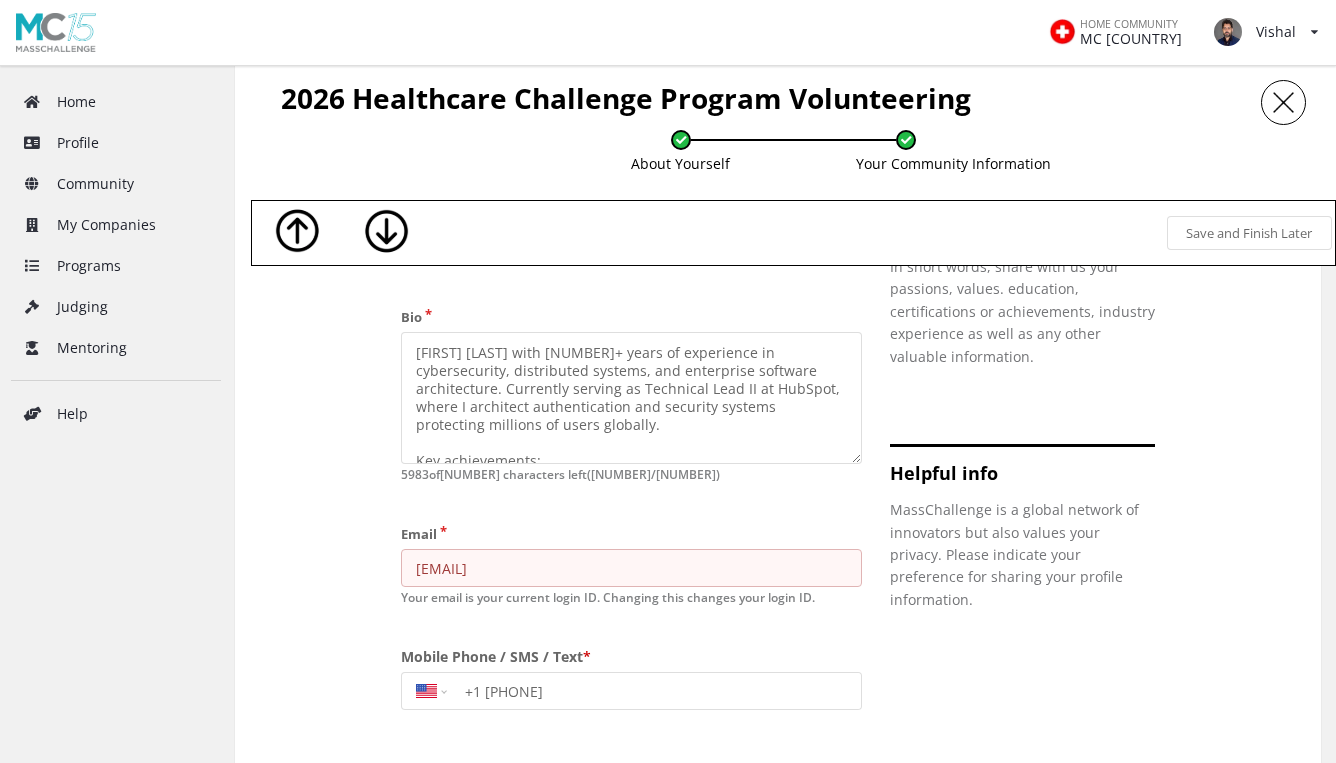 scroll, scrollTop: 574, scrollLeft: 0, axis: vertical 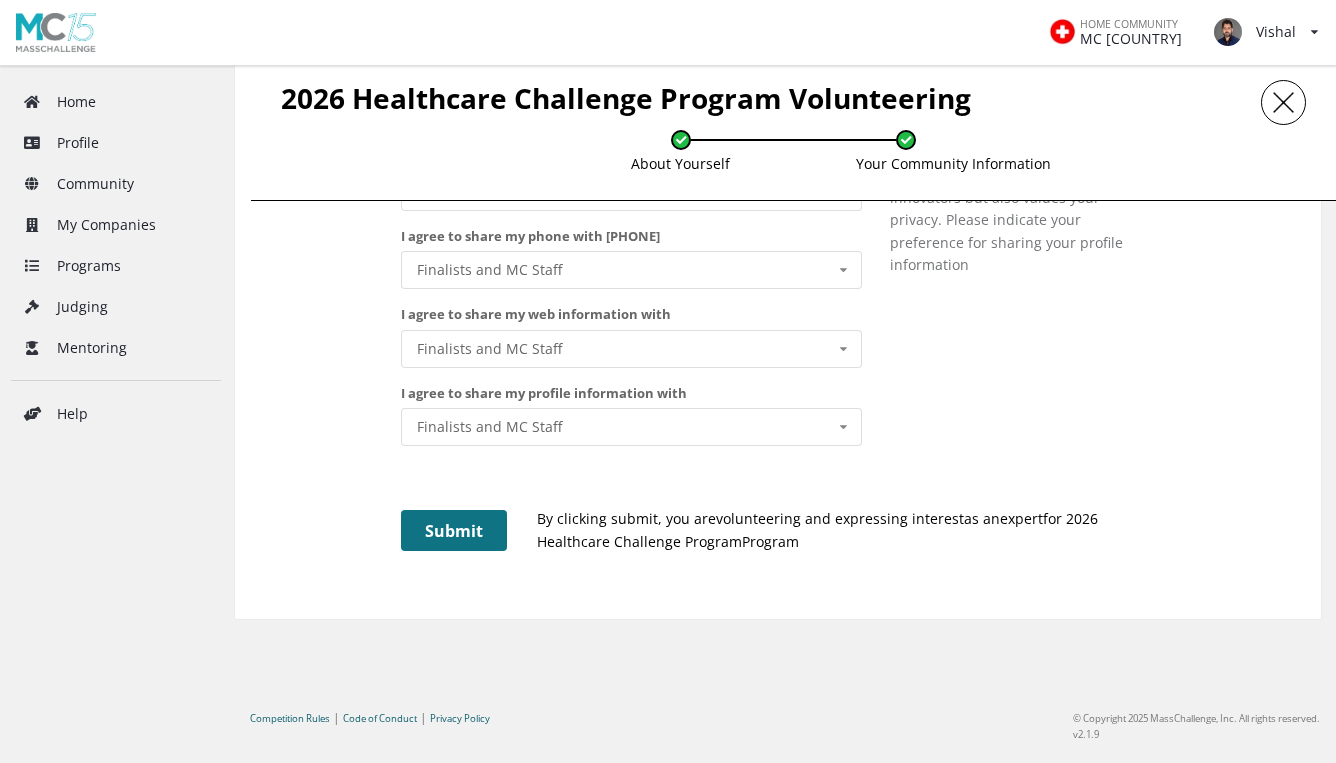 click on "Submit" at bounding box center (454, 531) 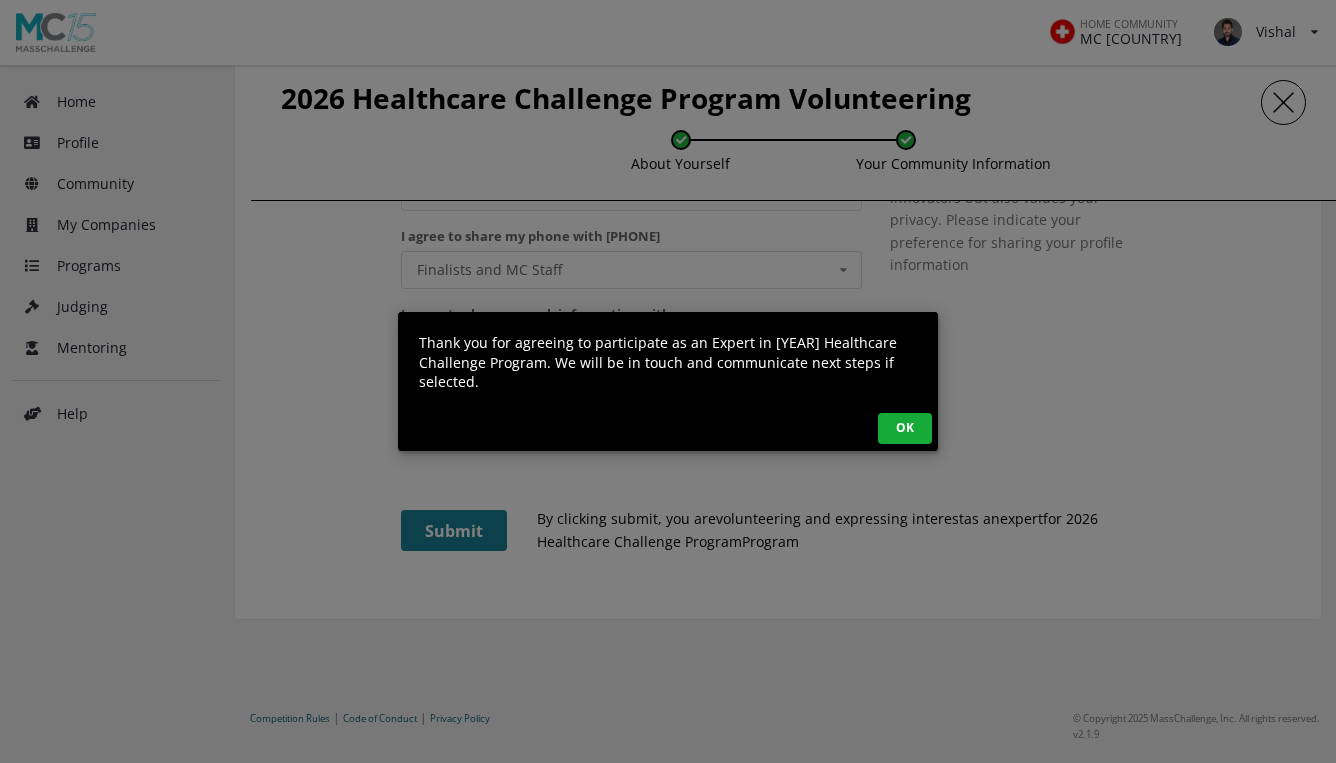 click on "OK" at bounding box center (872, 428) 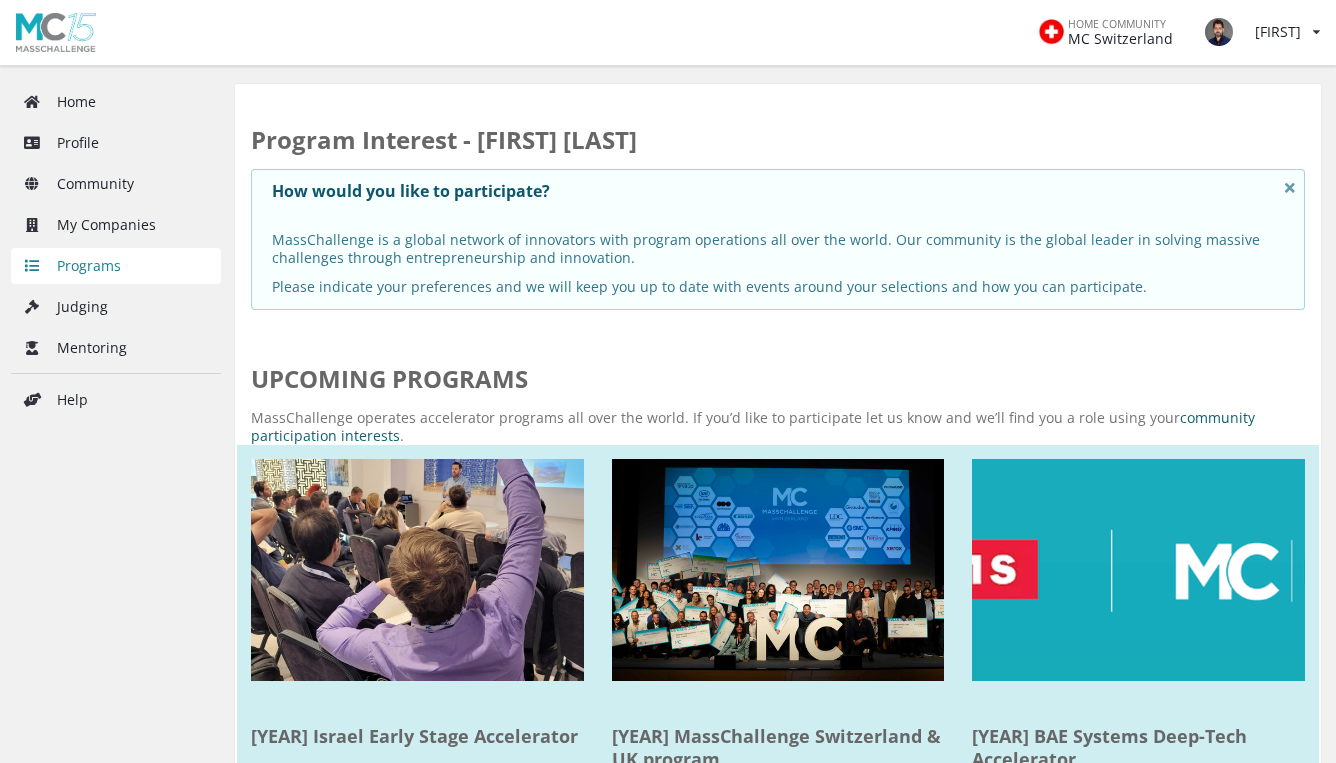 scroll, scrollTop: 0, scrollLeft: 0, axis: both 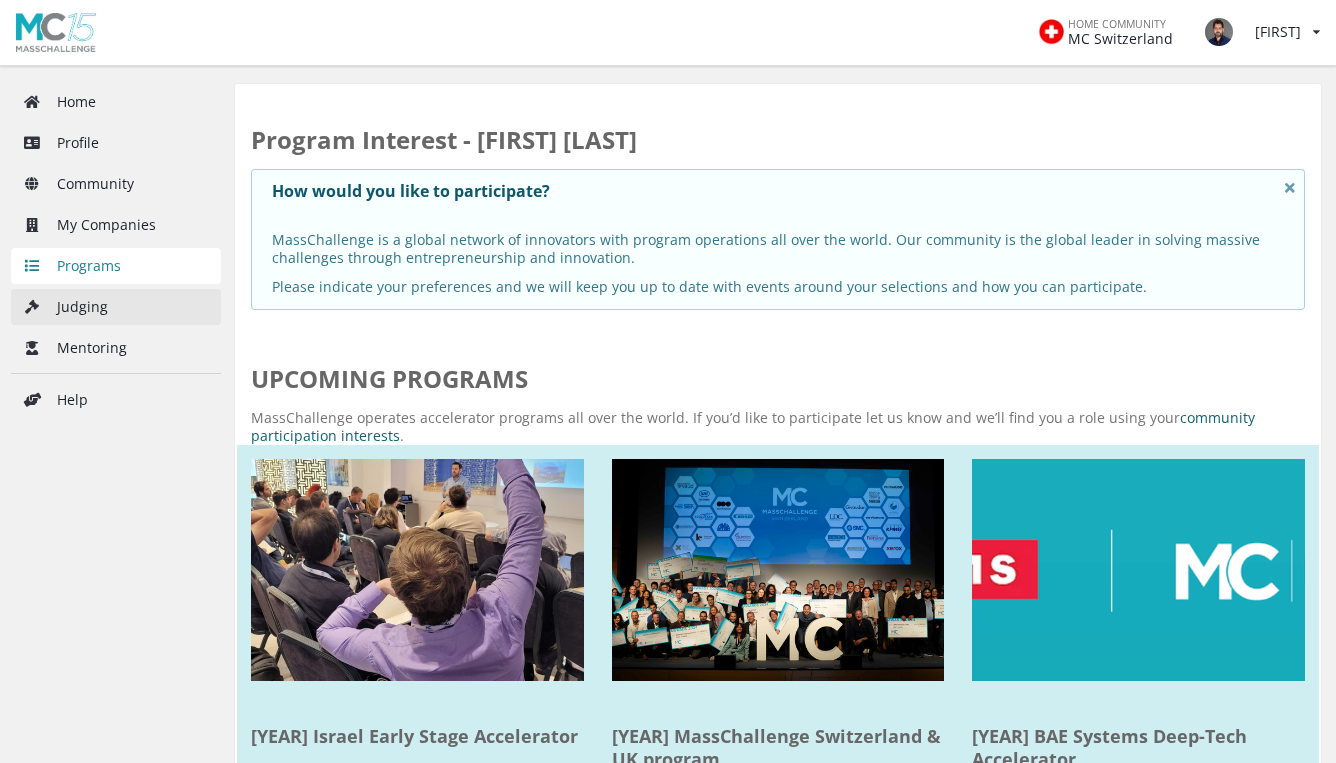 click on "Judging" at bounding box center (116, 307) 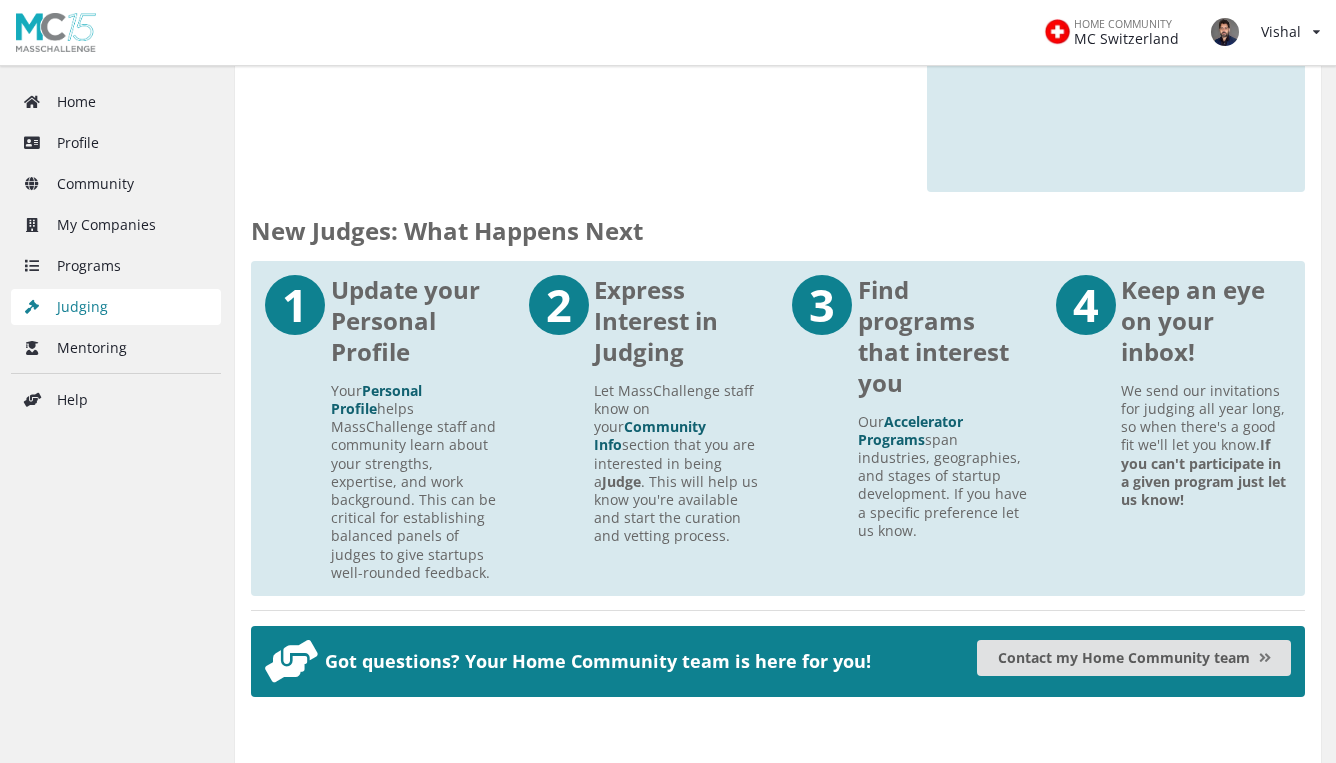 scroll, scrollTop: 1014, scrollLeft: 0, axis: vertical 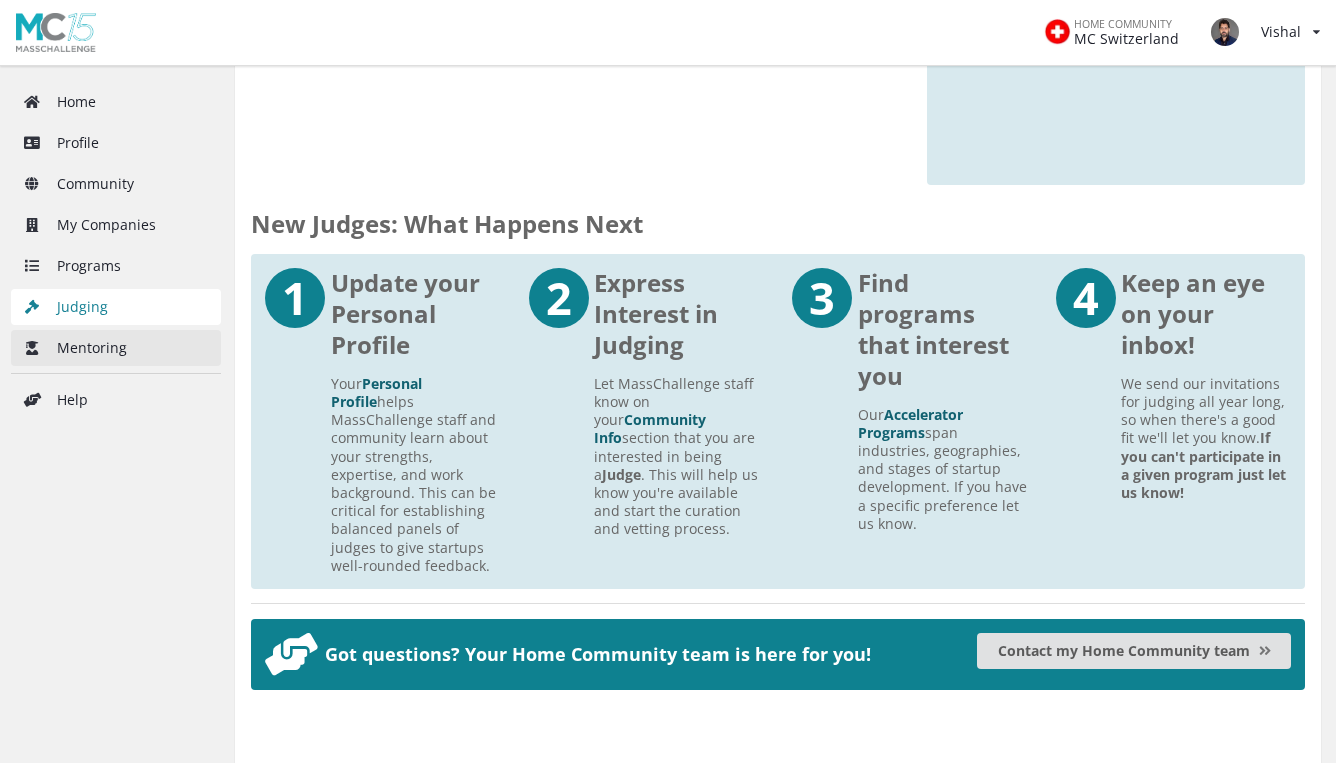 click on "Mentoring" at bounding box center [116, 348] 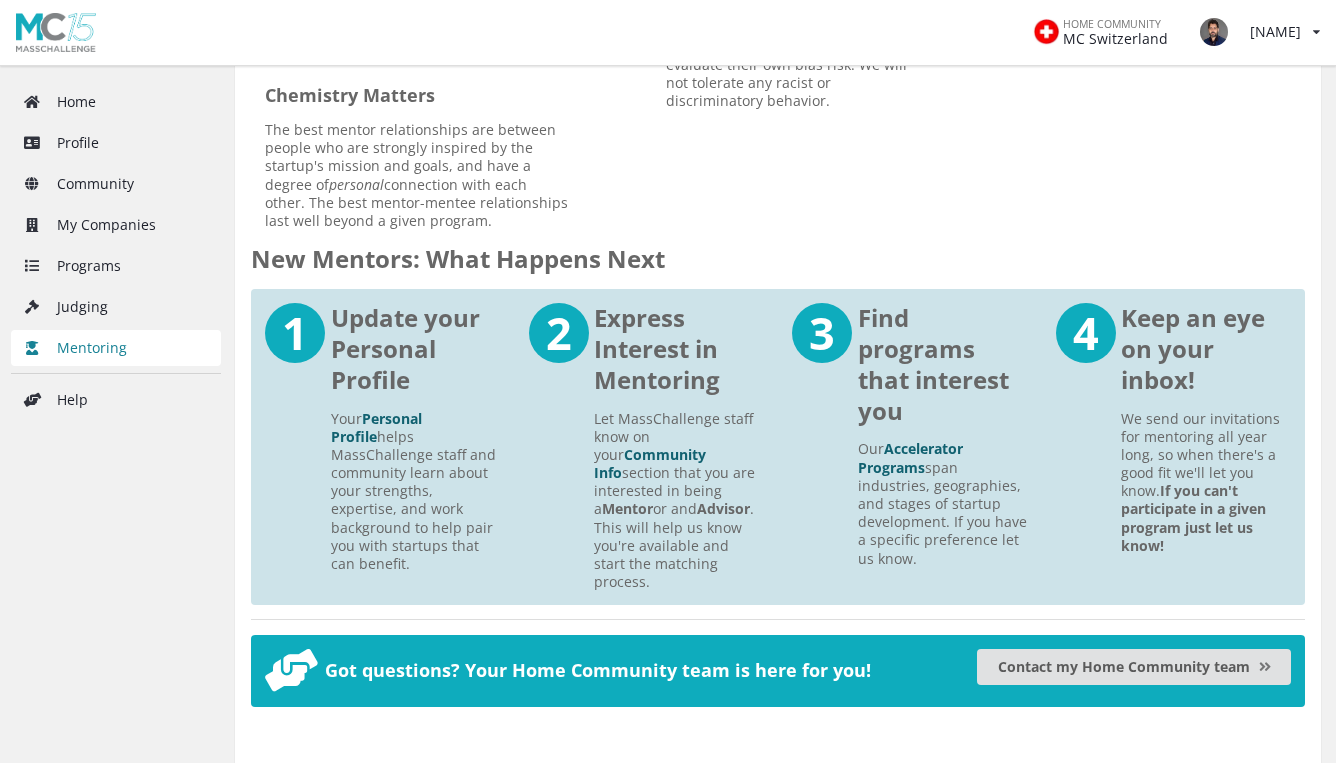 scroll, scrollTop: 1145, scrollLeft: 0, axis: vertical 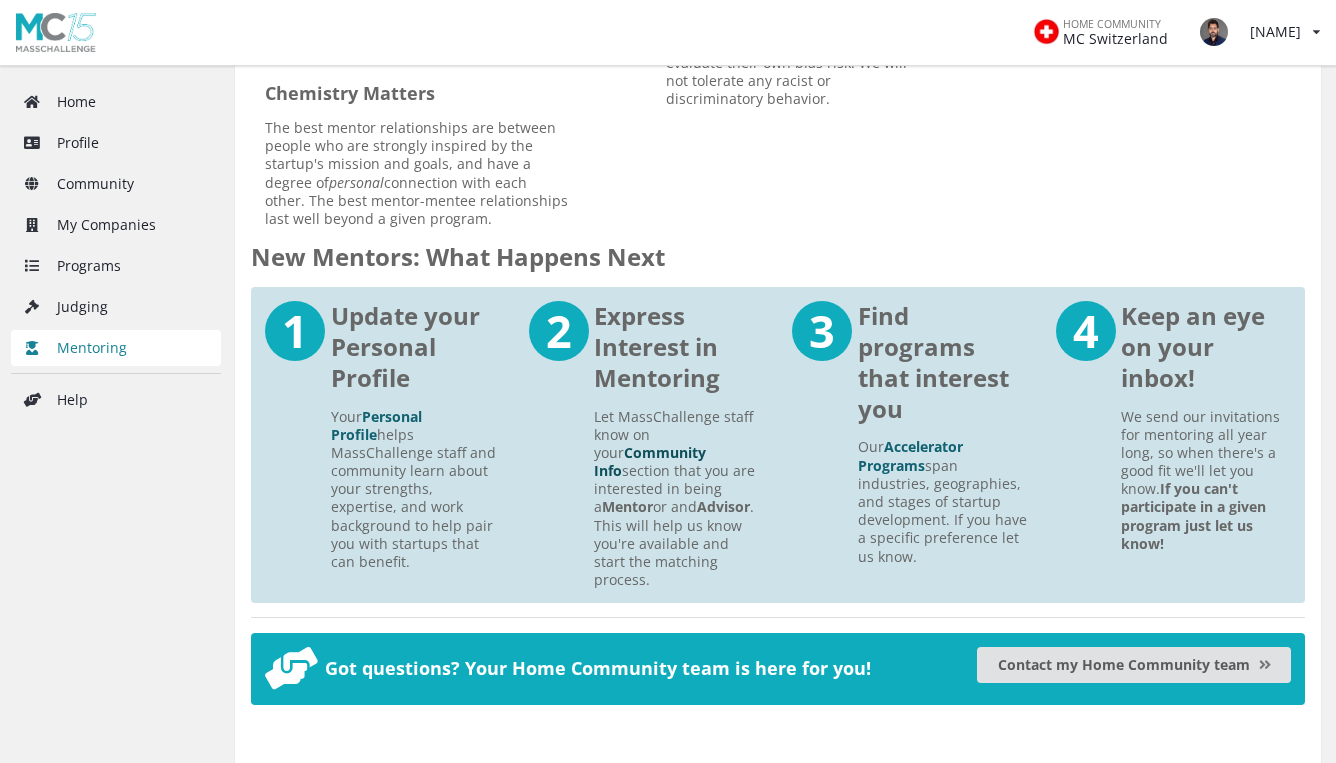 click on "Community Info" at bounding box center [650, 461] 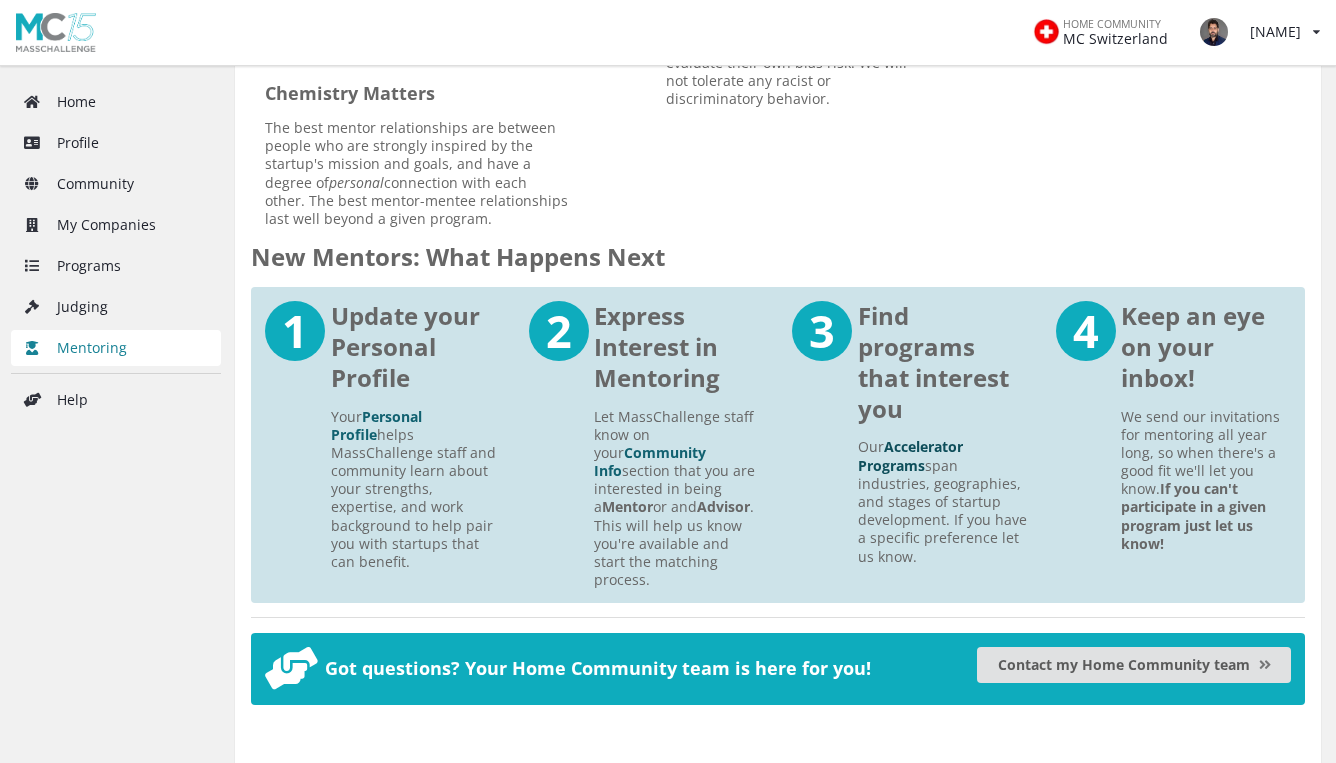 click on "Accelerator Programs" at bounding box center (910, 455) 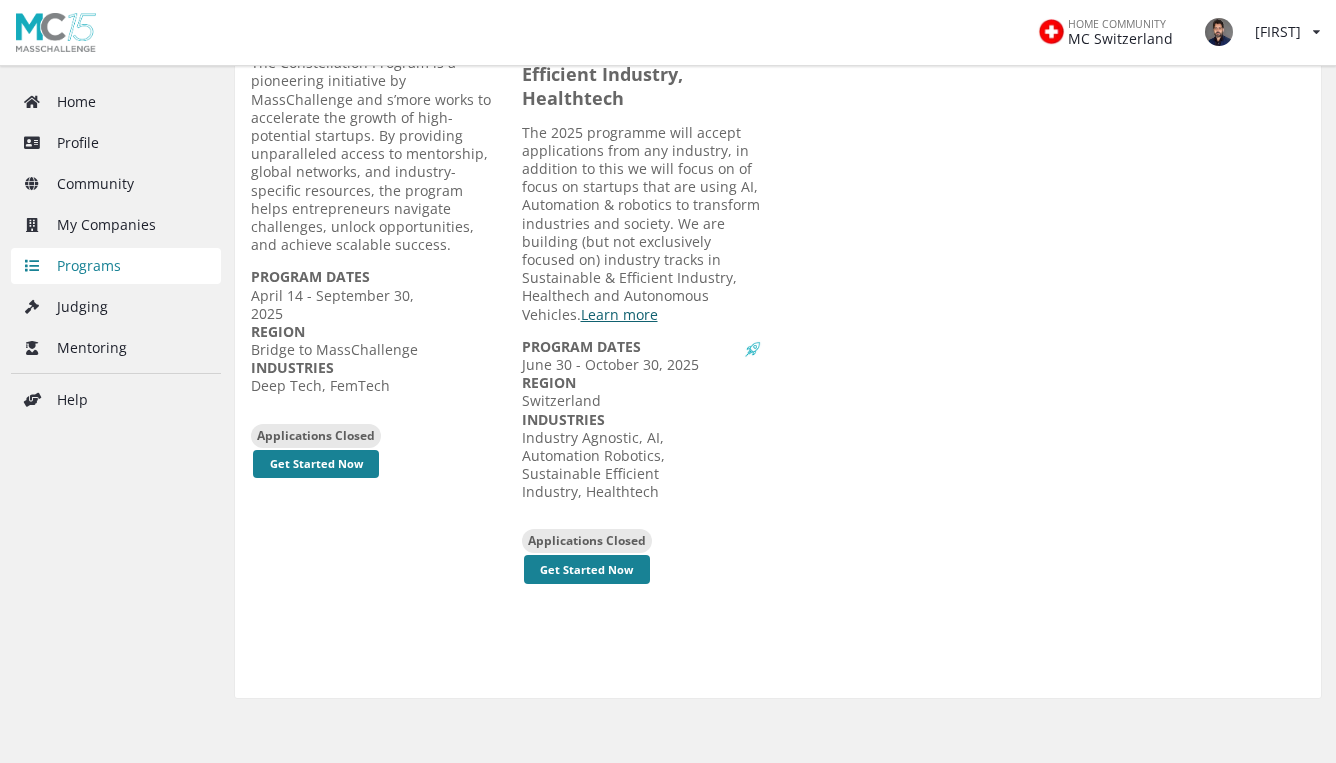 scroll, scrollTop: 2085, scrollLeft: 0, axis: vertical 